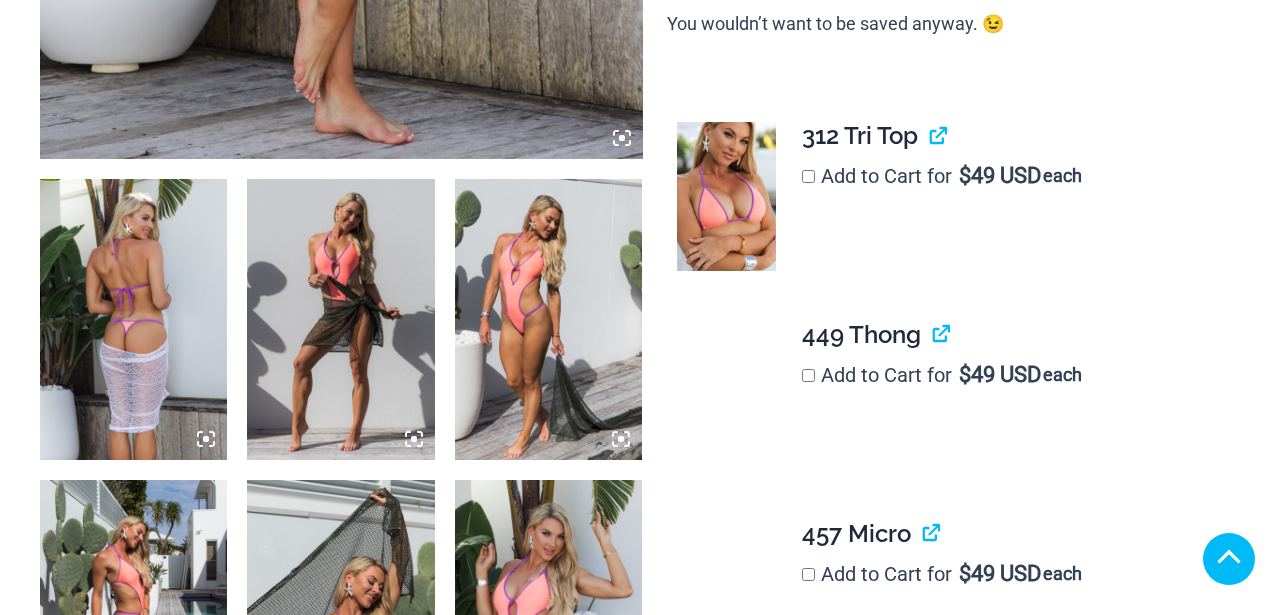 scroll, scrollTop: 1234, scrollLeft: 0, axis: vertical 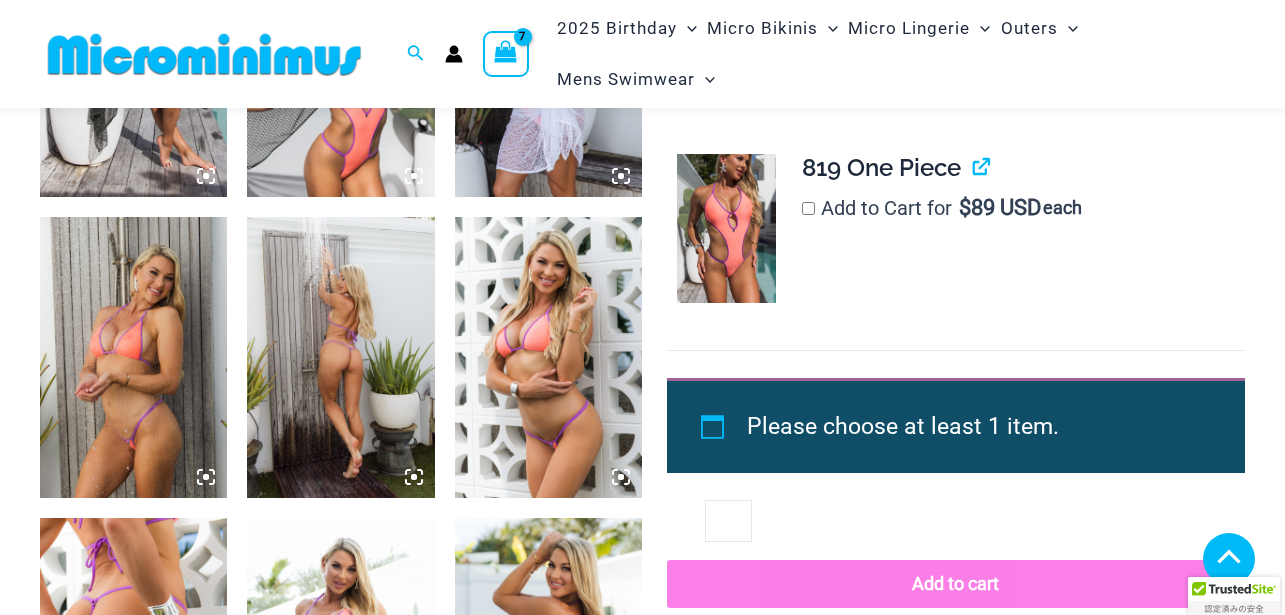 type on "**********" 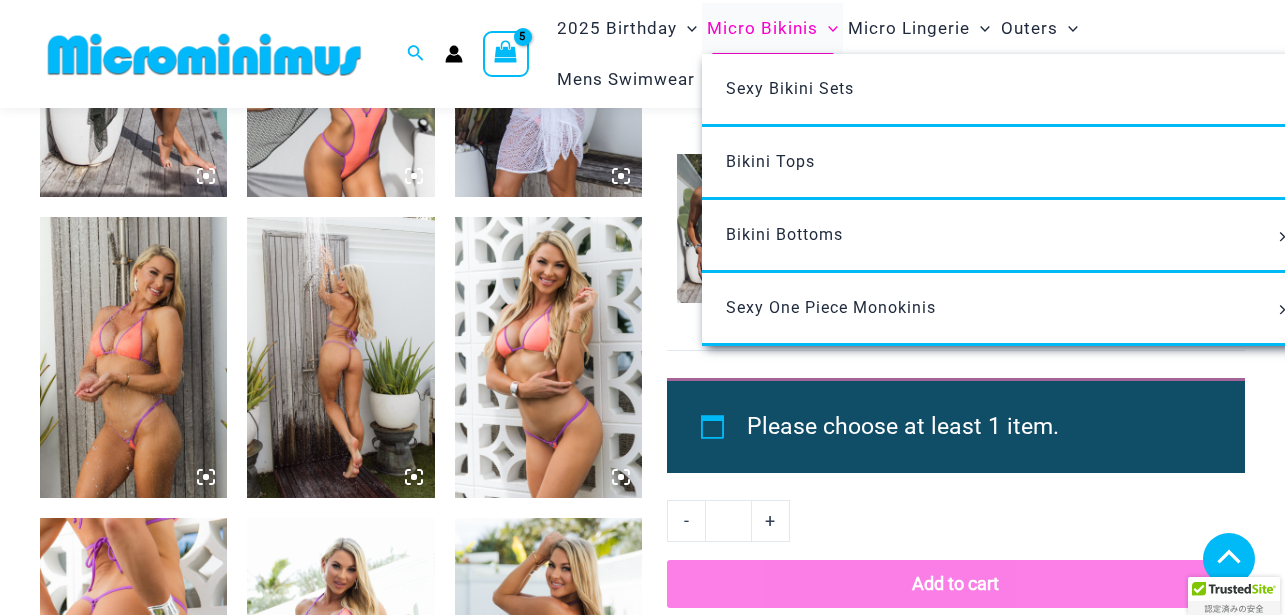 click on "Micro Bikinis" at bounding box center [762, 28] 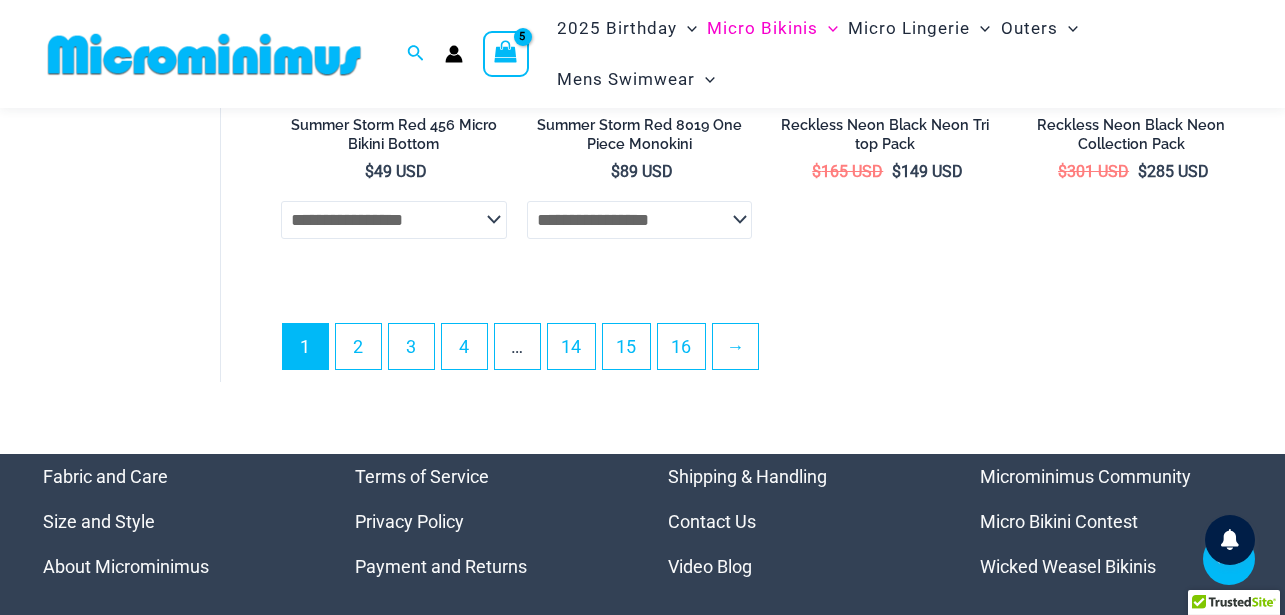 scroll, scrollTop: 4818, scrollLeft: 0, axis: vertical 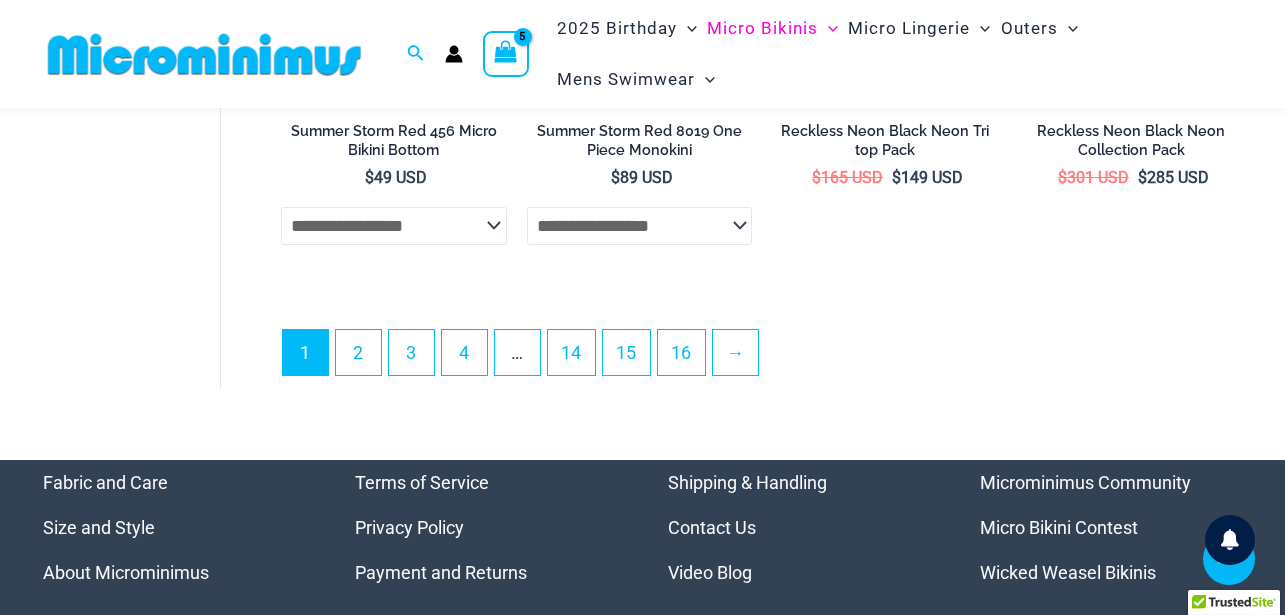type on "**********" 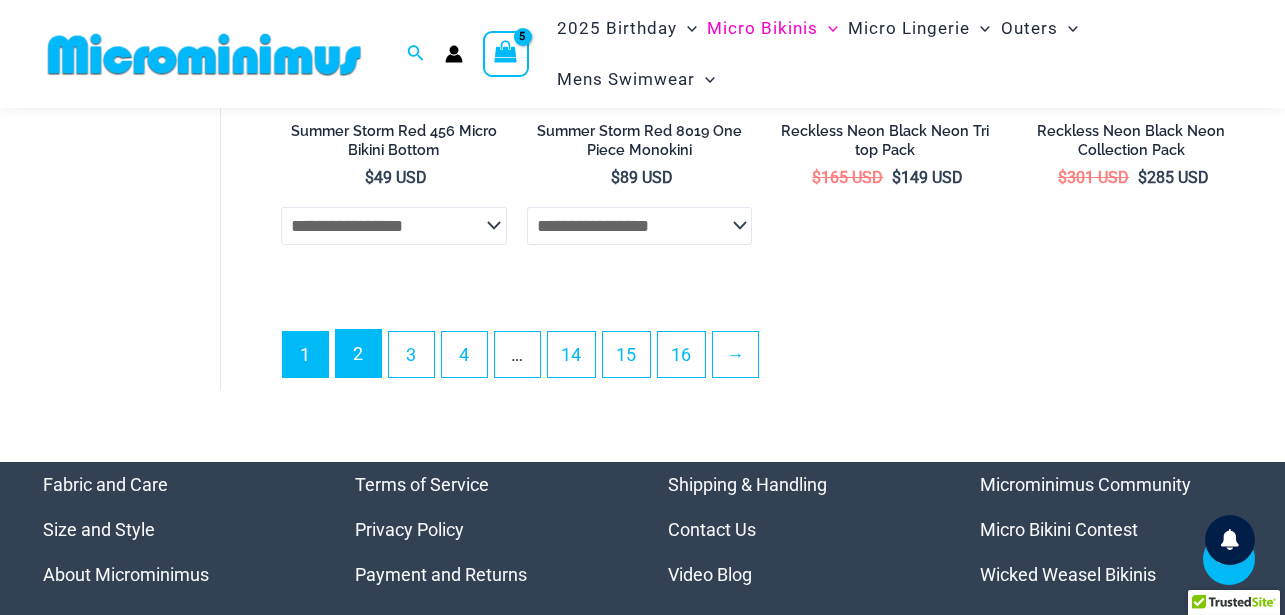 click on "2" at bounding box center (358, 353) 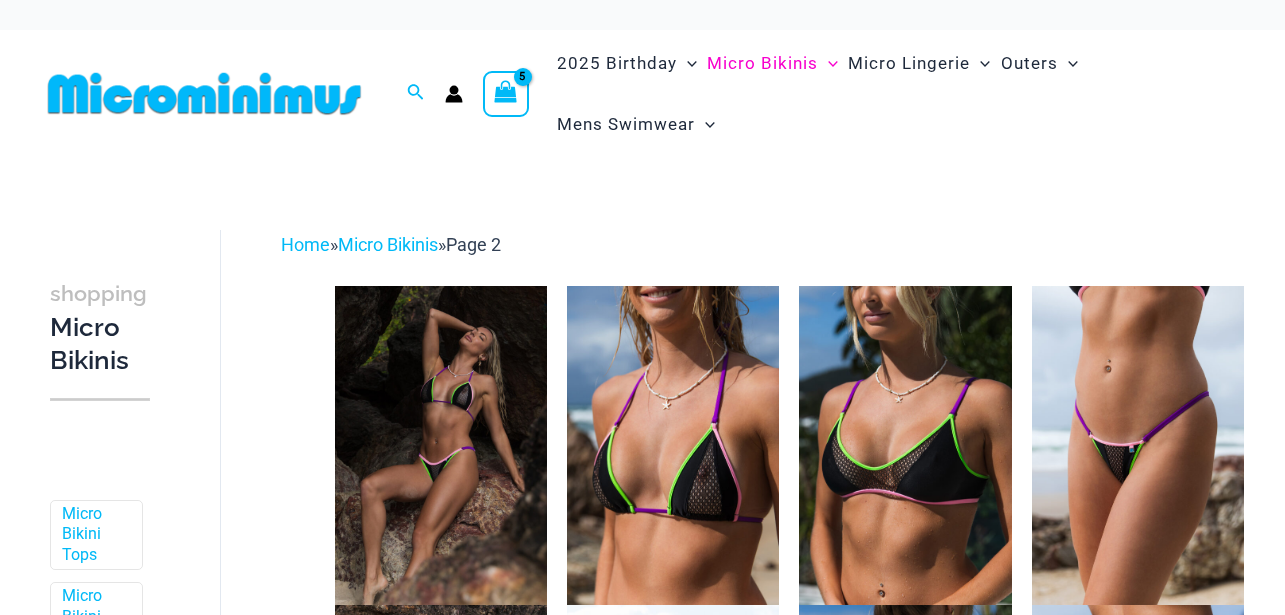 scroll, scrollTop: 0, scrollLeft: 0, axis: both 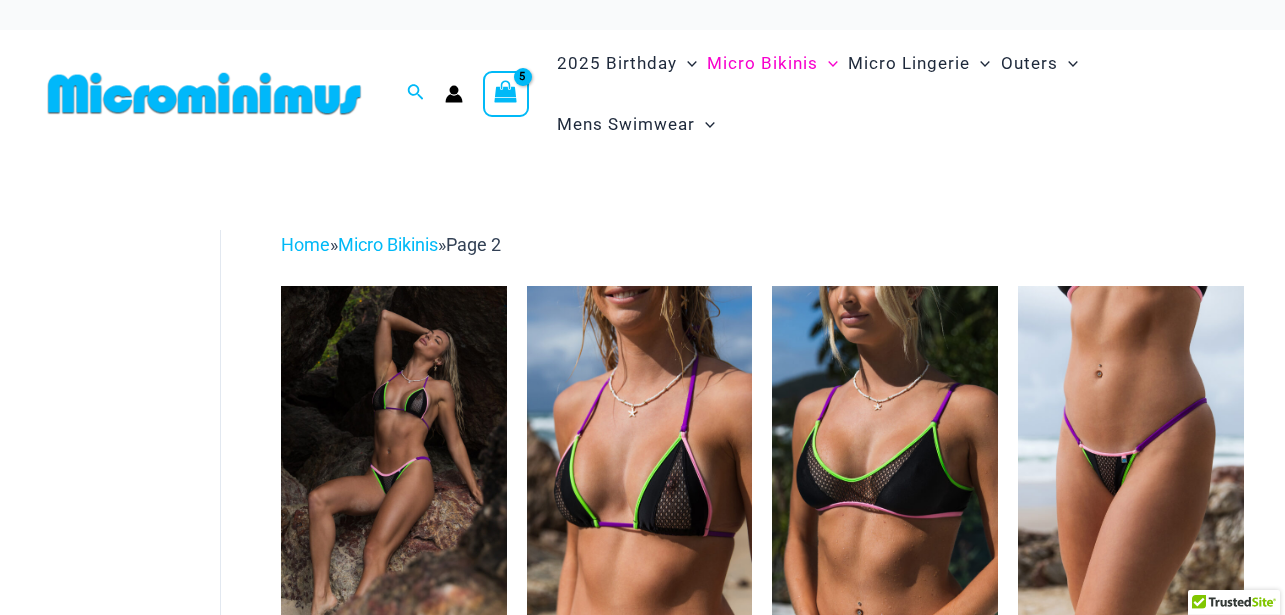 type on "**********" 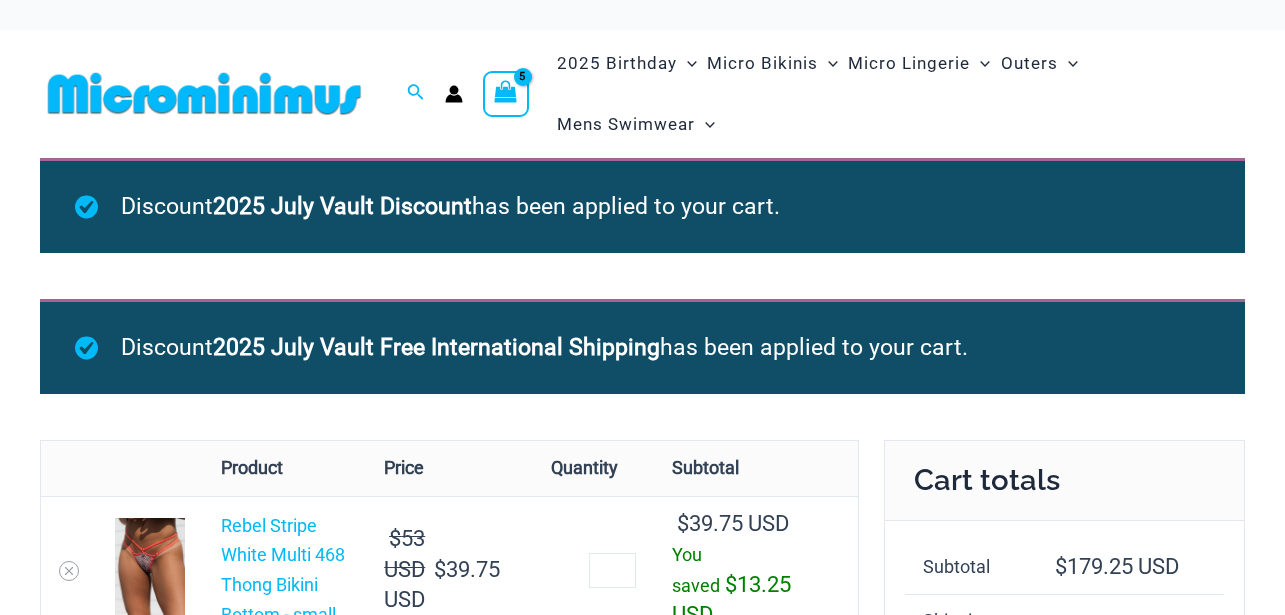 scroll, scrollTop: 0, scrollLeft: 0, axis: both 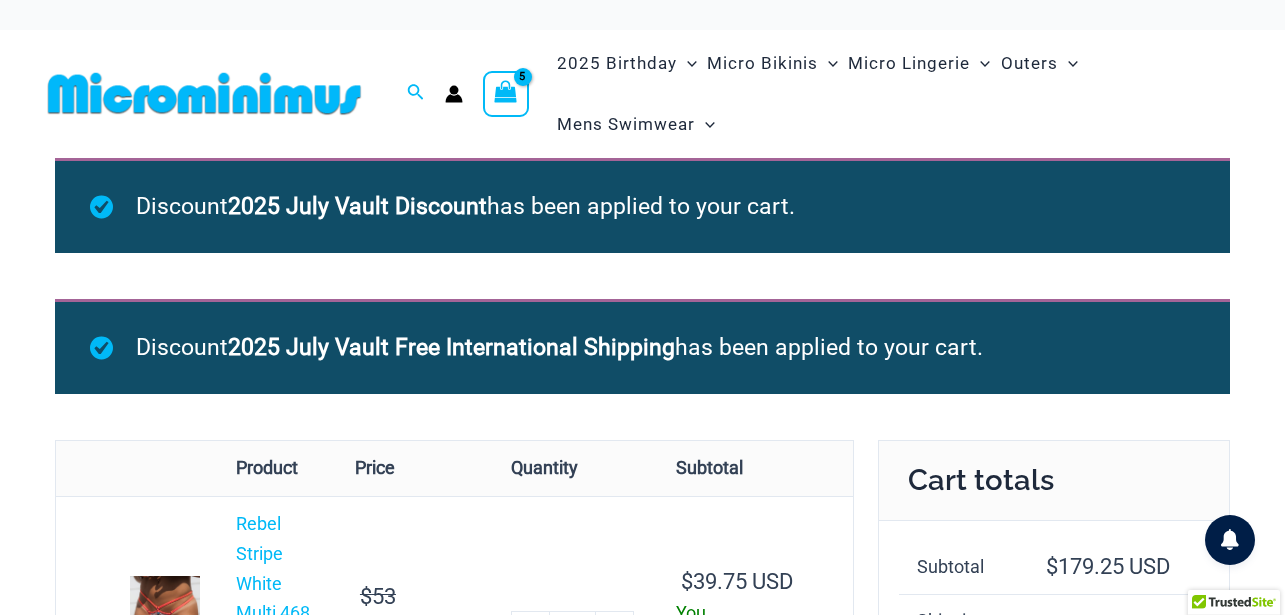 type on "**********" 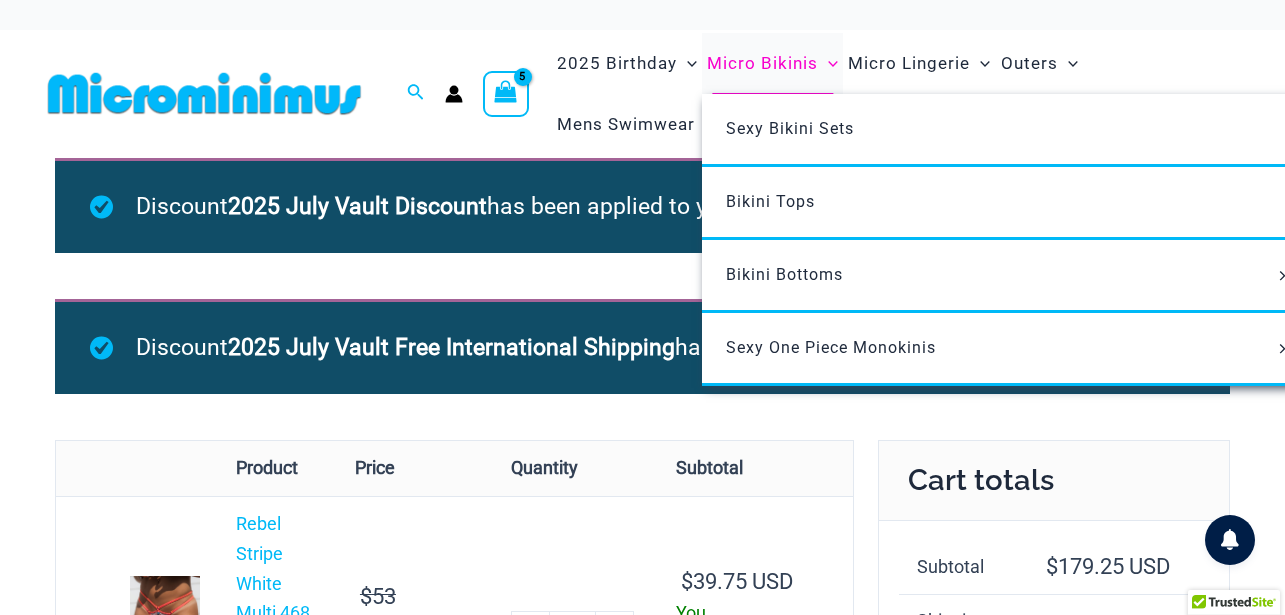 click on "Micro Bikinis" at bounding box center (762, 63) 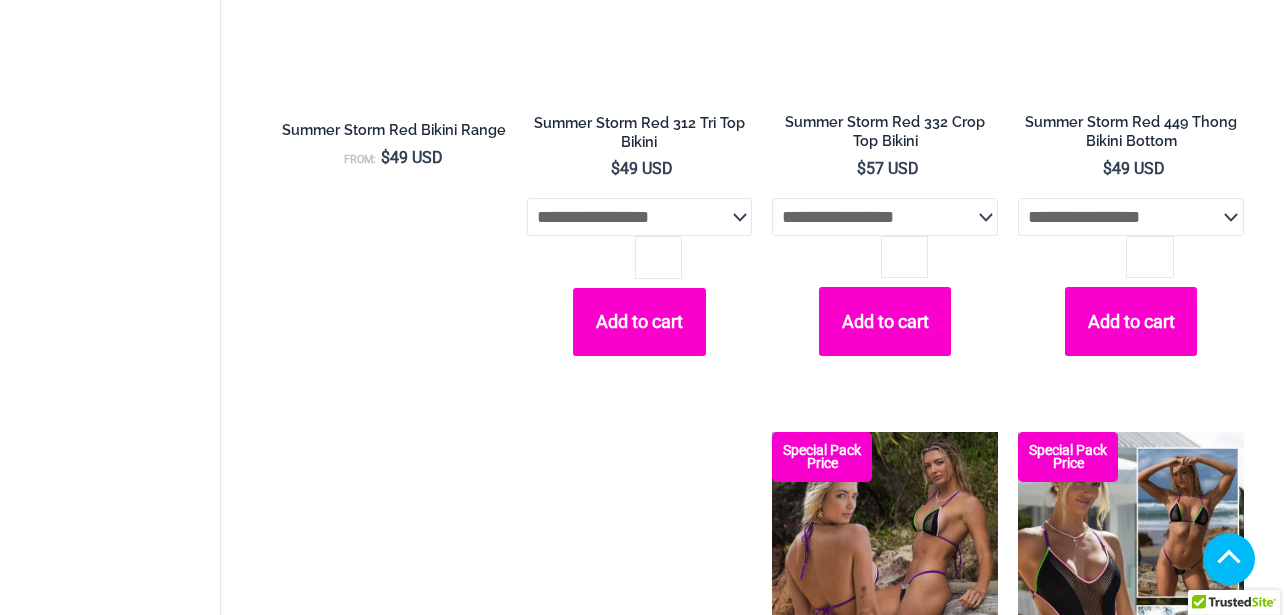 scroll, scrollTop: 5108, scrollLeft: 0, axis: vertical 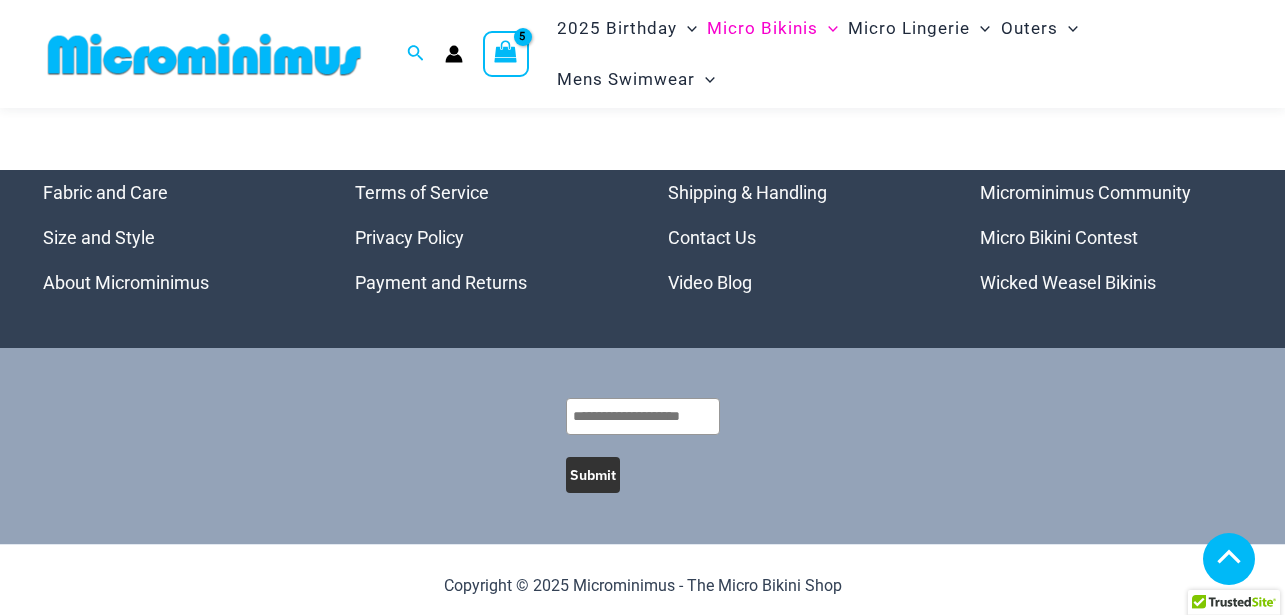 type on "**********" 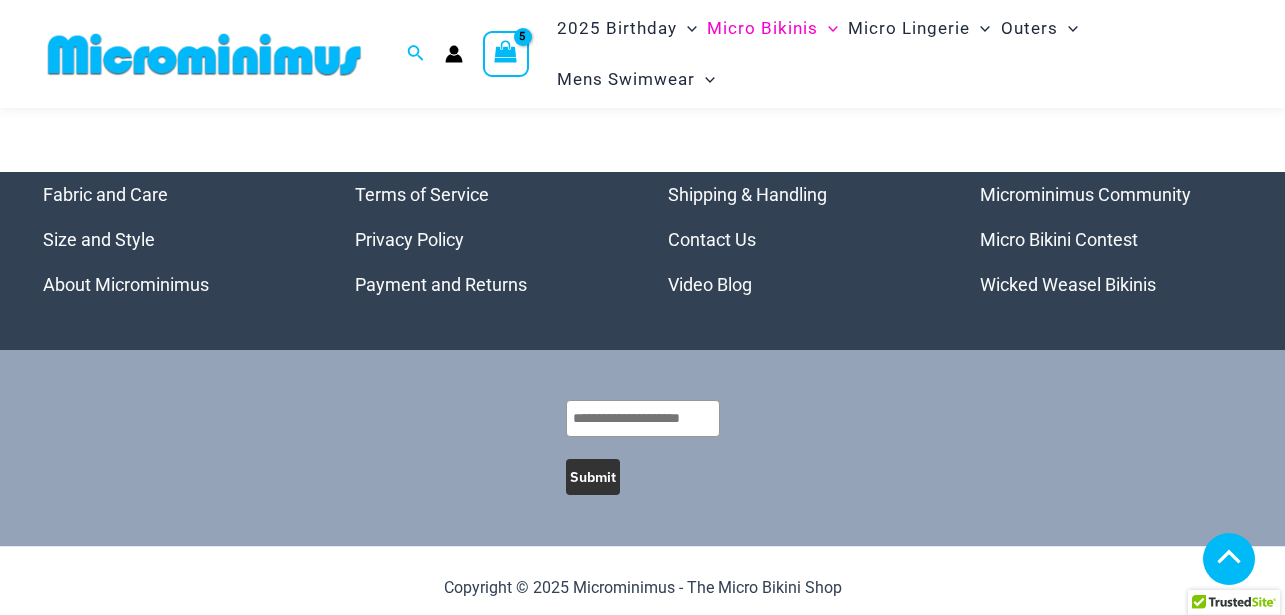click on "→" at bounding box center [736, 63] 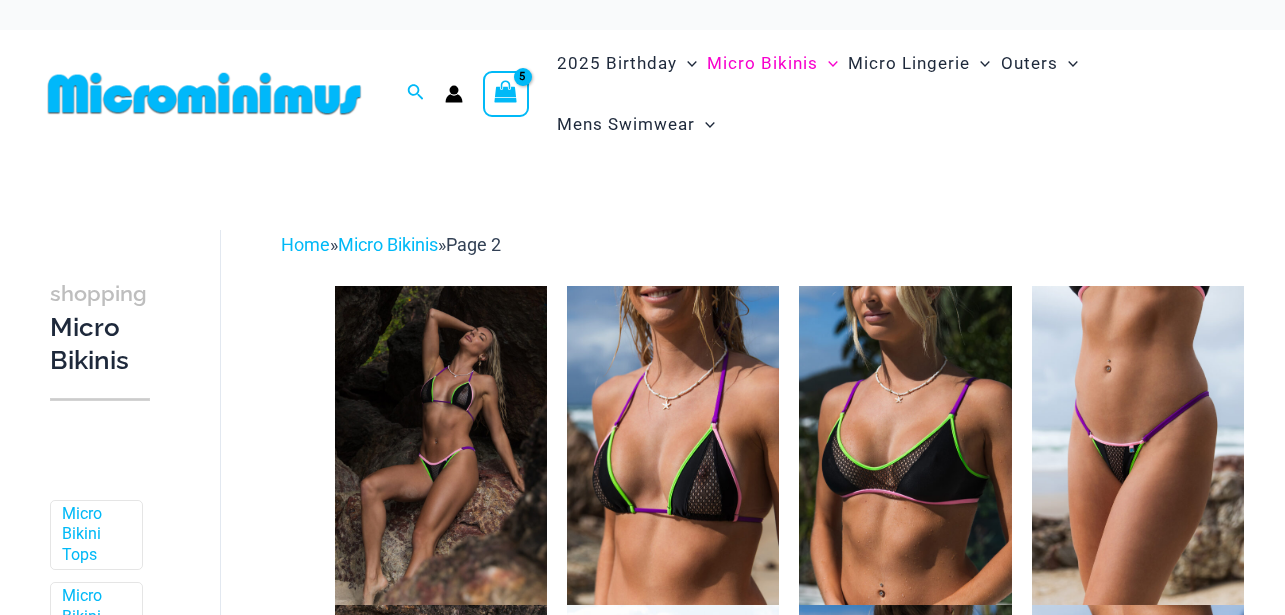 scroll, scrollTop: 0, scrollLeft: 0, axis: both 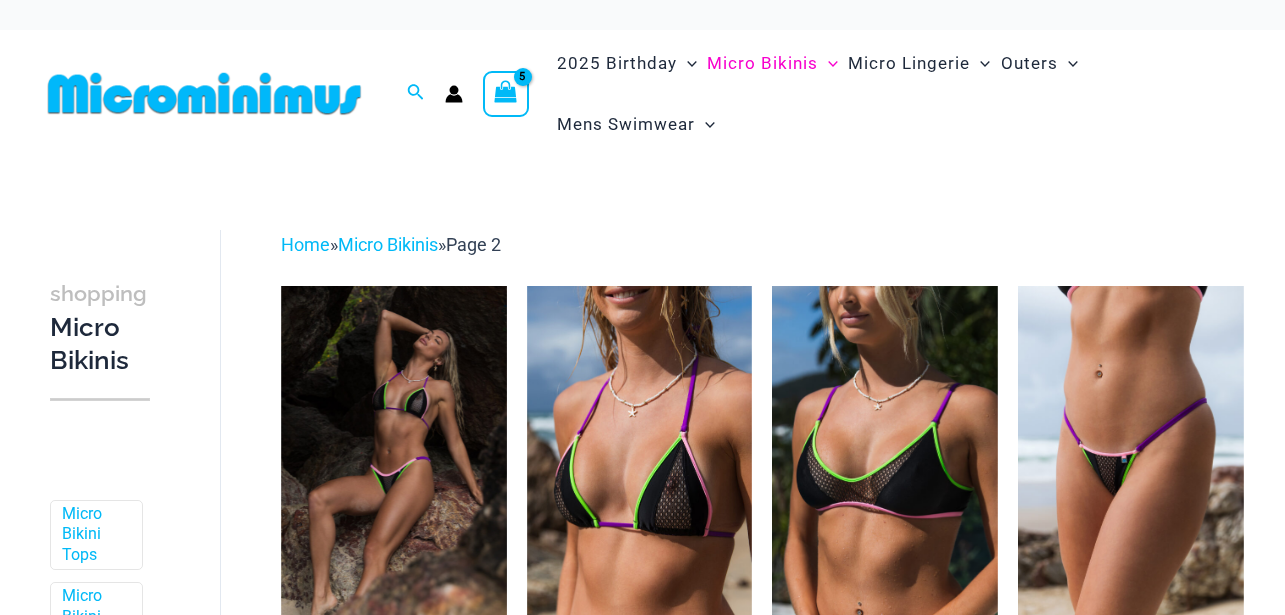 click at bounding box center (204, 93) 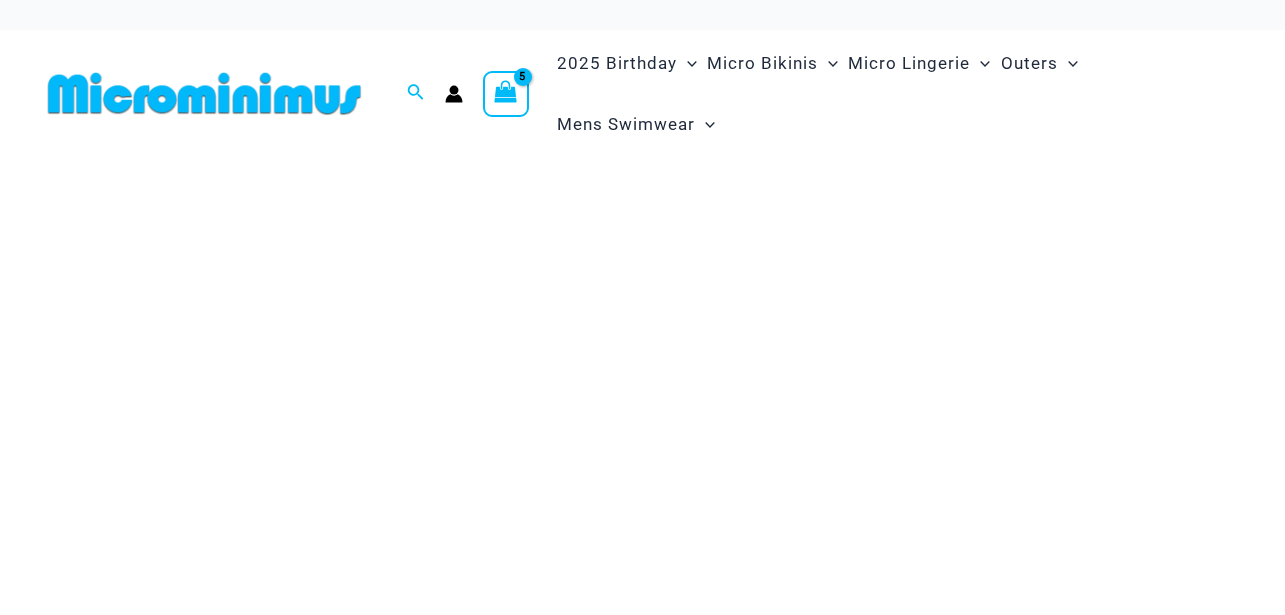 scroll, scrollTop: 0, scrollLeft: 0, axis: both 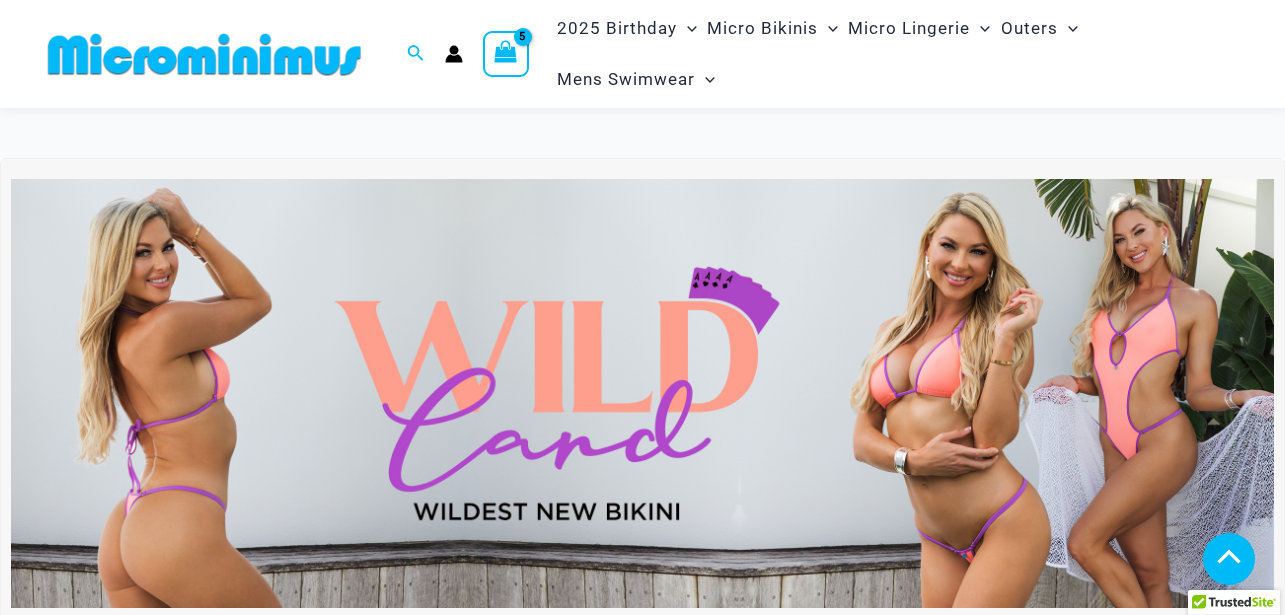 type on "**********" 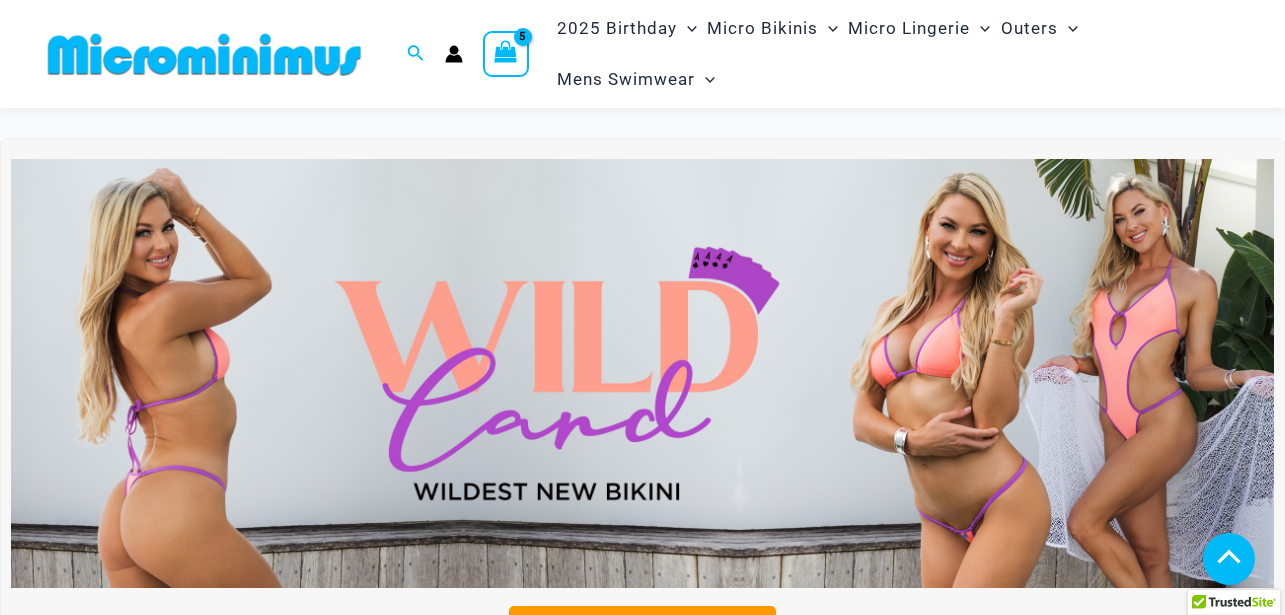 scroll, scrollTop: 965, scrollLeft: 0, axis: vertical 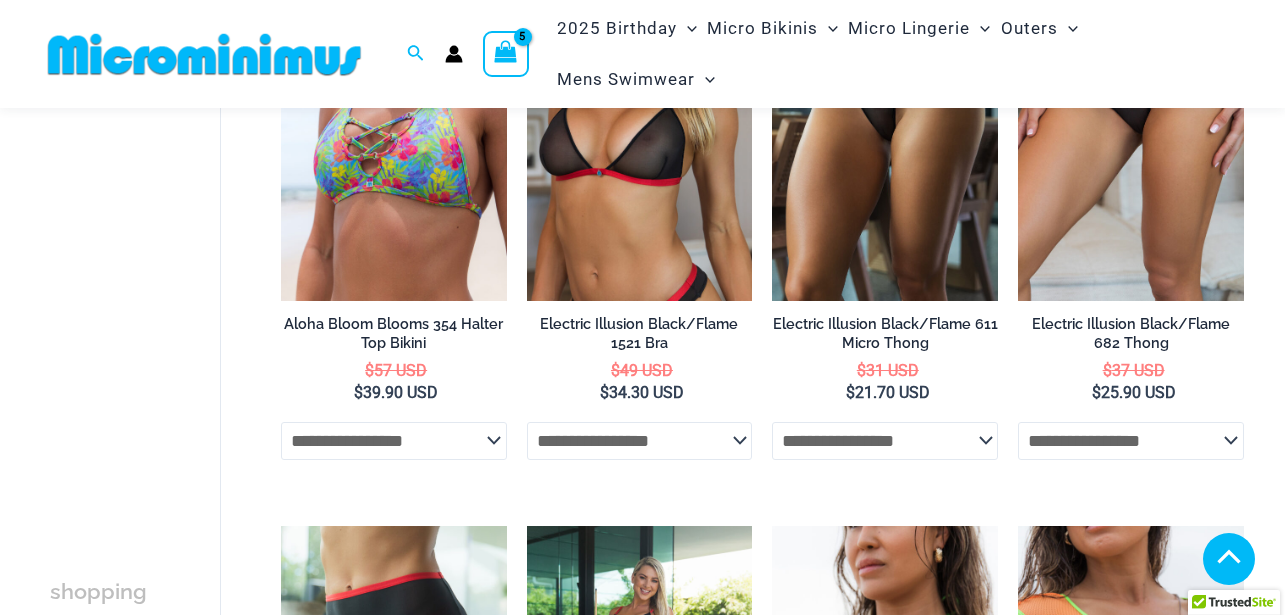 type on "**********" 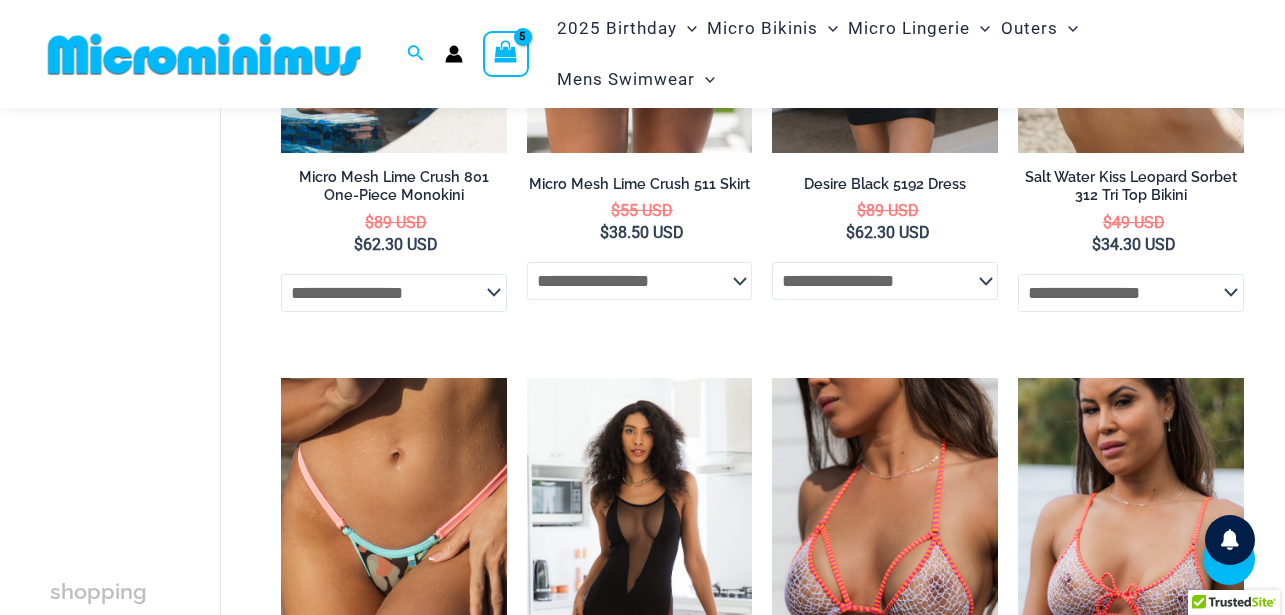 click on "**********" 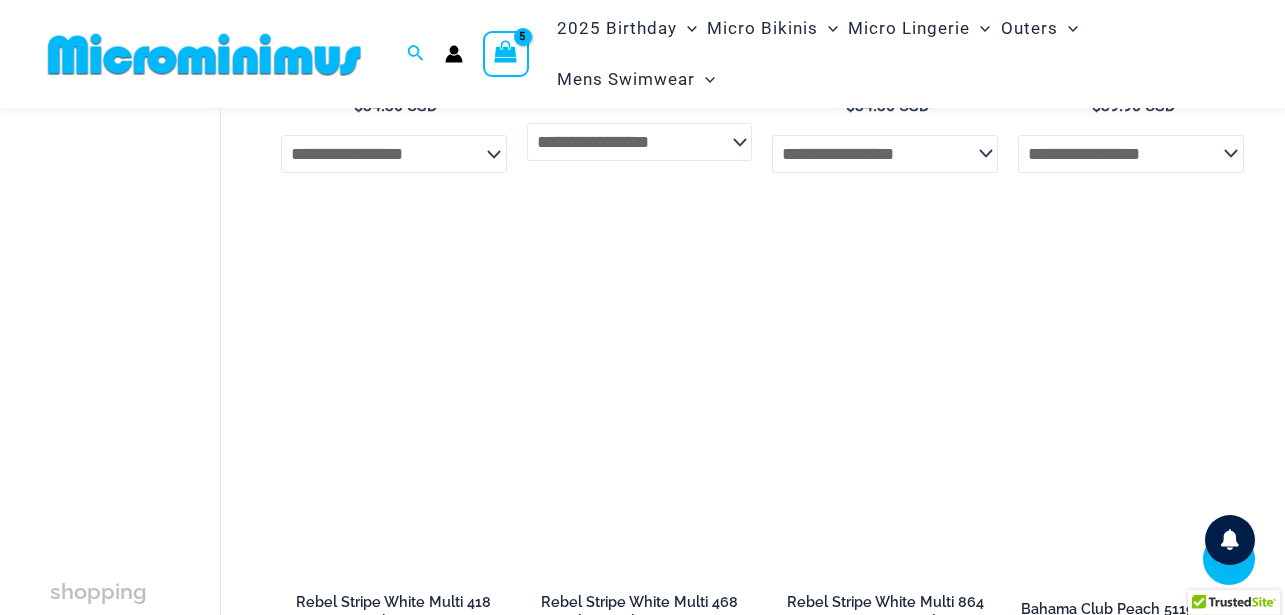 scroll, scrollTop: 4572, scrollLeft: 0, axis: vertical 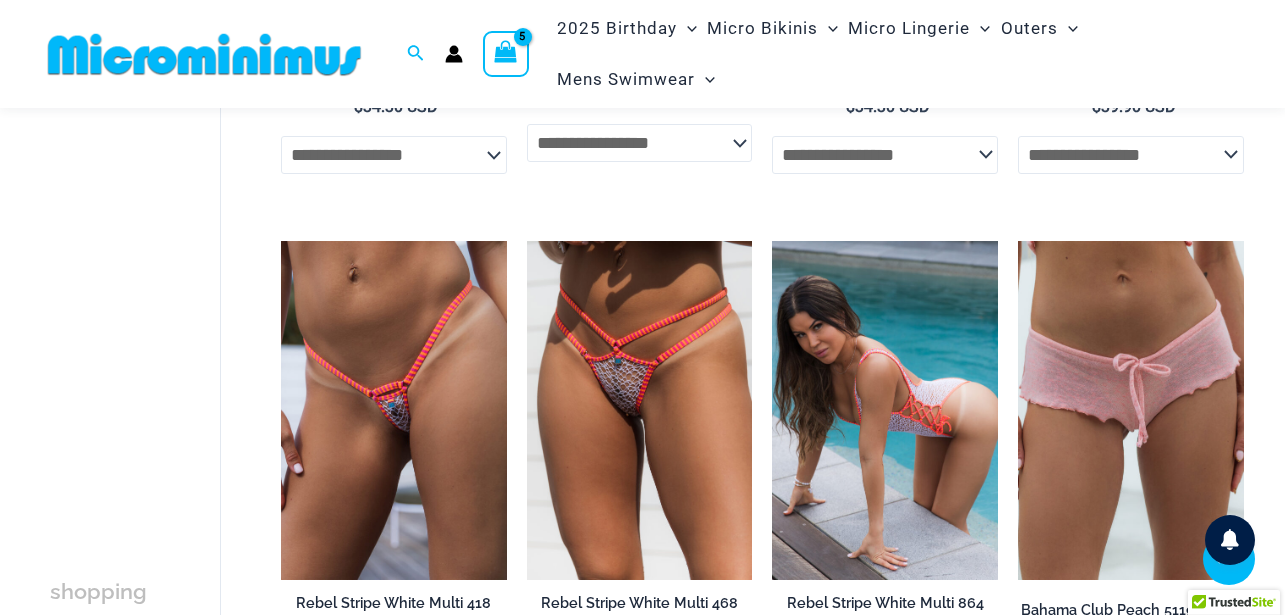 click on "**********" 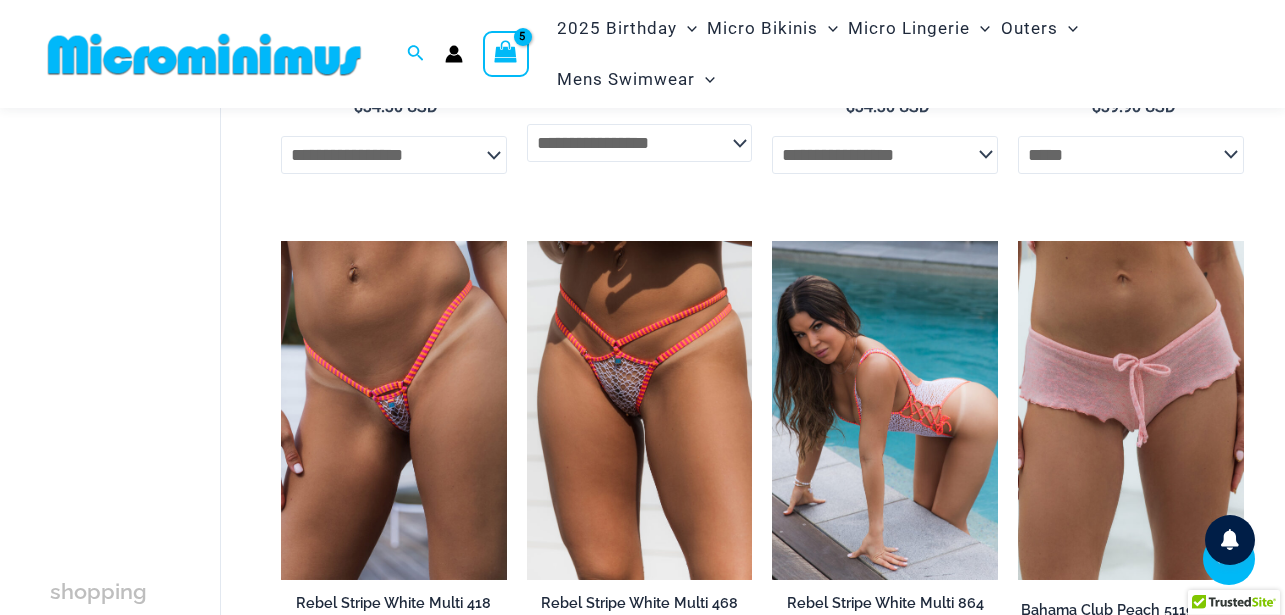 click on "**********" 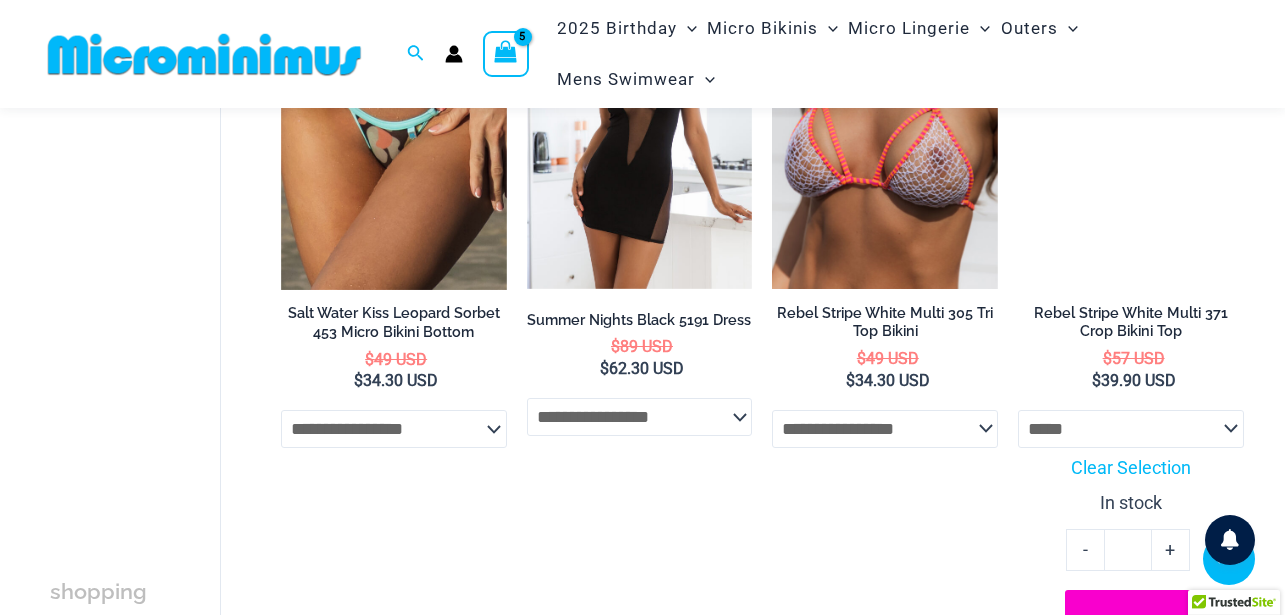 scroll, scrollTop: 4303, scrollLeft: 0, axis: vertical 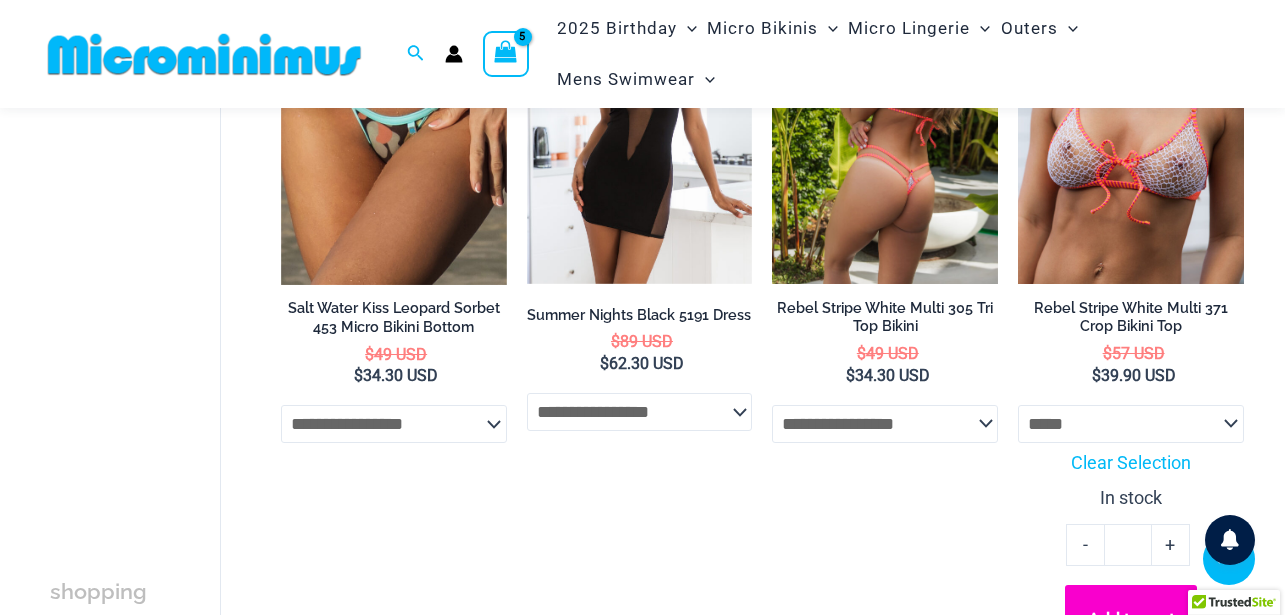 click on "**********" 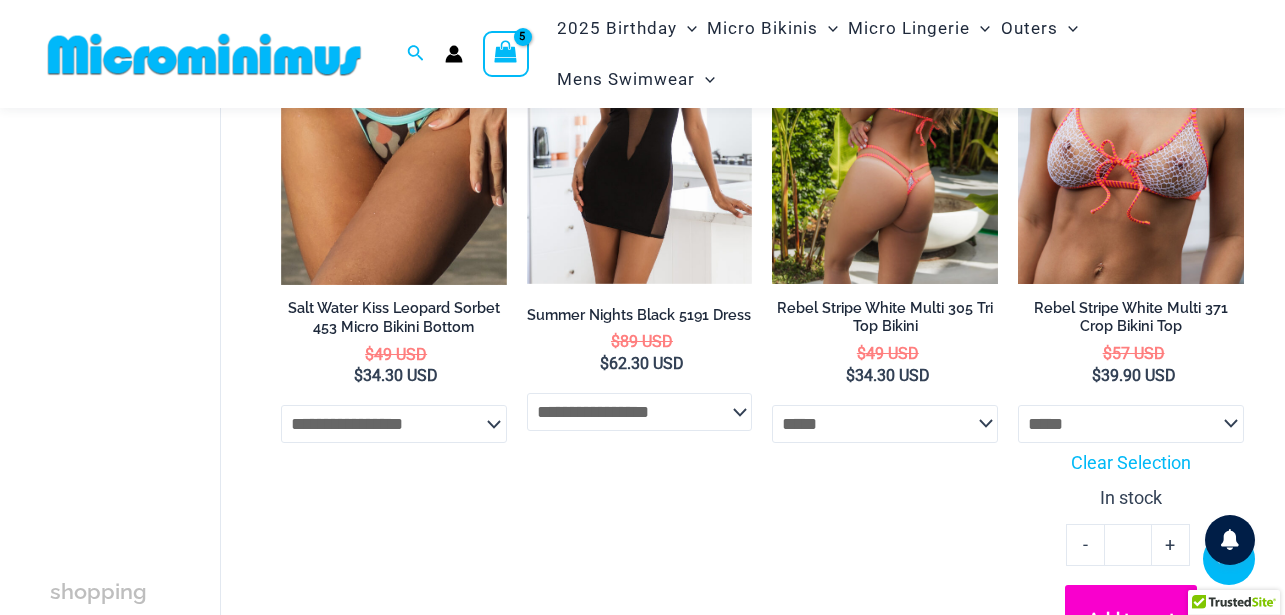 click on "**********" 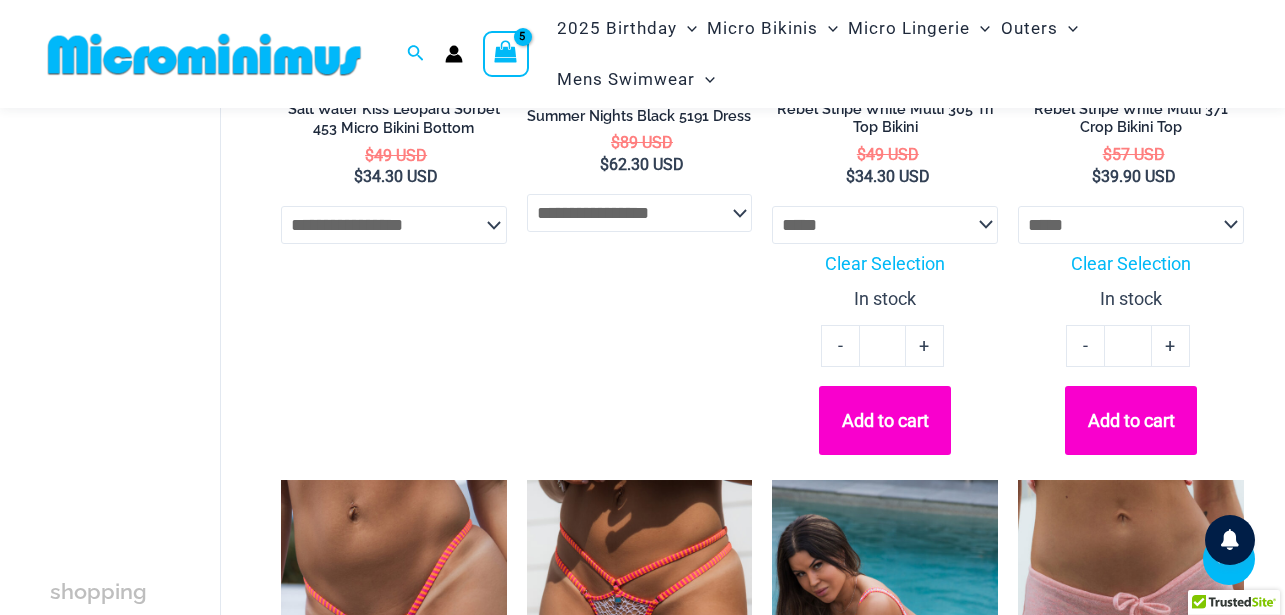 scroll, scrollTop: 4503, scrollLeft: 0, axis: vertical 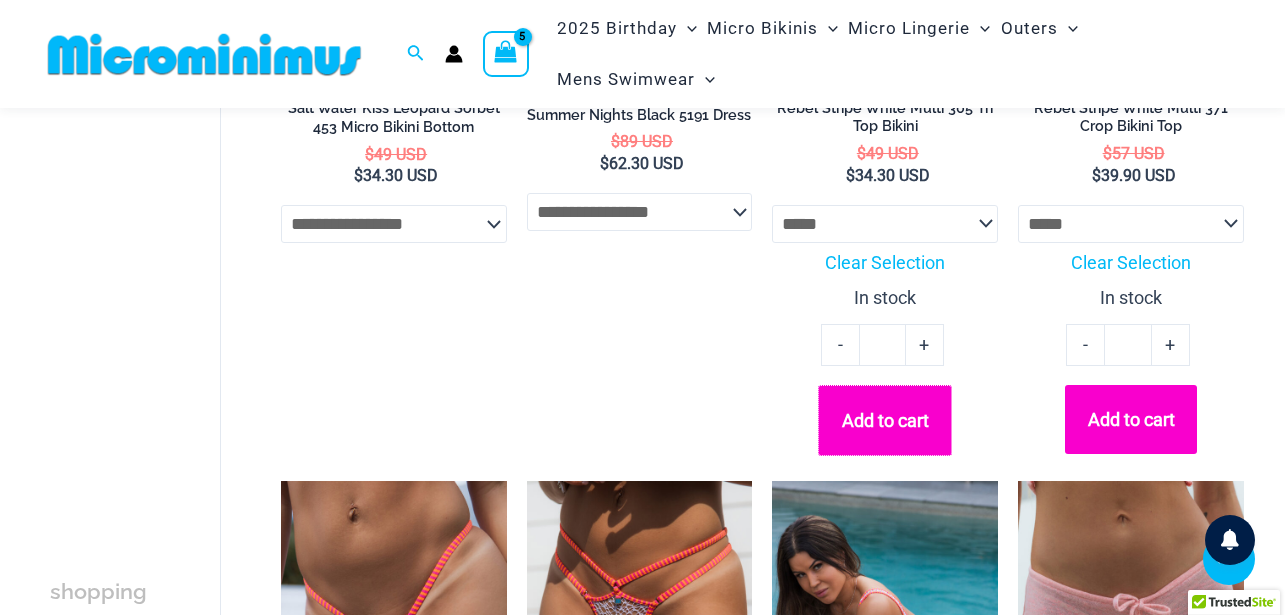 click on "Add to cart" 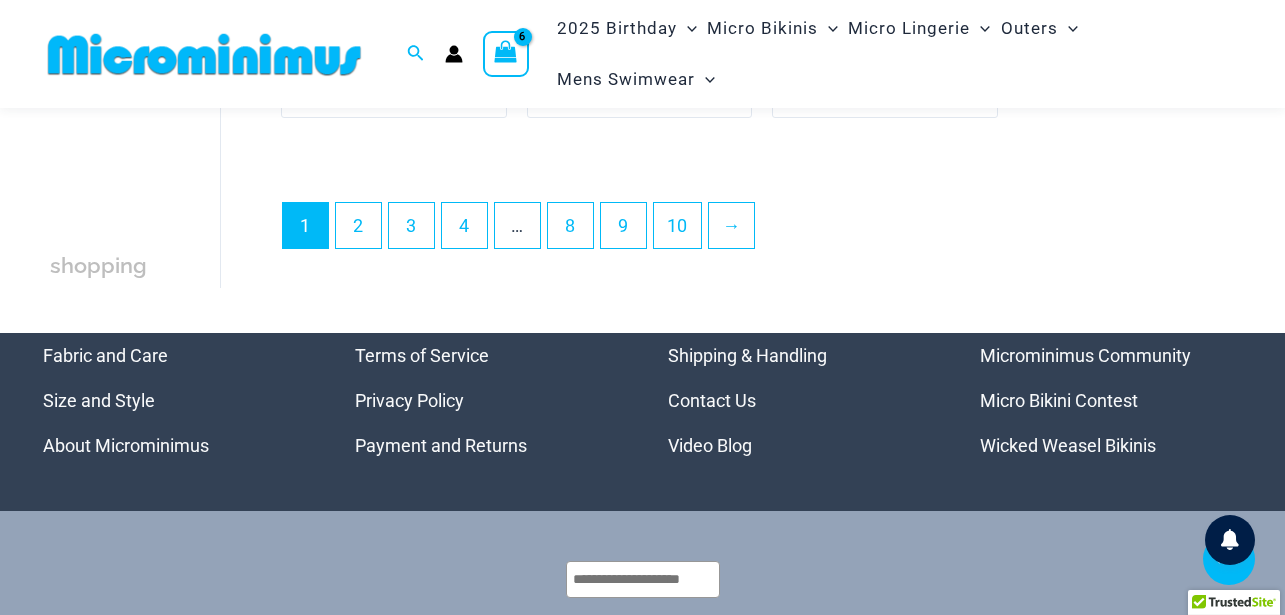 scroll, scrollTop: 5374, scrollLeft: 0, axis: vertical 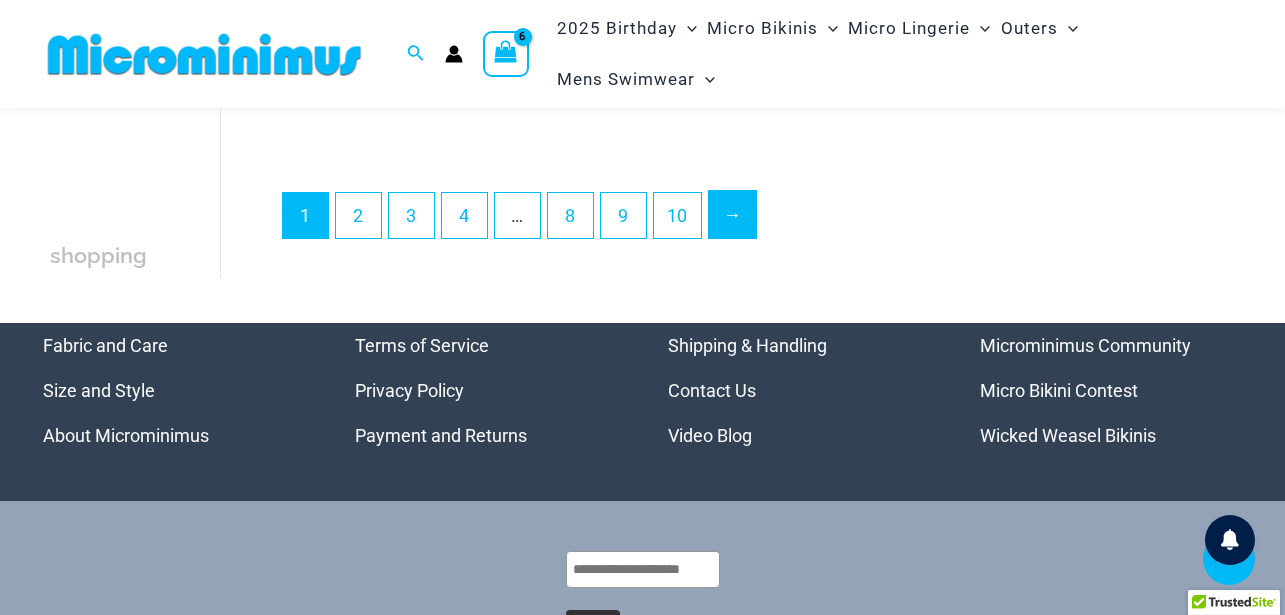 click on "→" at bounding box center [732, 214] 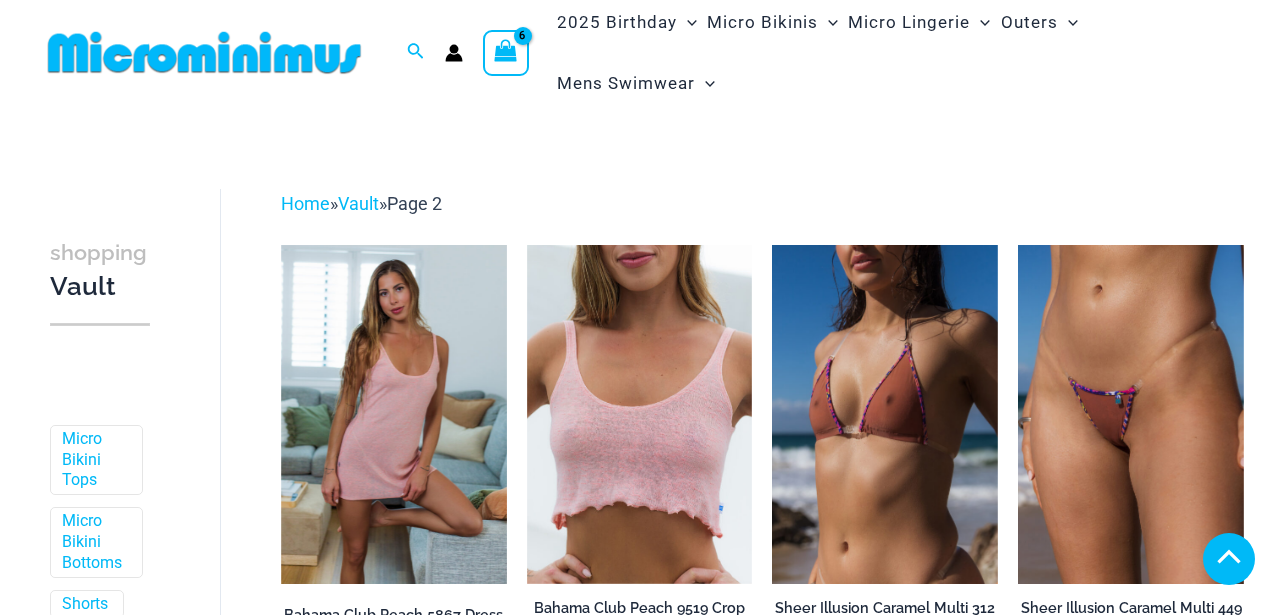 scroll, scrollTop: 377, scrollLeft: 0, axis: vertical 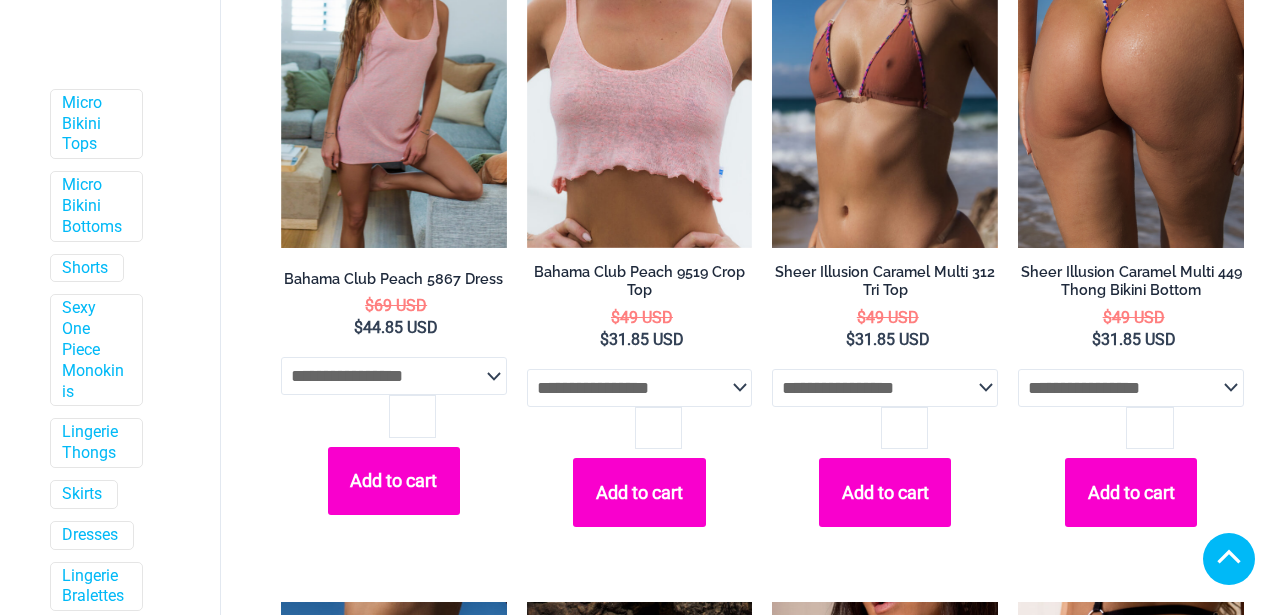 click on "**********" 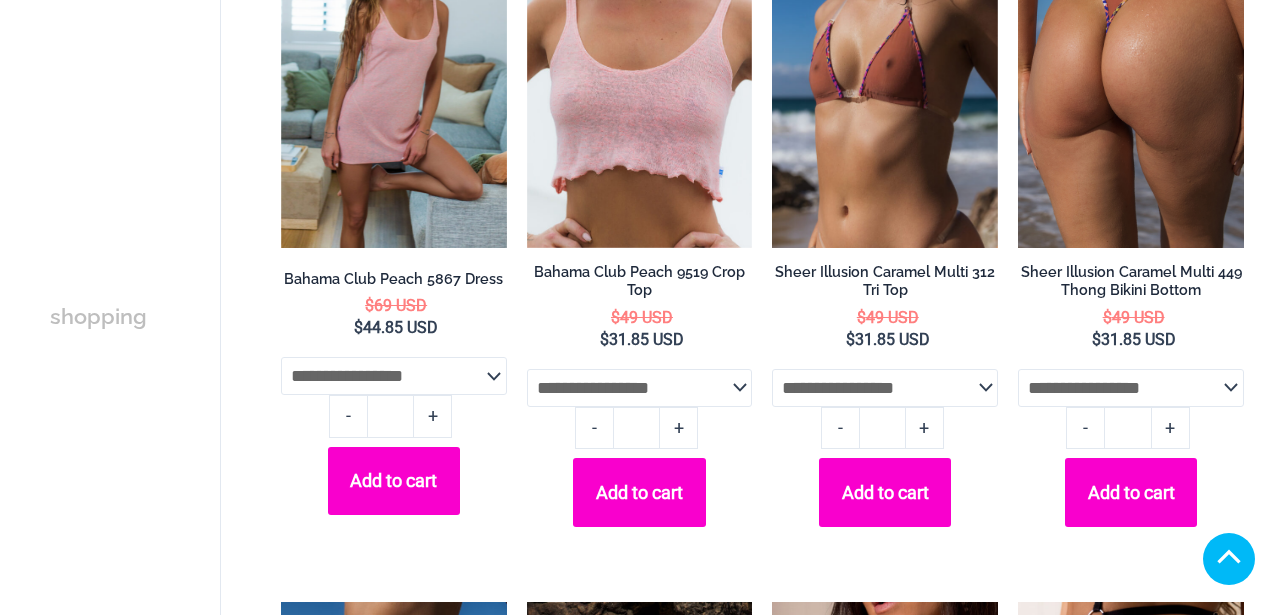 type on "**********" 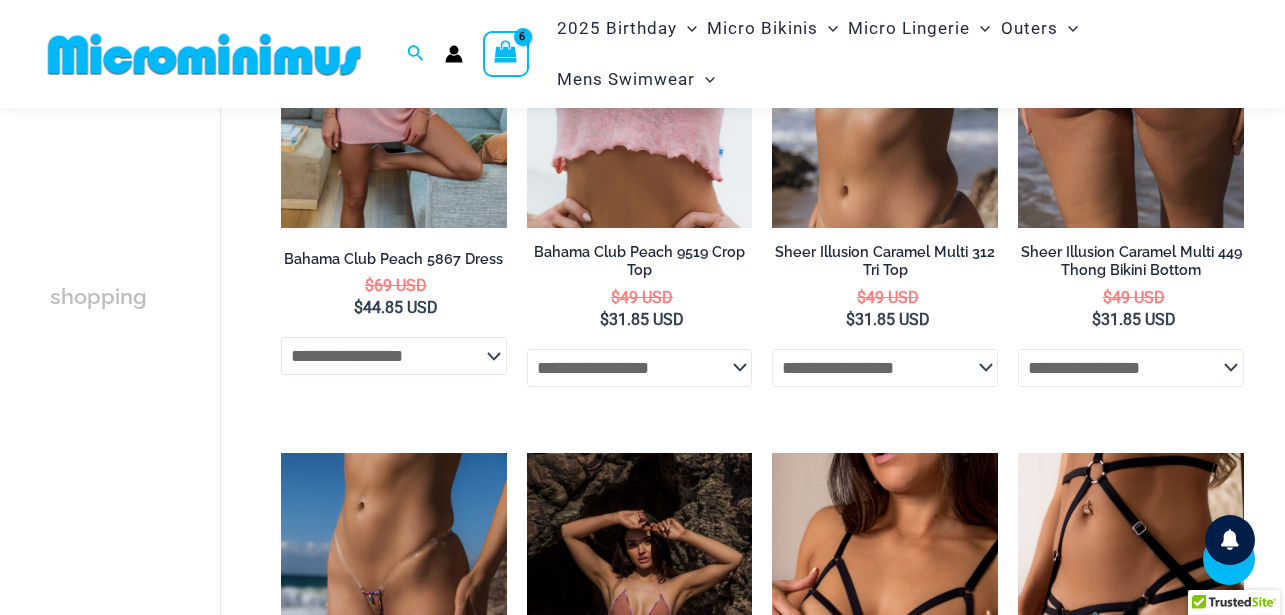 click on "**********" 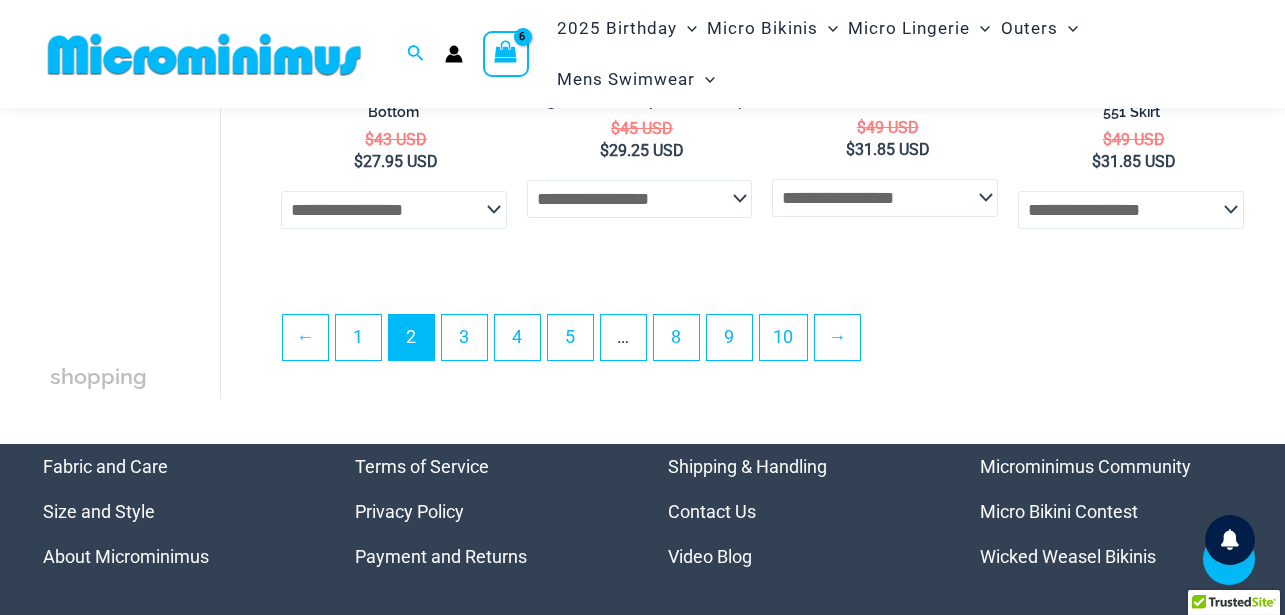 scroll, scrollTop: 4496, scrollLeft: 0, axis: vertical 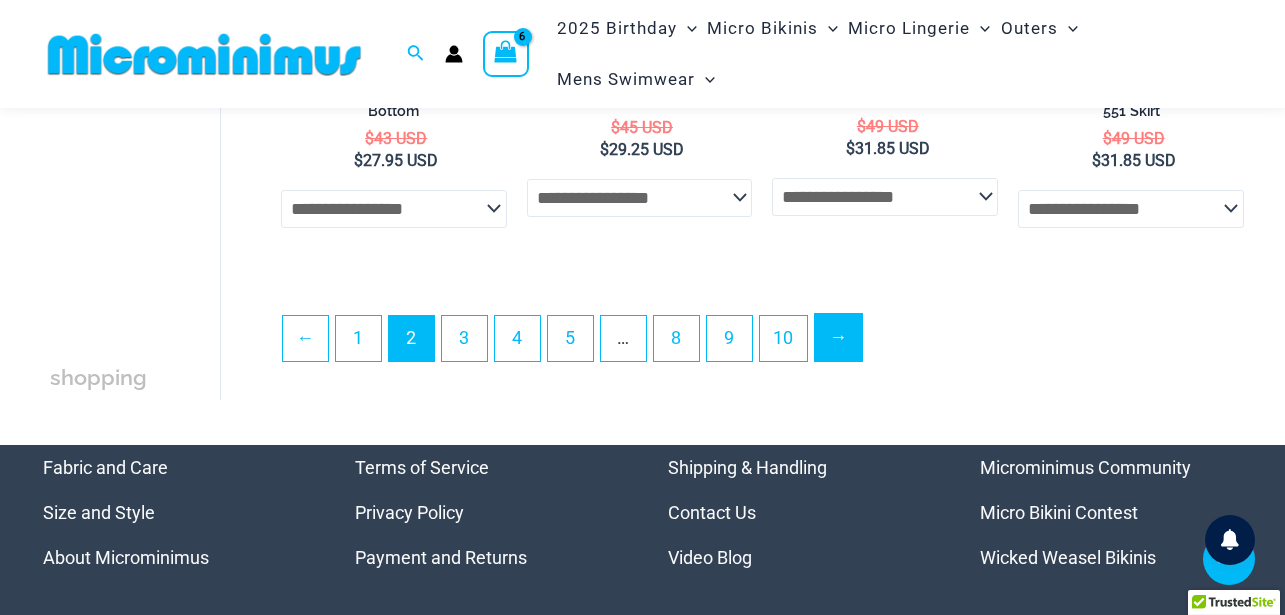 click on "→" at bounding box center (838, 337) 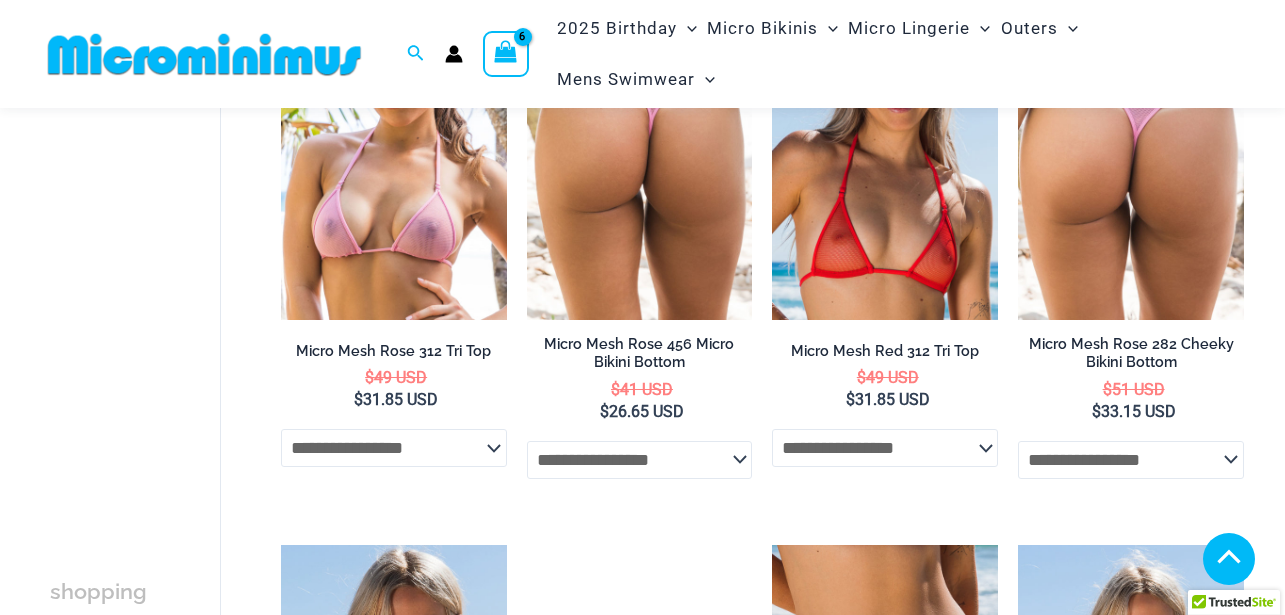 scroll, scrollTop: 2272, scrollLeft: 0, axis: vertical 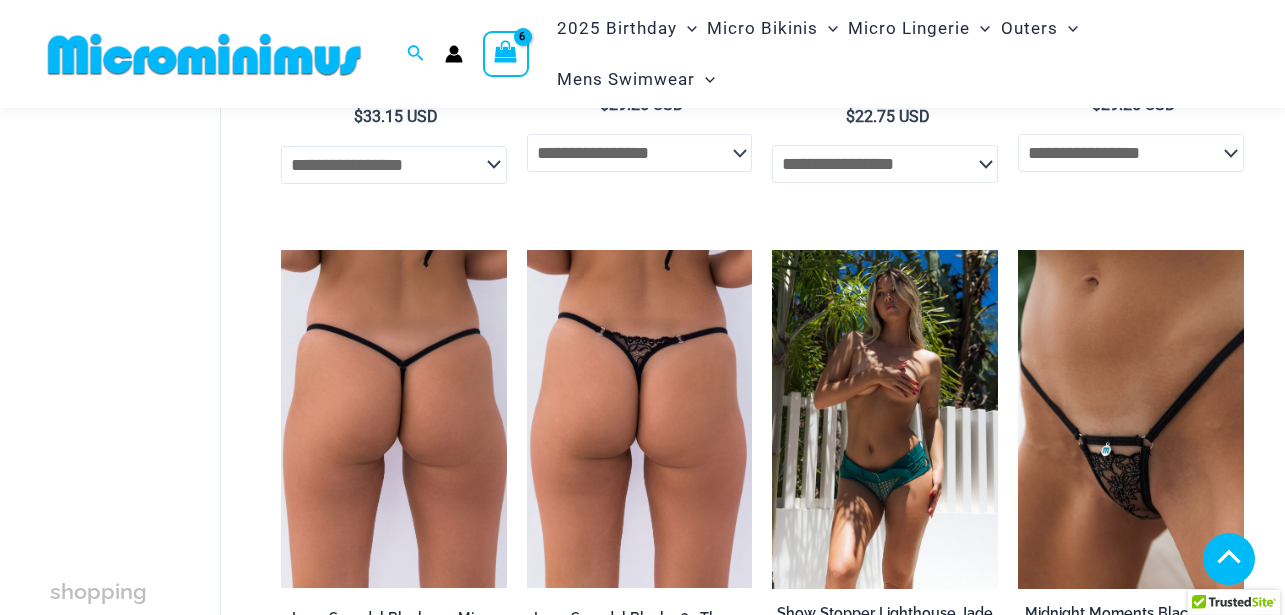 type on "**********" 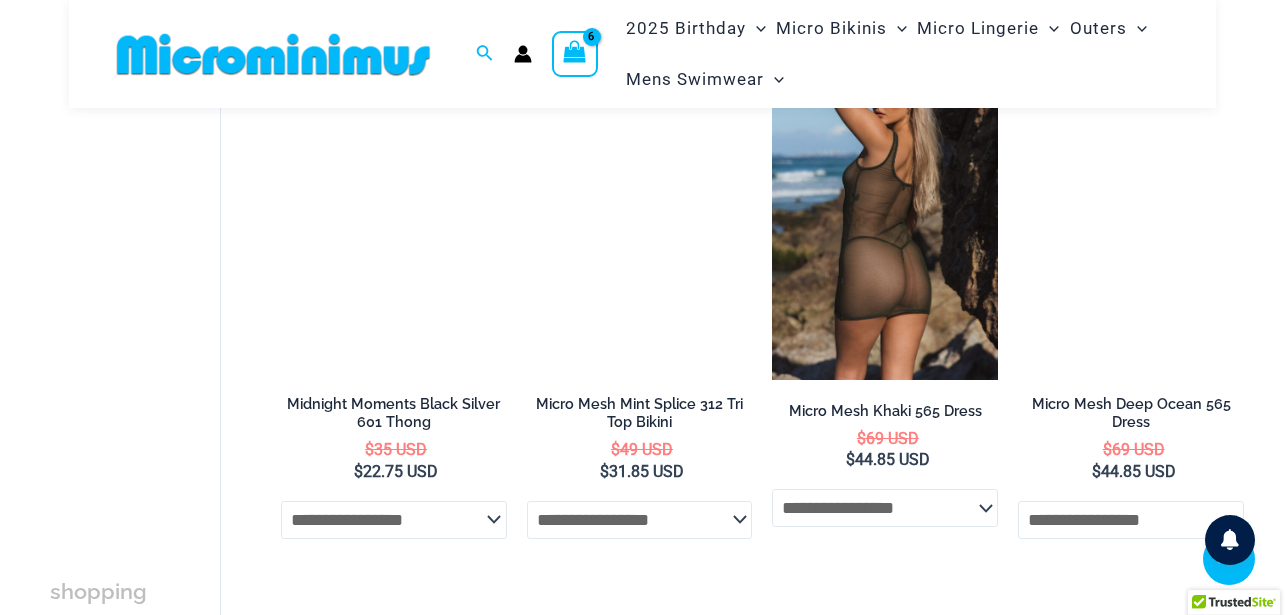 scroll, scrollTop: 2937, scrollLeft: 0, axis: vertical 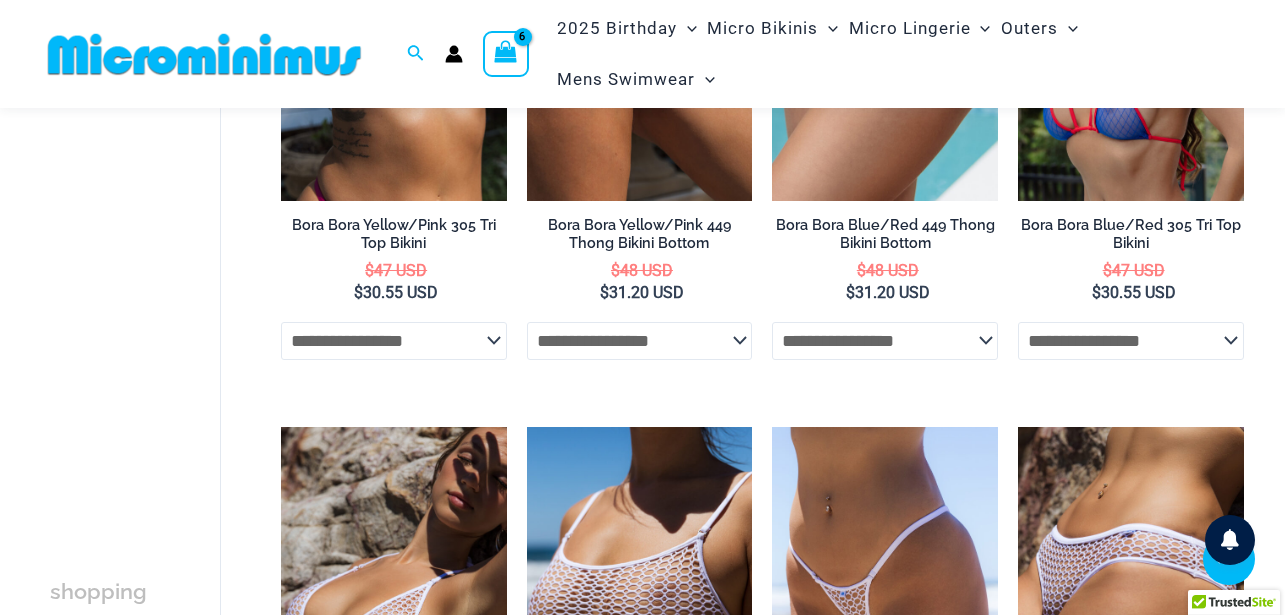 click on "**********" 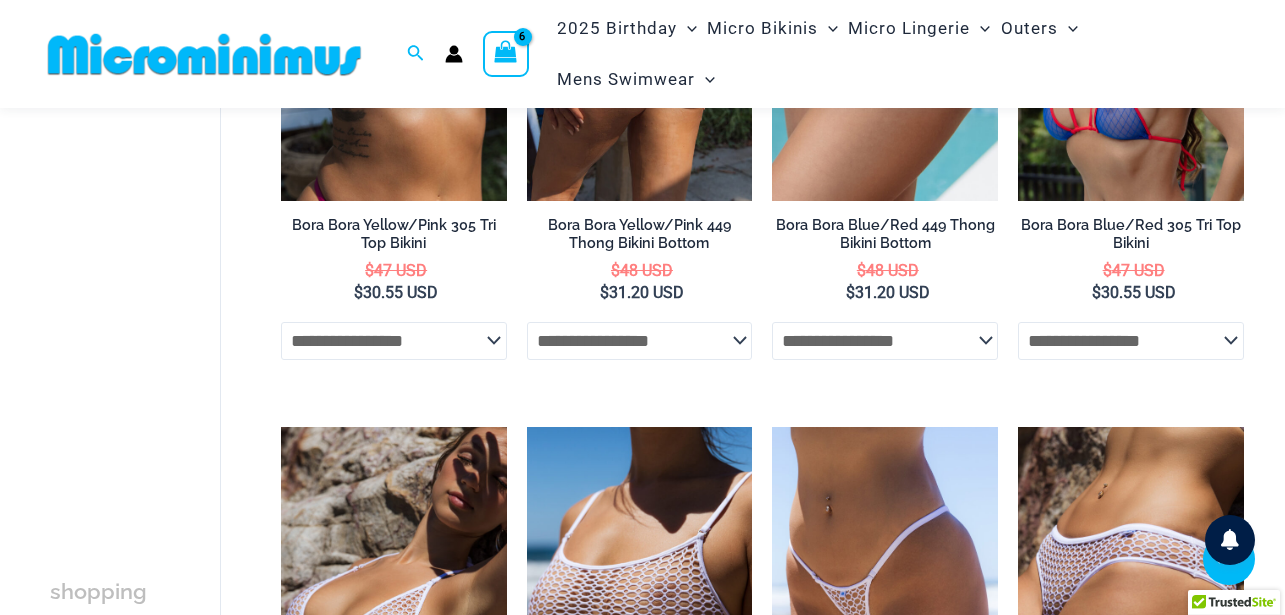 click on "**********" 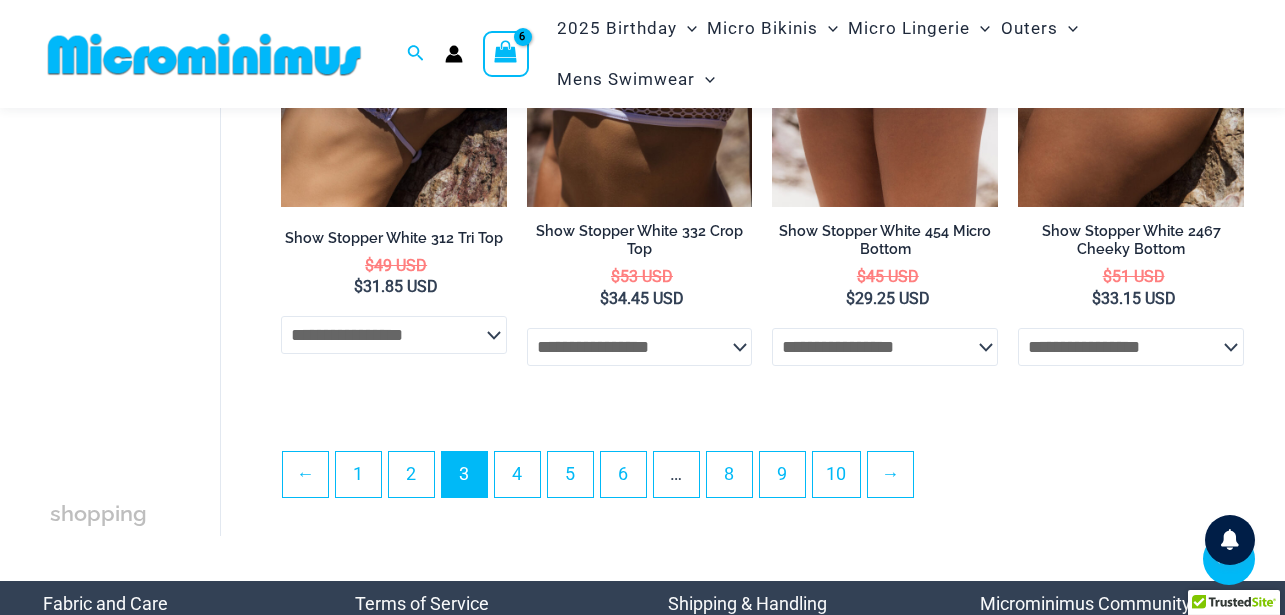 scroll, scrollTop: 4367, scrollLeft: 0, axis: vertical 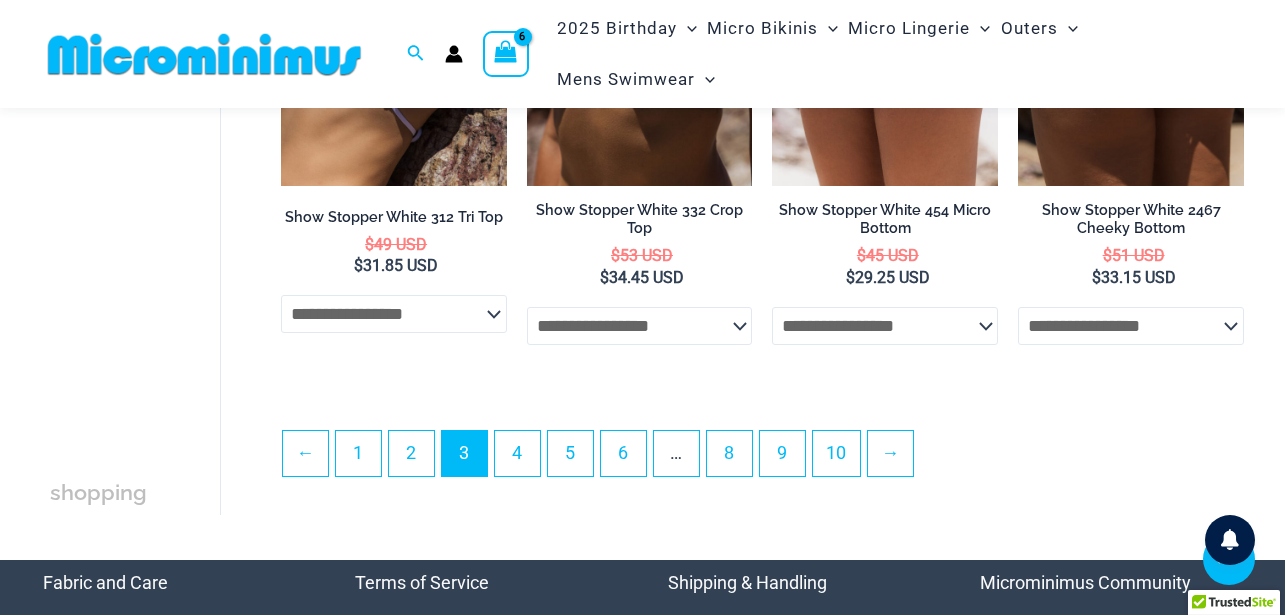 click on "**********" 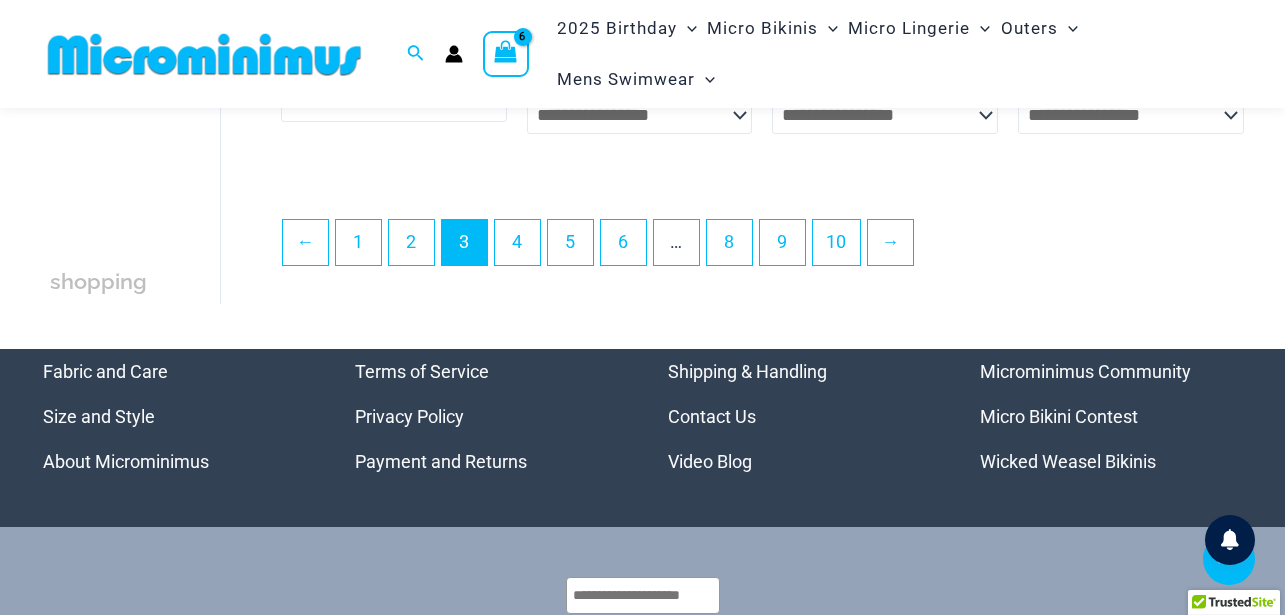 scroll, scrollTop: 4586, scrollLeft: 0, axis: vertical 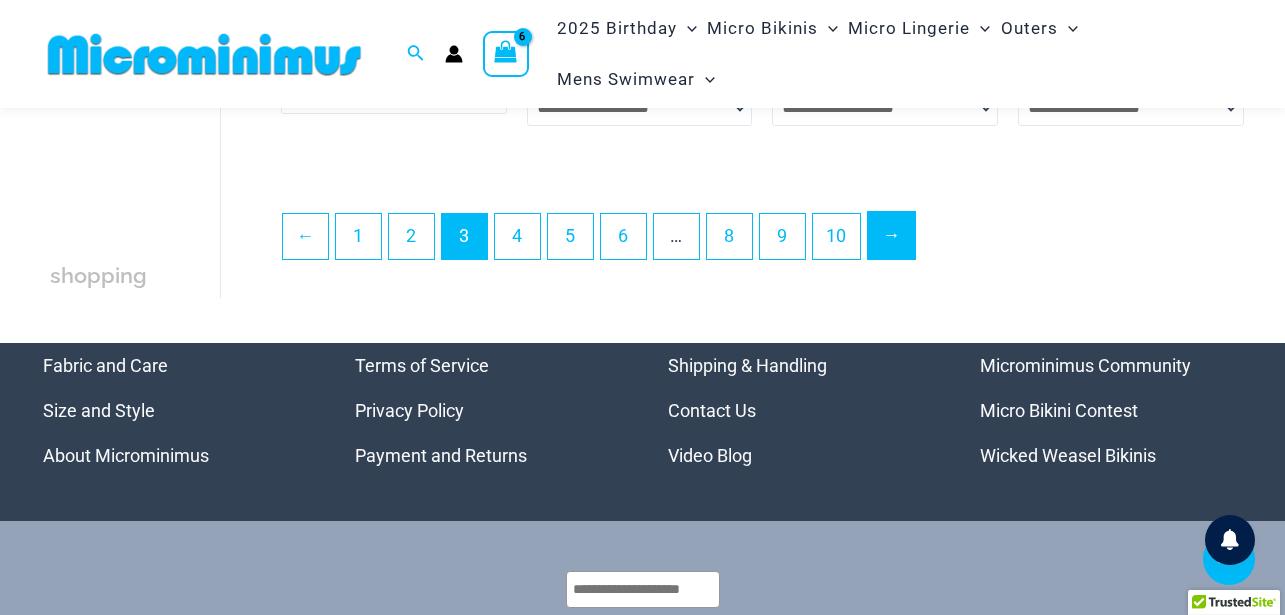 click on "→" at bounding box center [891, 235] 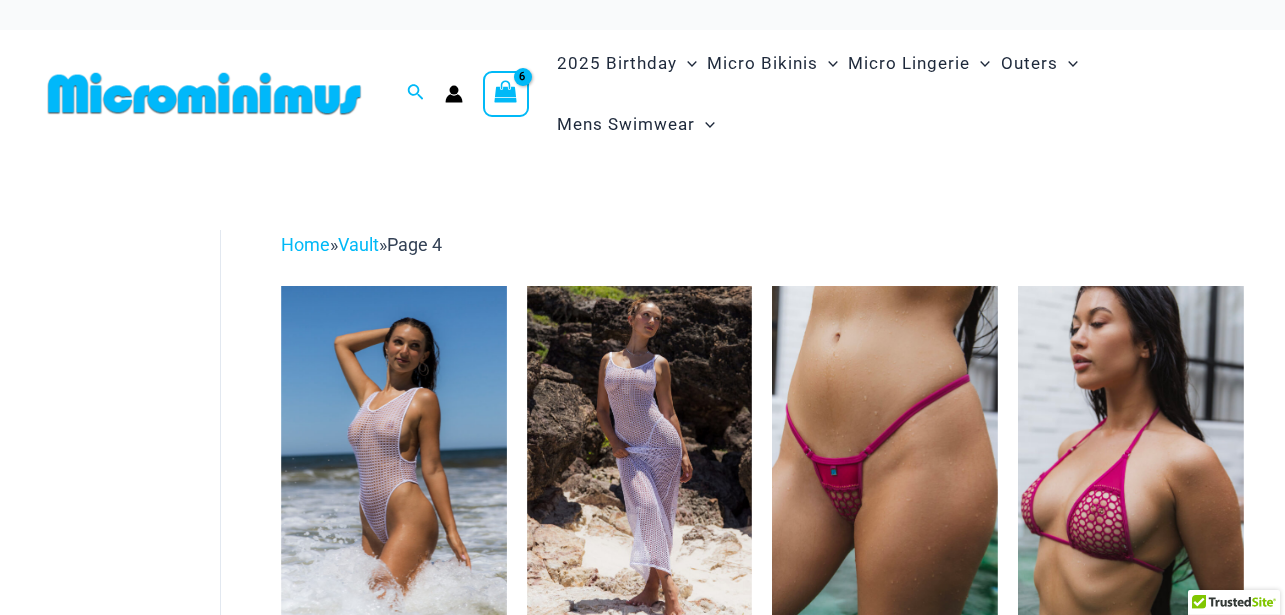 scroll, scrollTop: 137, scrollLeft: 0, axis: vertical 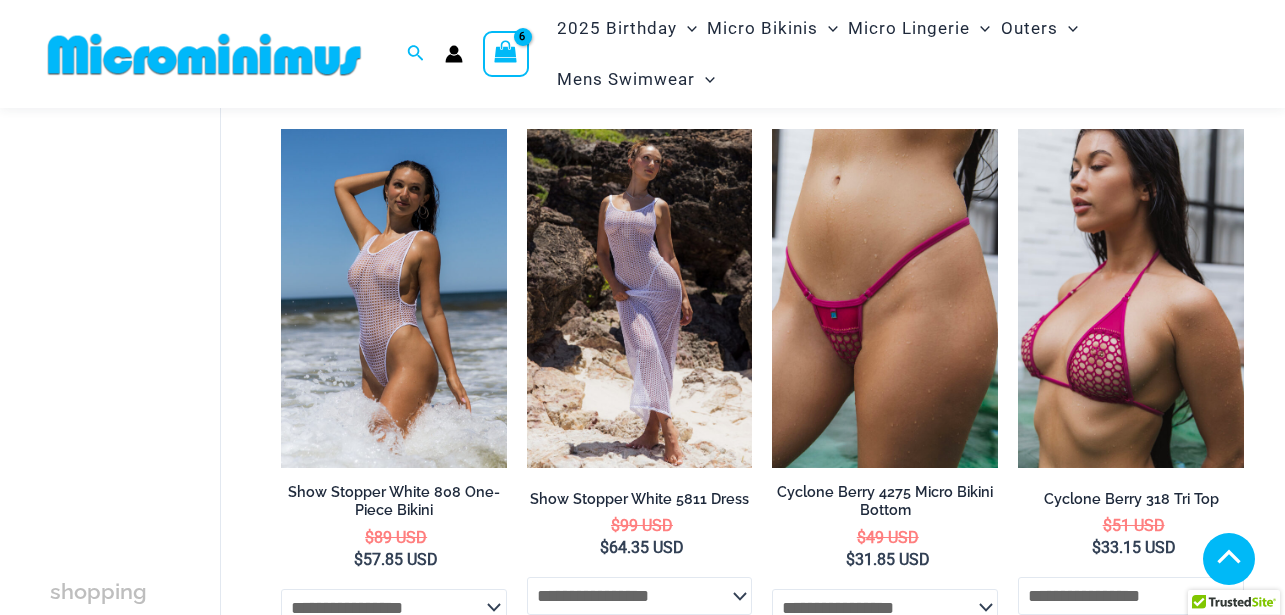 type on "**********" 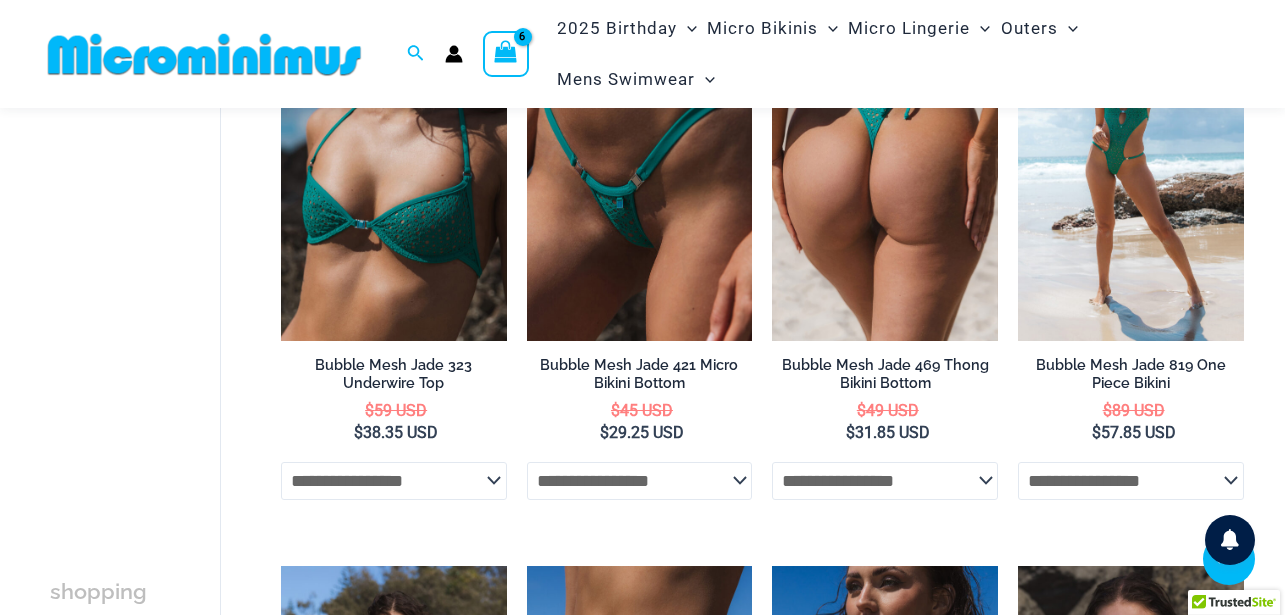 click on "**********" 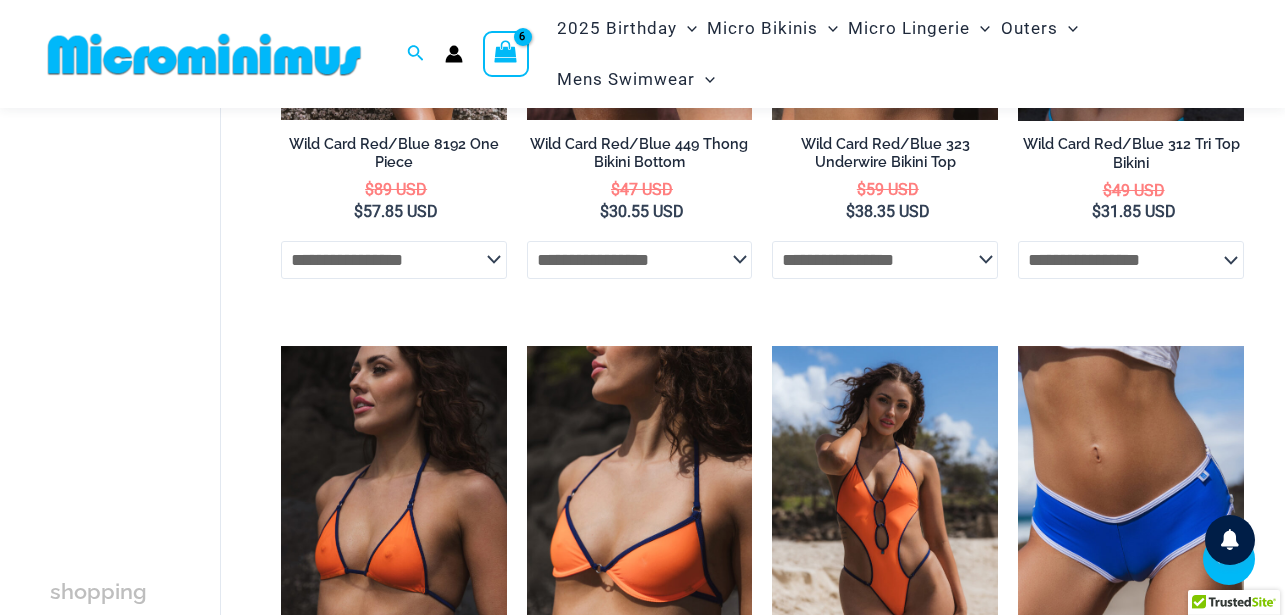 scroll, scrollTop: 2742, scrollLeft: 0, axis: vertical 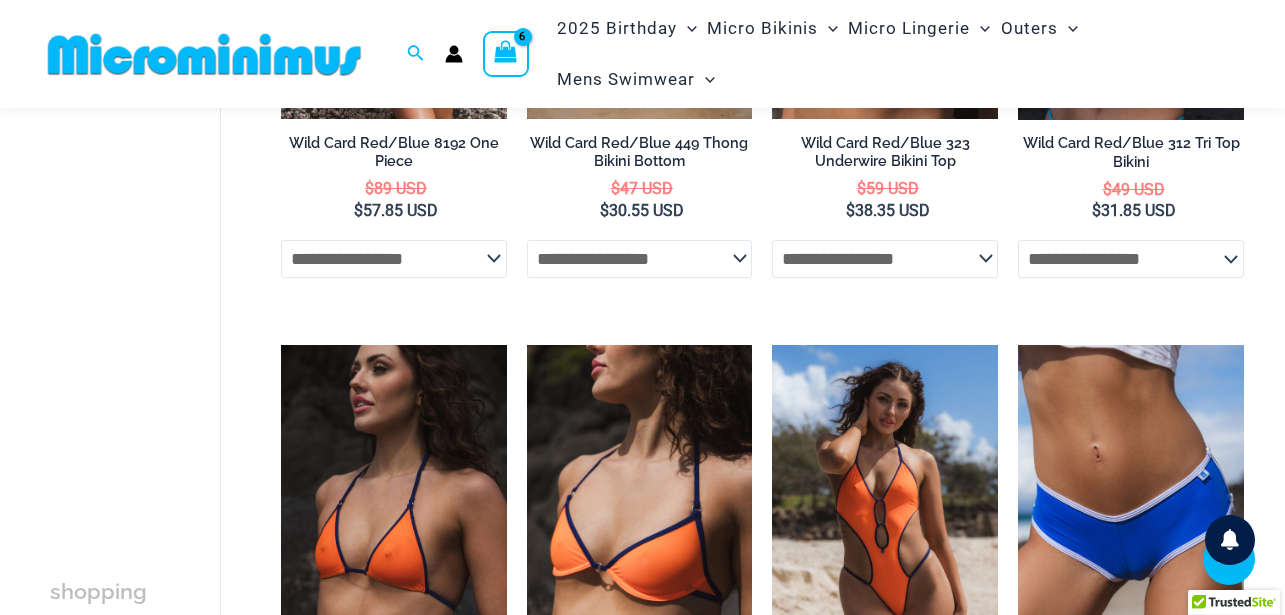 click on "**********" 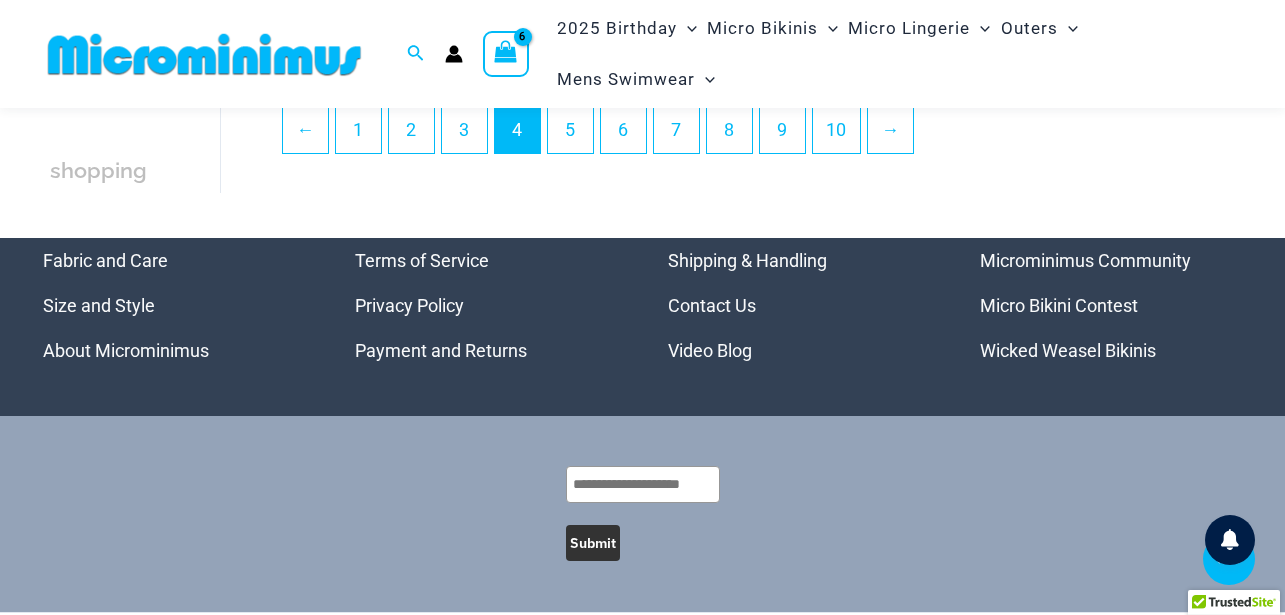 scroll, scrollTop: 4694, scrollLeft: 0, axis: vertical 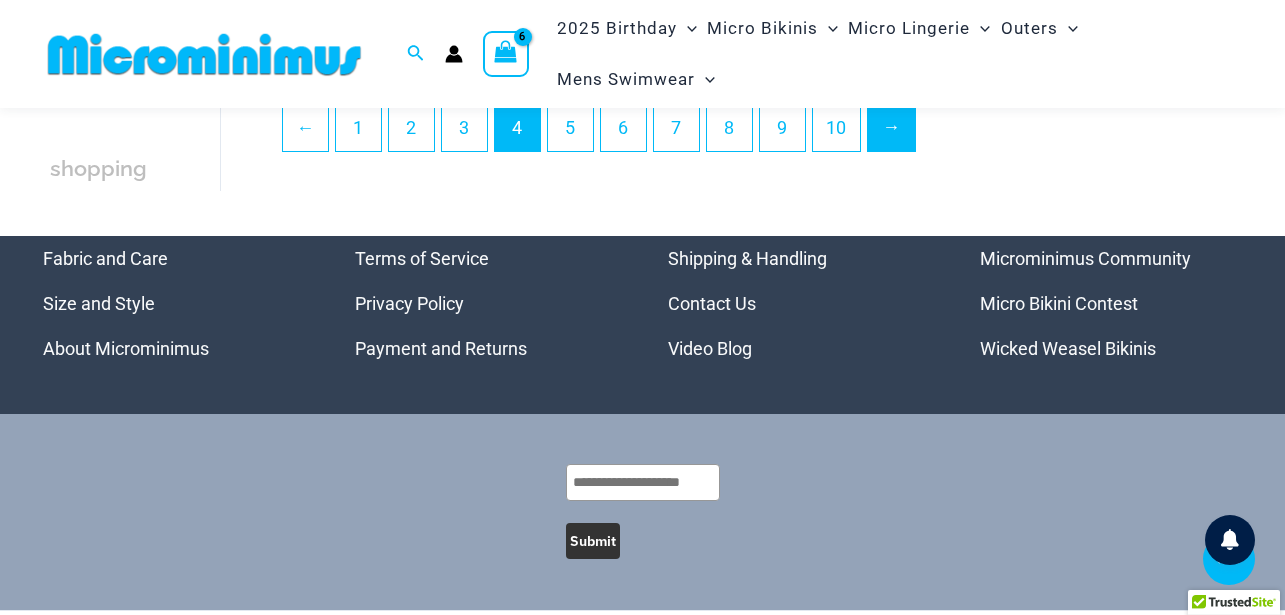 click on "→" at bounding box center [891, 127] 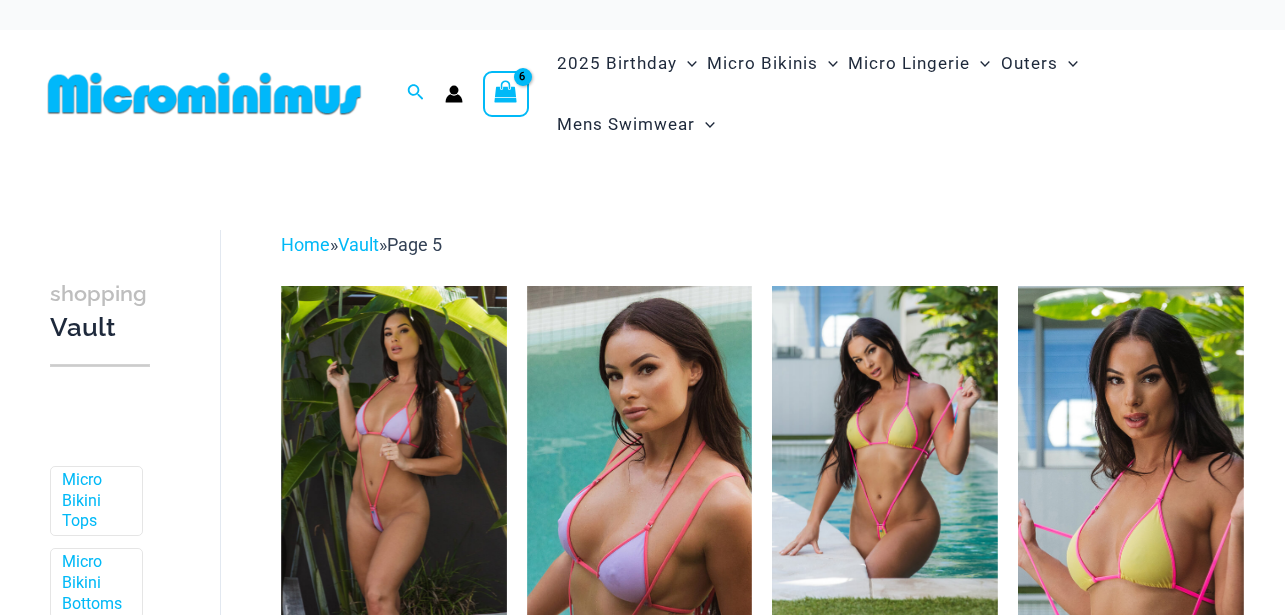 scroll, scrollTop: 200, scrollLeft: 0, axis: vertical 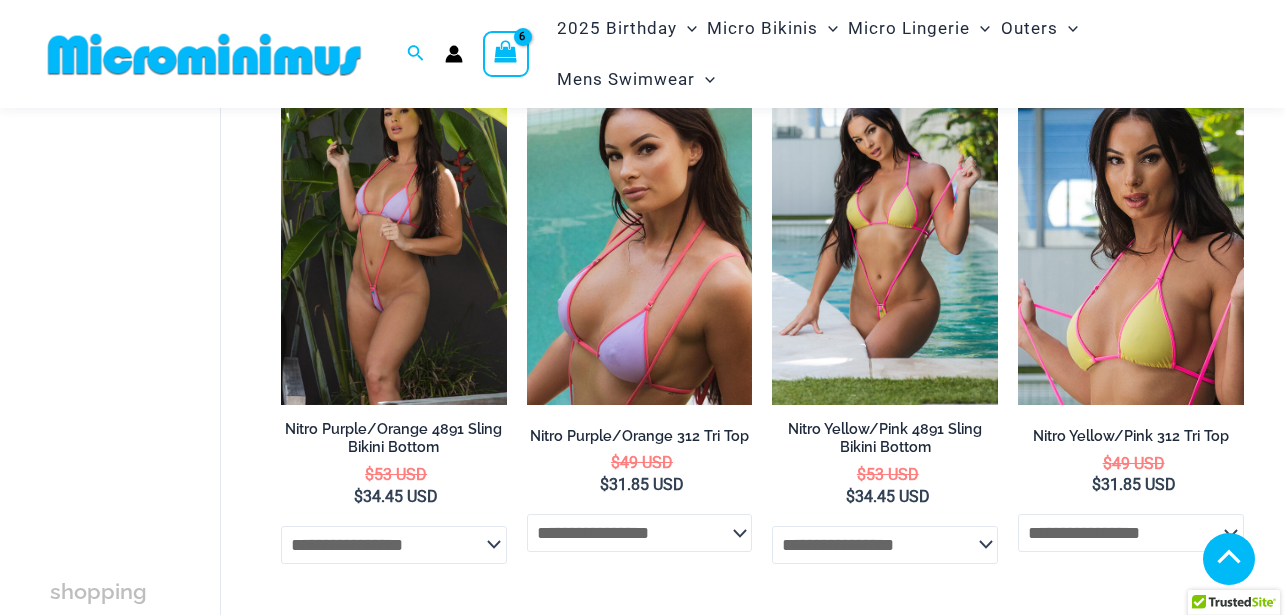 type on "**********" 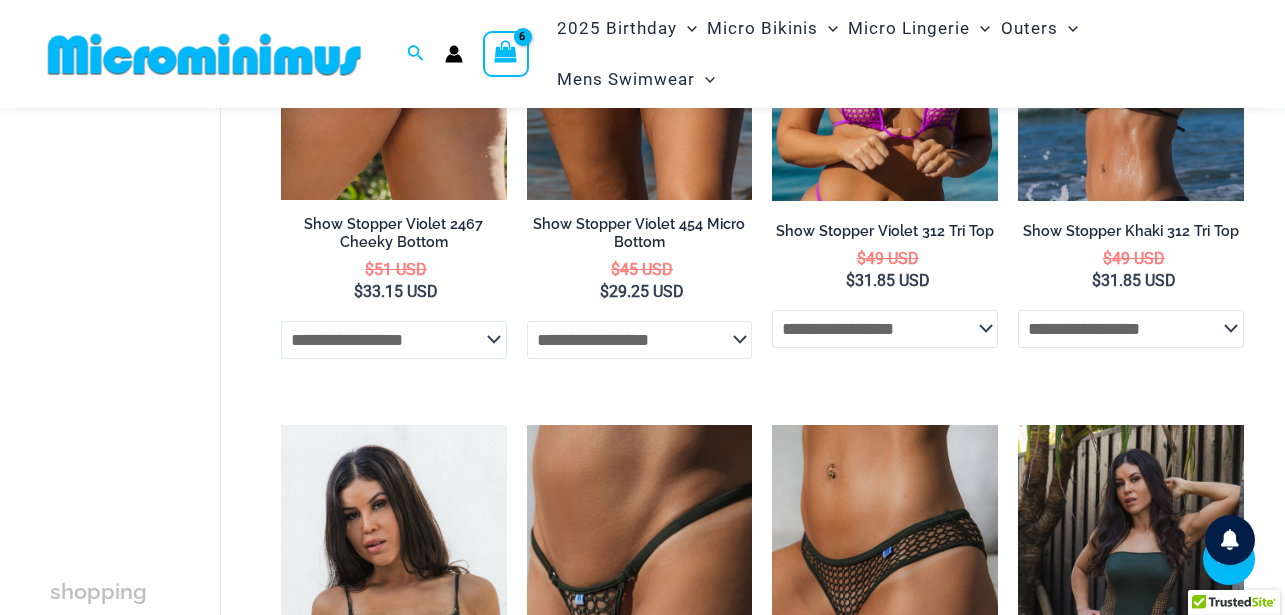 click on "**********" 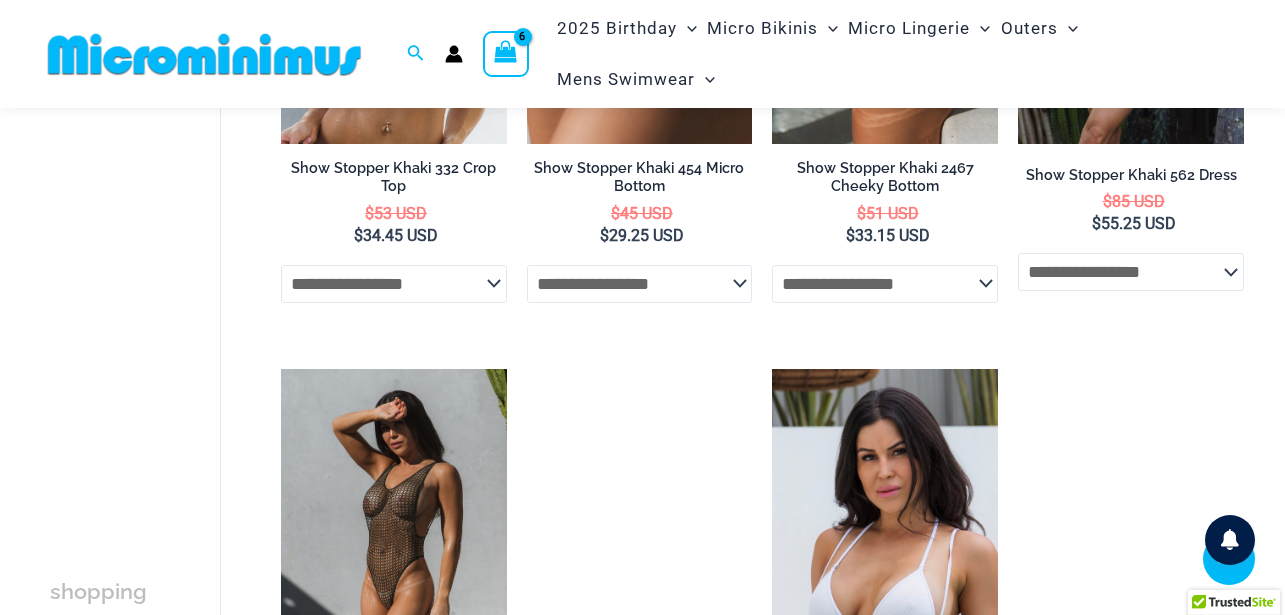 scroll, scrollTop: 2159, scrollLeft: 0, axis: vertical 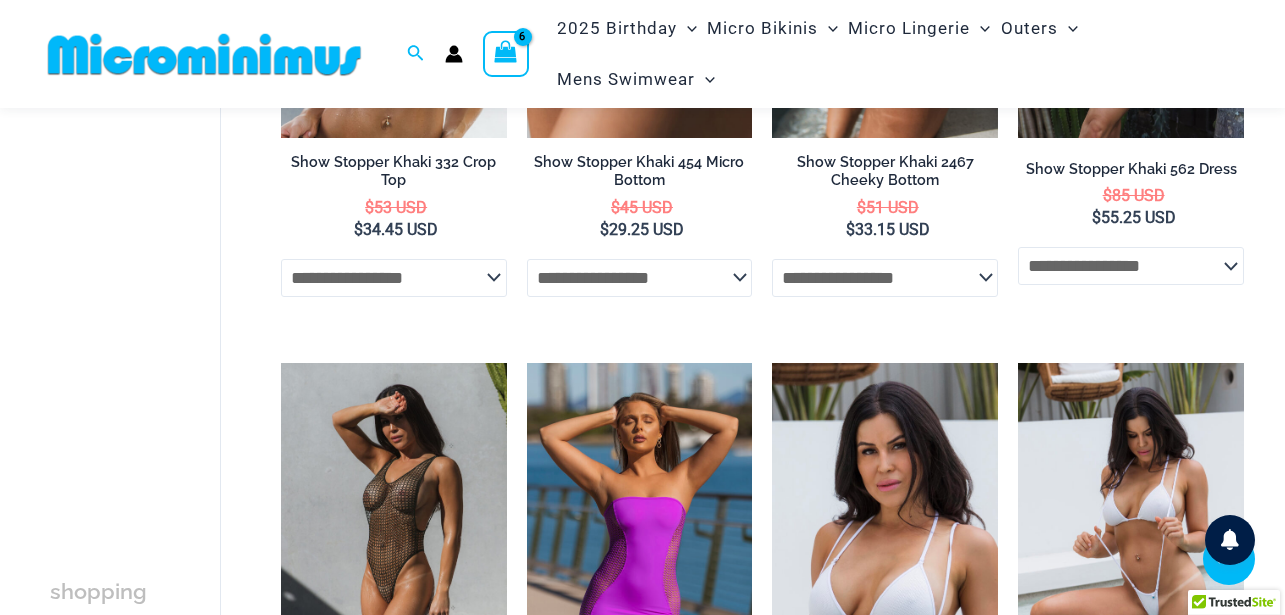 click on "**********" 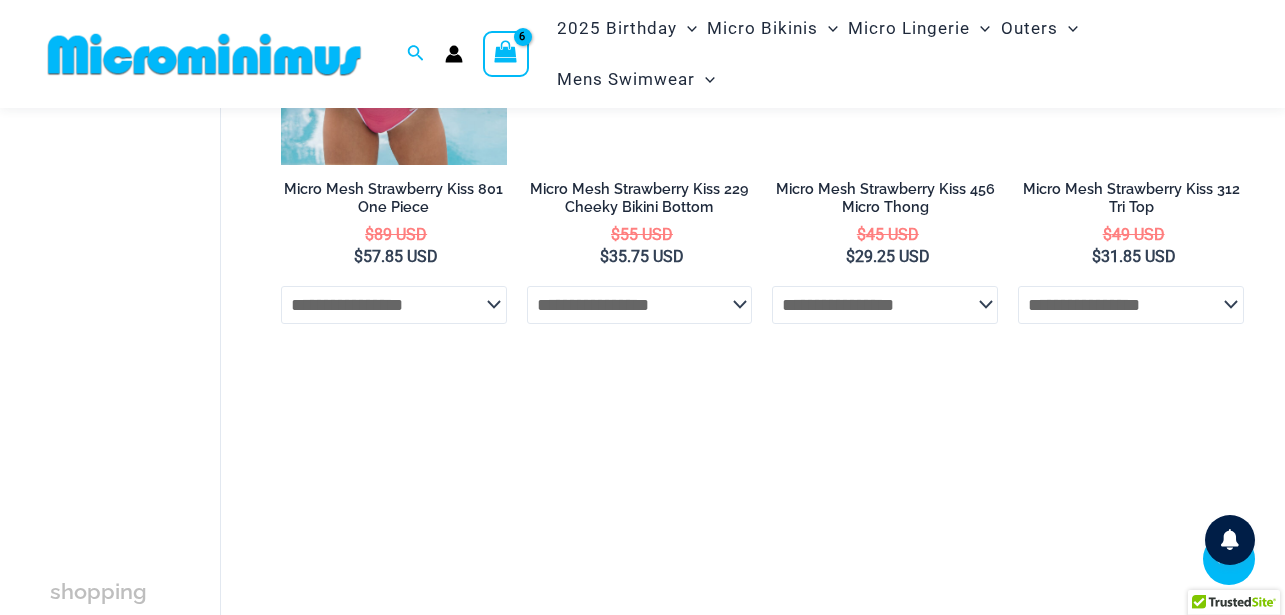 scroll, scrollTop: 3820, scrollLeft: 0, axis: vertical 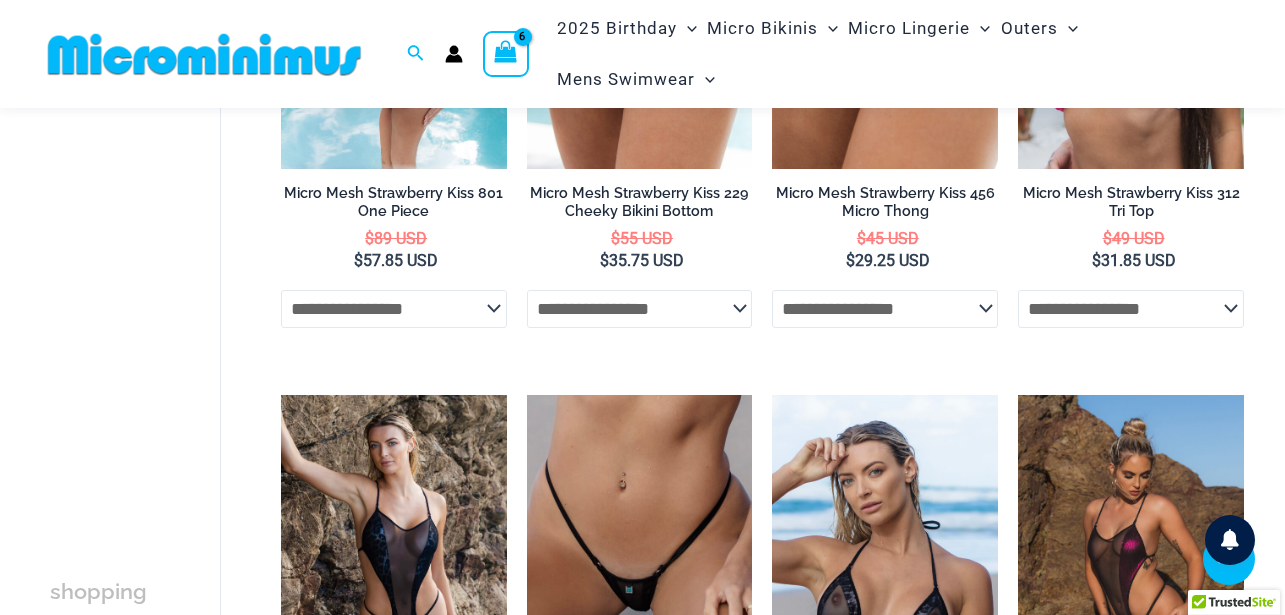 click on "**********" 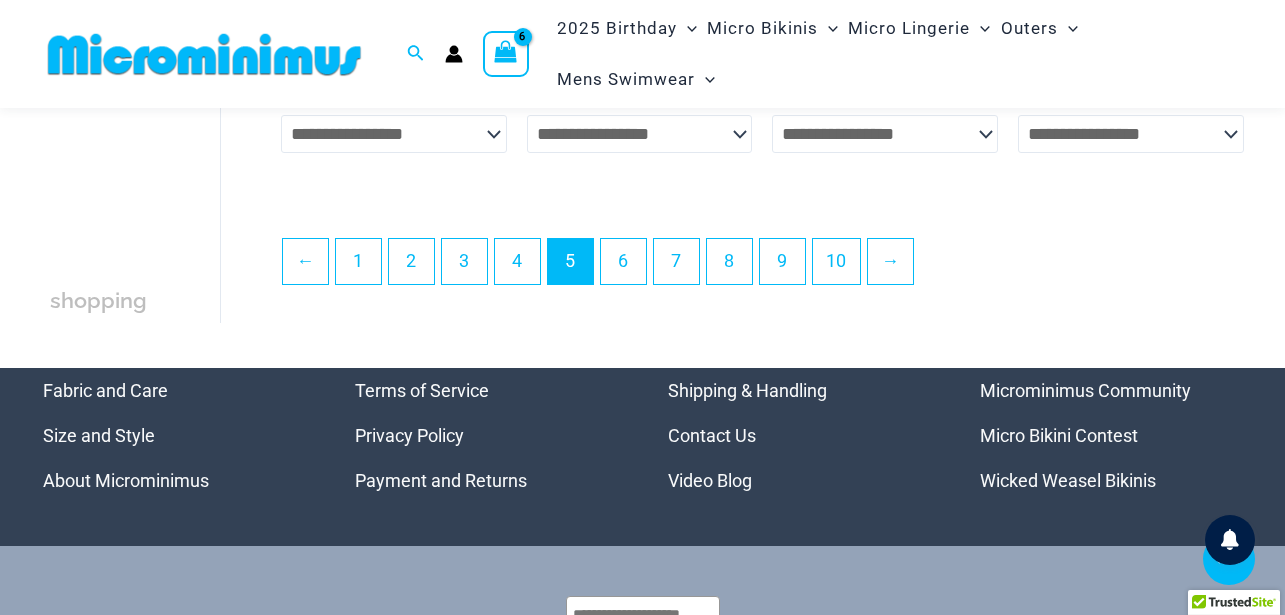 scroll, scrollTop: 4560, scrollLeft: 0, axis: vertical 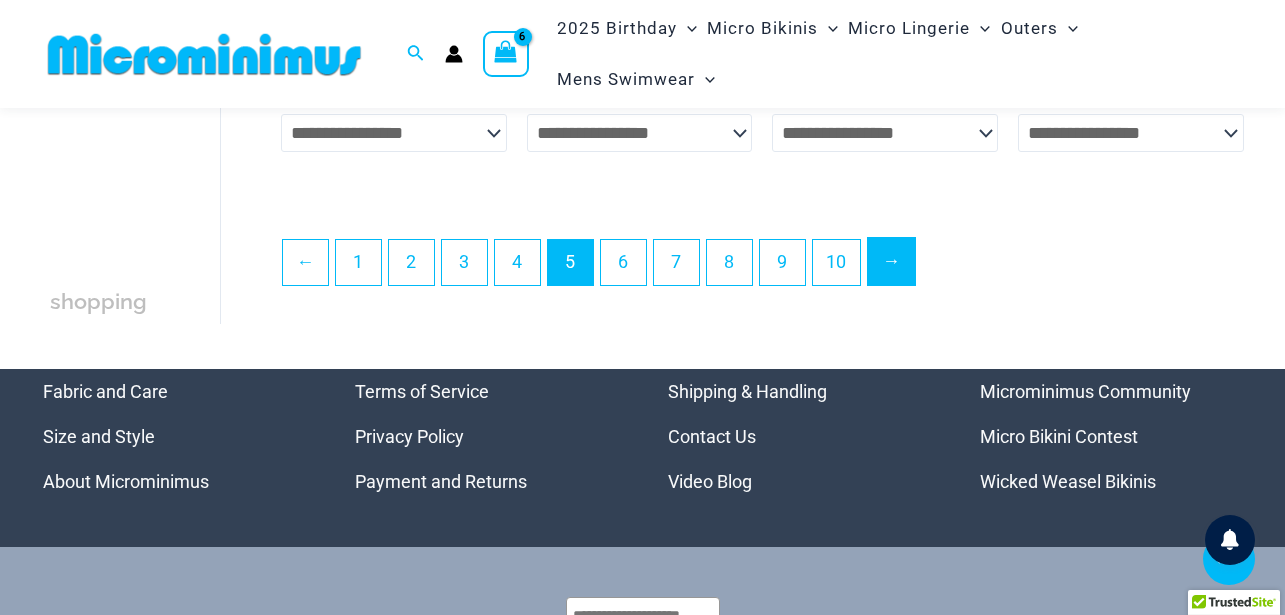 click on "→" at bounding box center (891, 261) 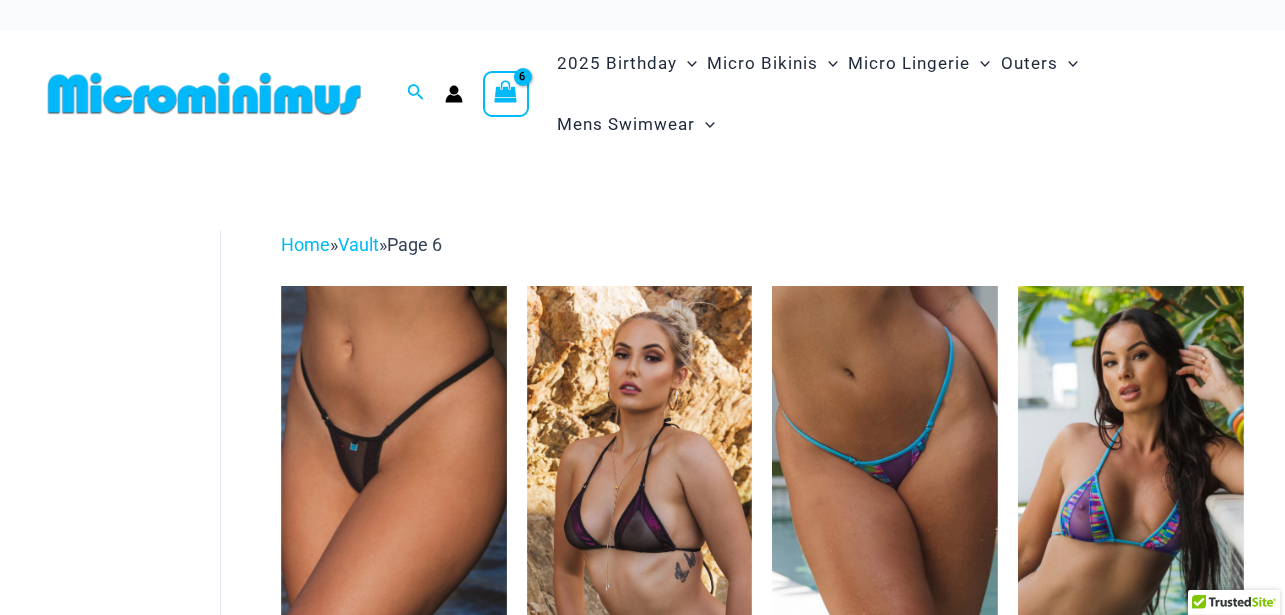 scroll, scrollTop: 101, scrollLeft: 0, axis: vertical 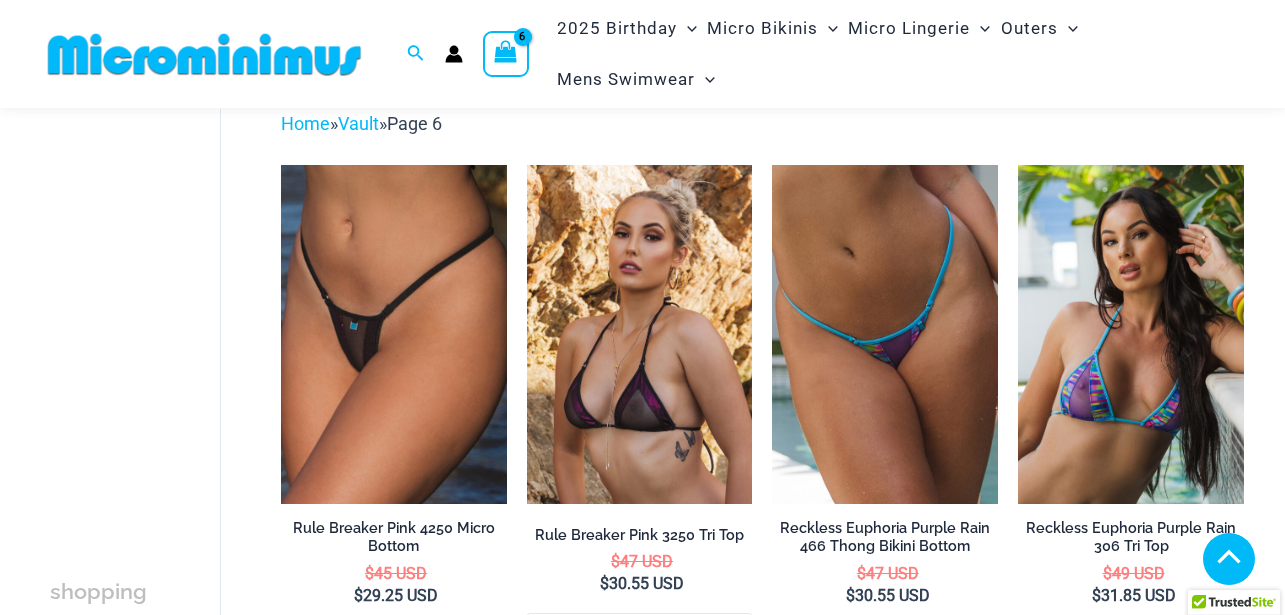 type on "**********" 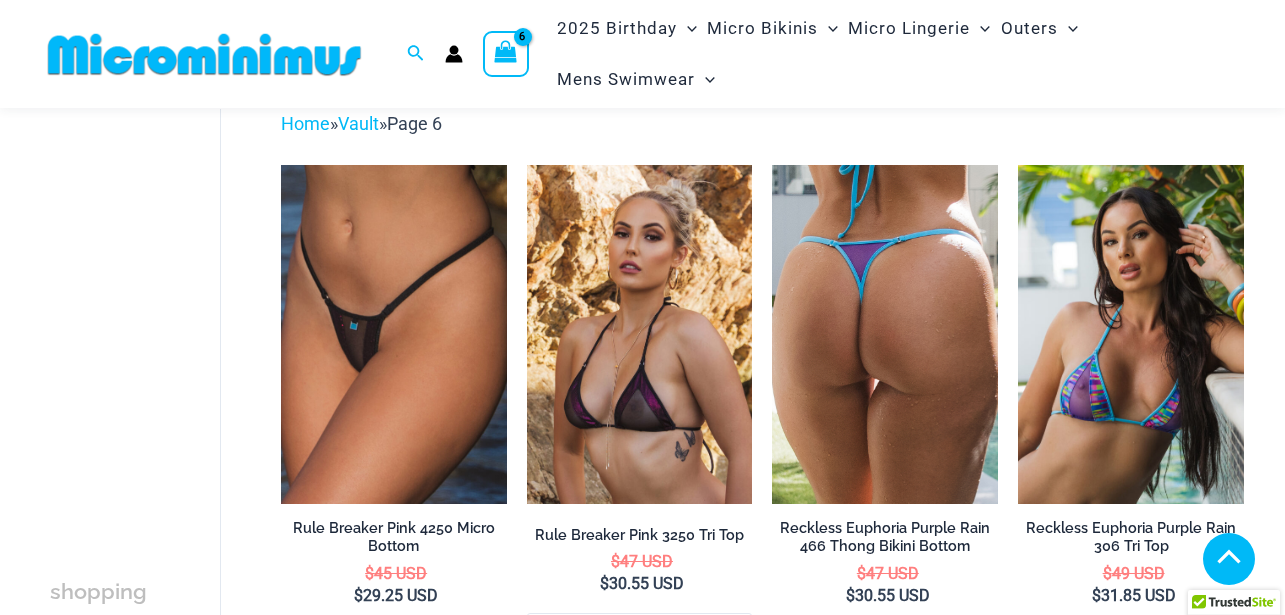 click on "**********" 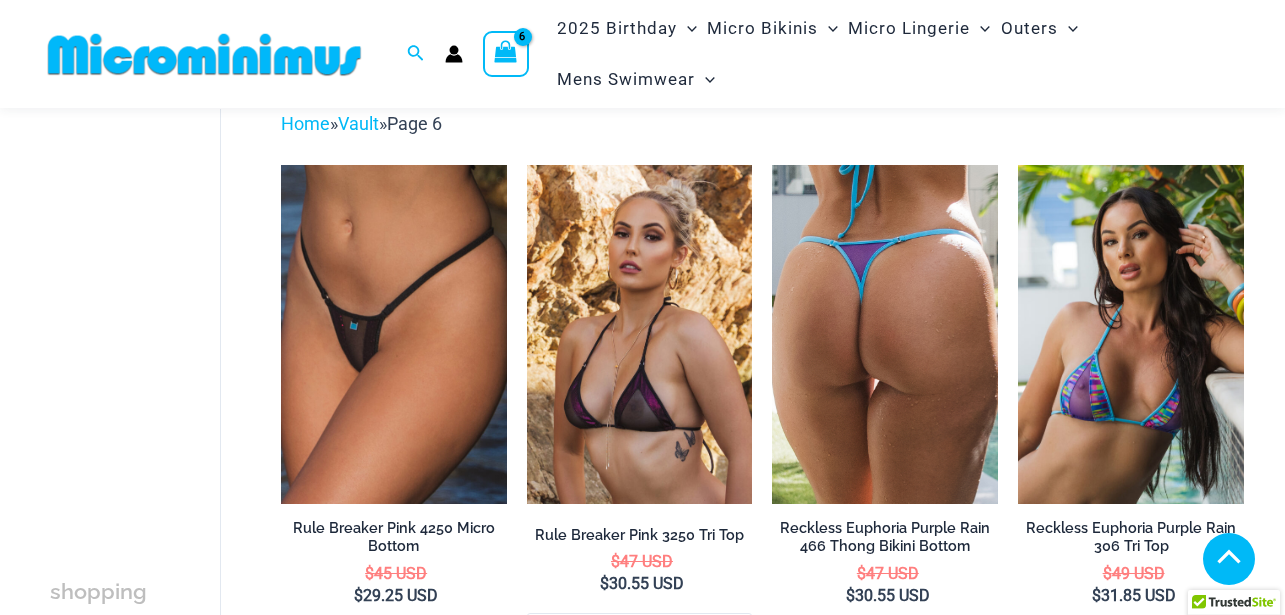 scroll, scrollTop: 409, scrollLeft: 0, axis: vertical 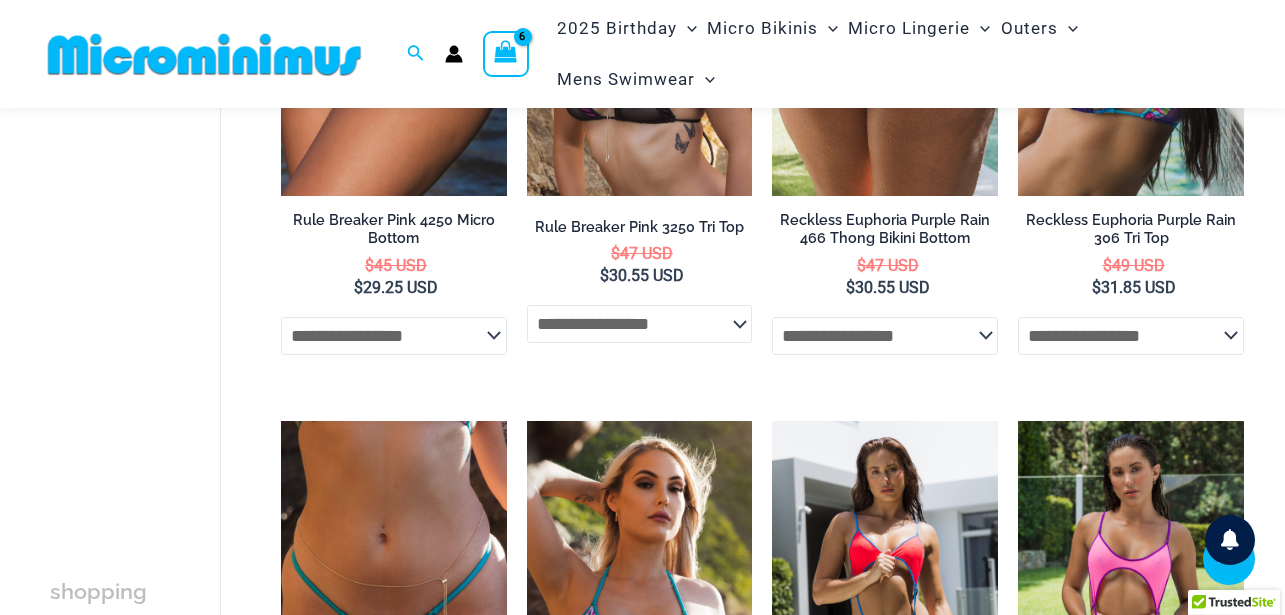click on "**********" 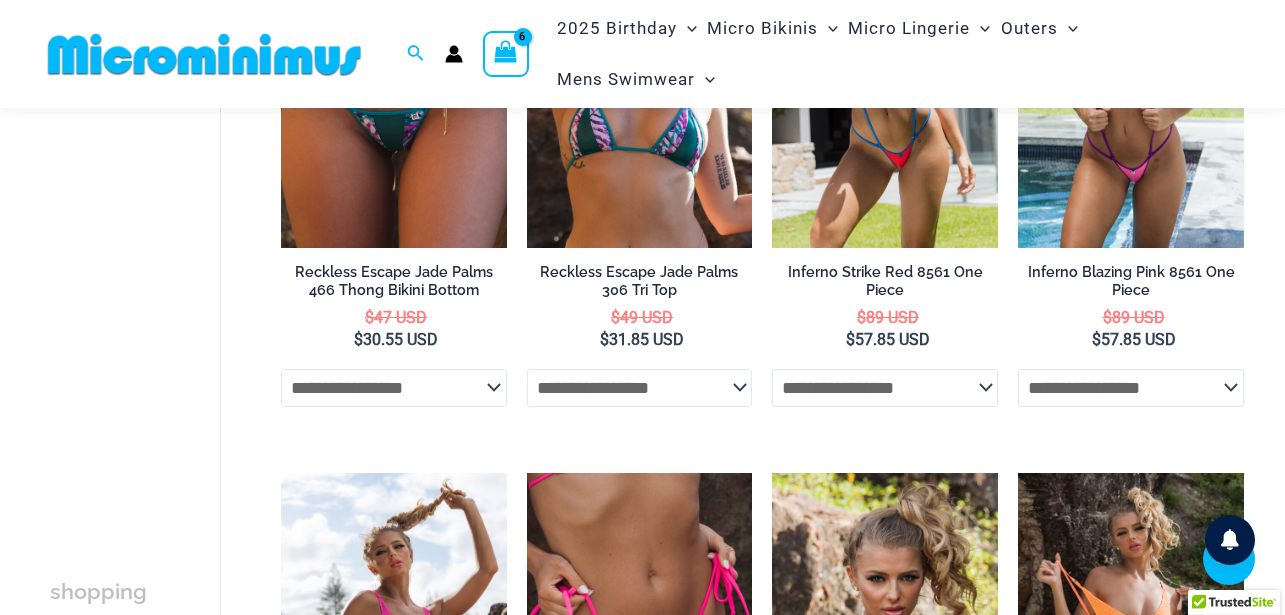 scroll, scrollTop: 920, scrollLeft: 0, axis: vertical 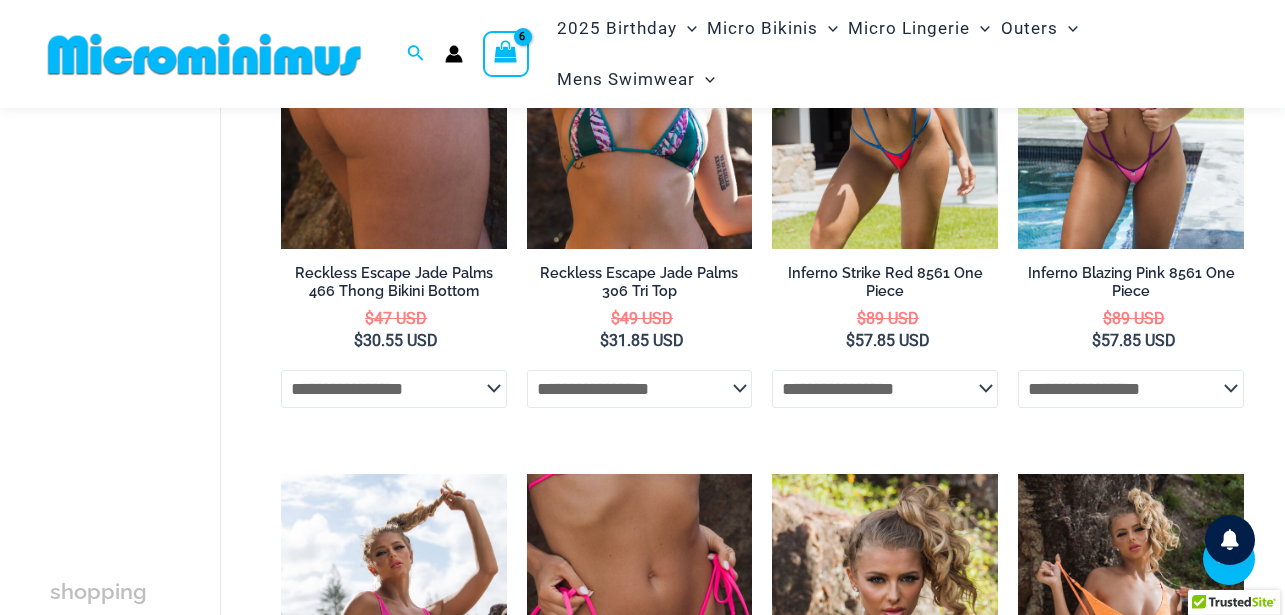 click on "**********" 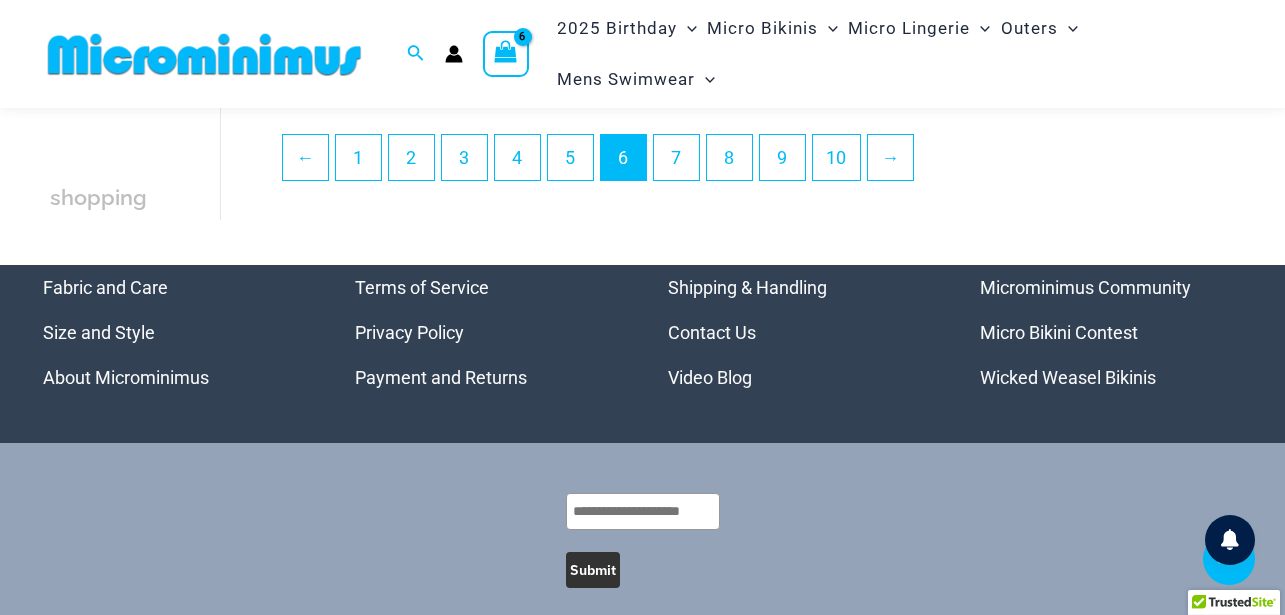 scroll, scrollTop: 4660, scrollLeft: 0, axis: vertical 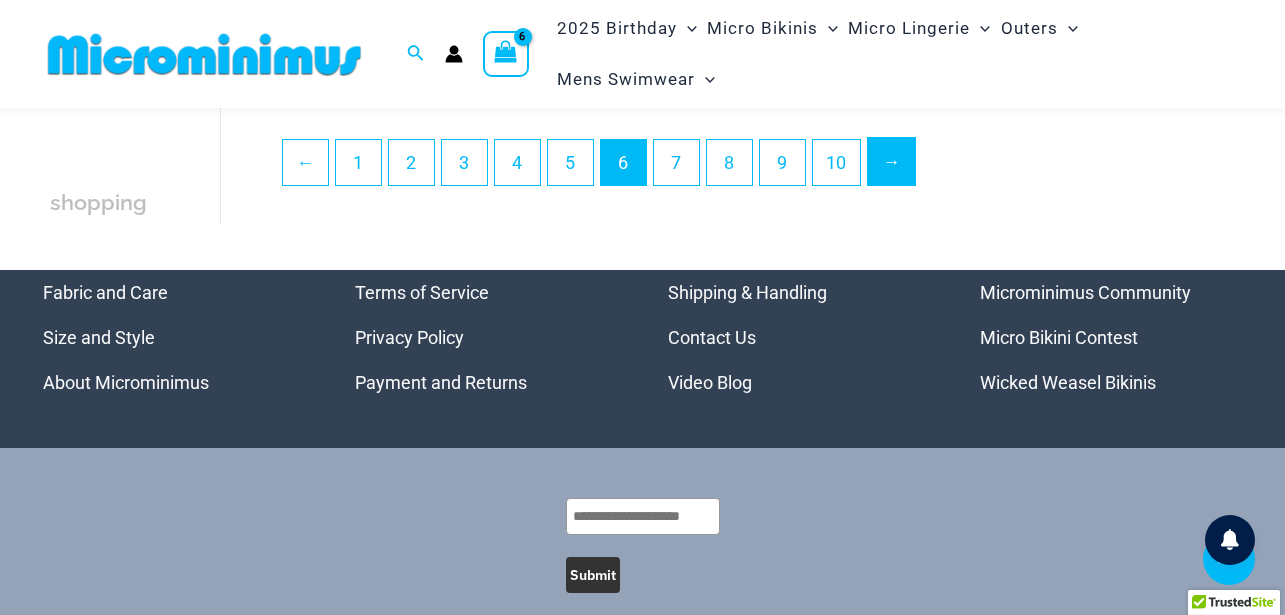 click on "→" at bounding box center (891, 161) 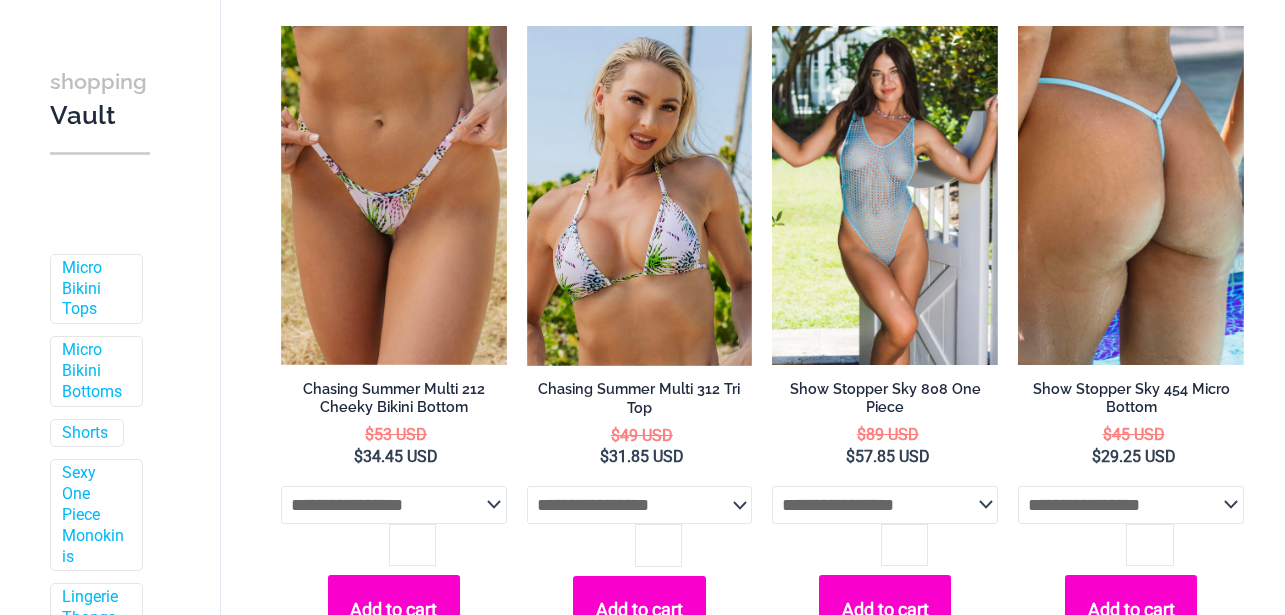 scroll, scrollTop: 425, scrollLeft: 0, axis: vertical 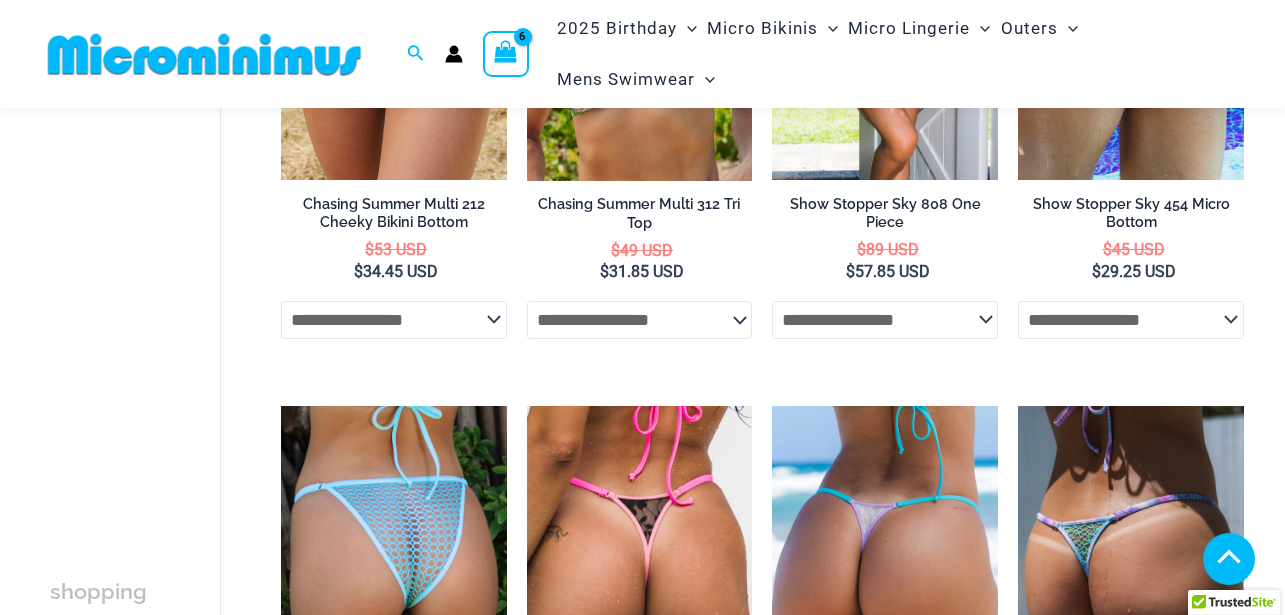 type on "**********" 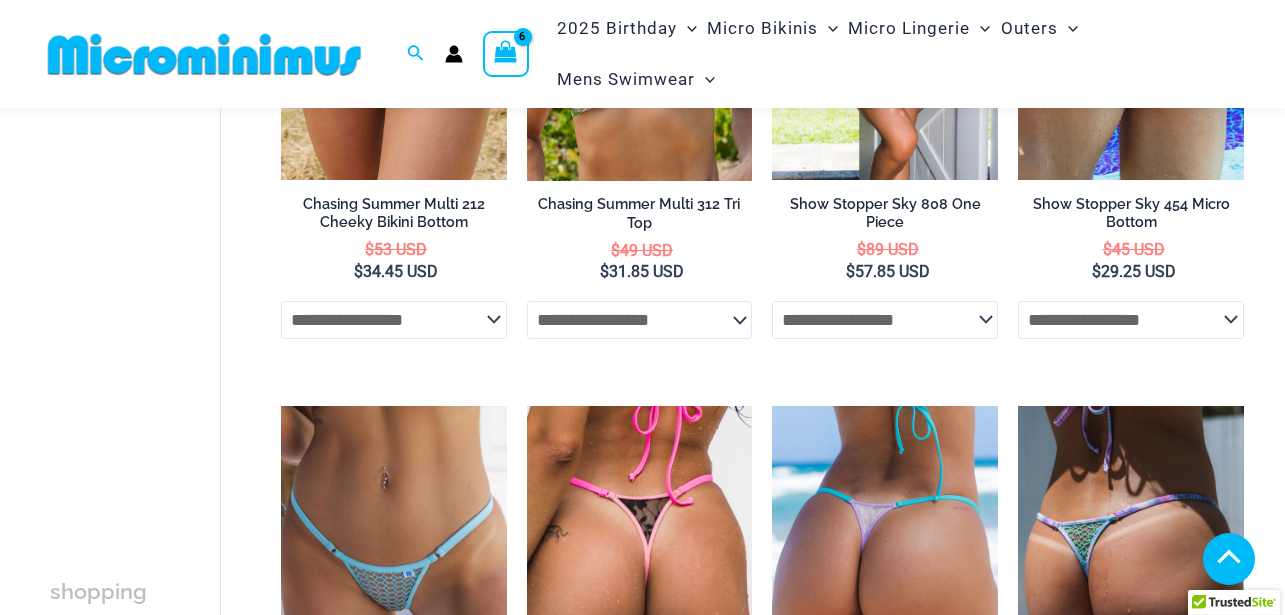 click on "**********" 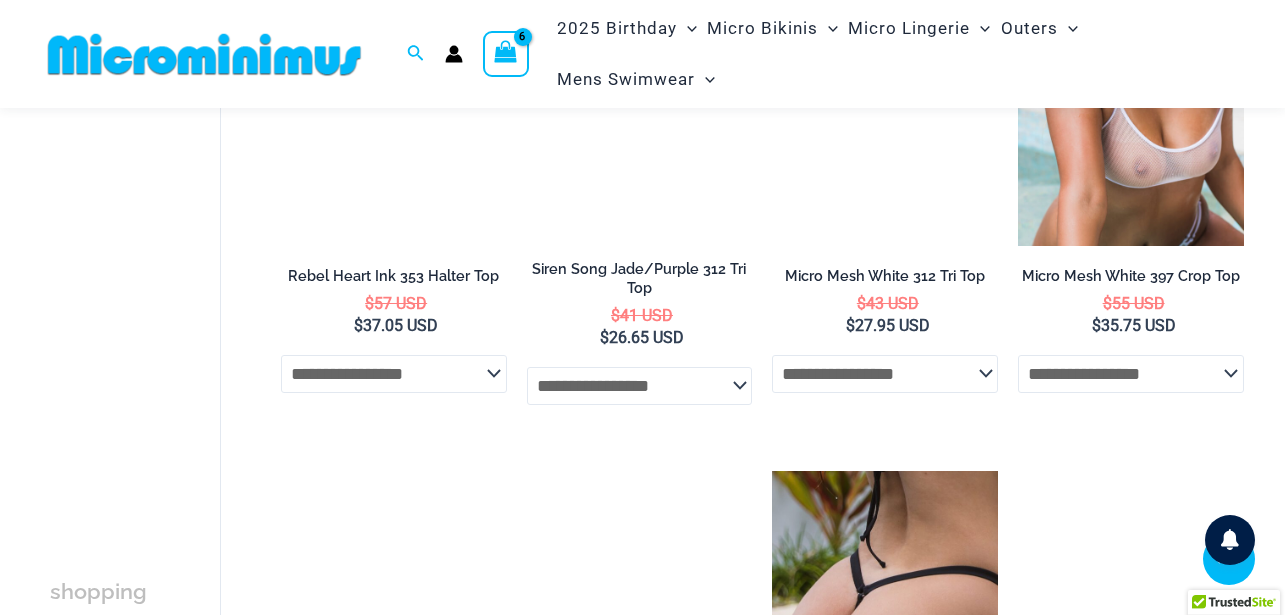 scroll, scrollTop: 2617, scrollLeft: 0, axis: vertical 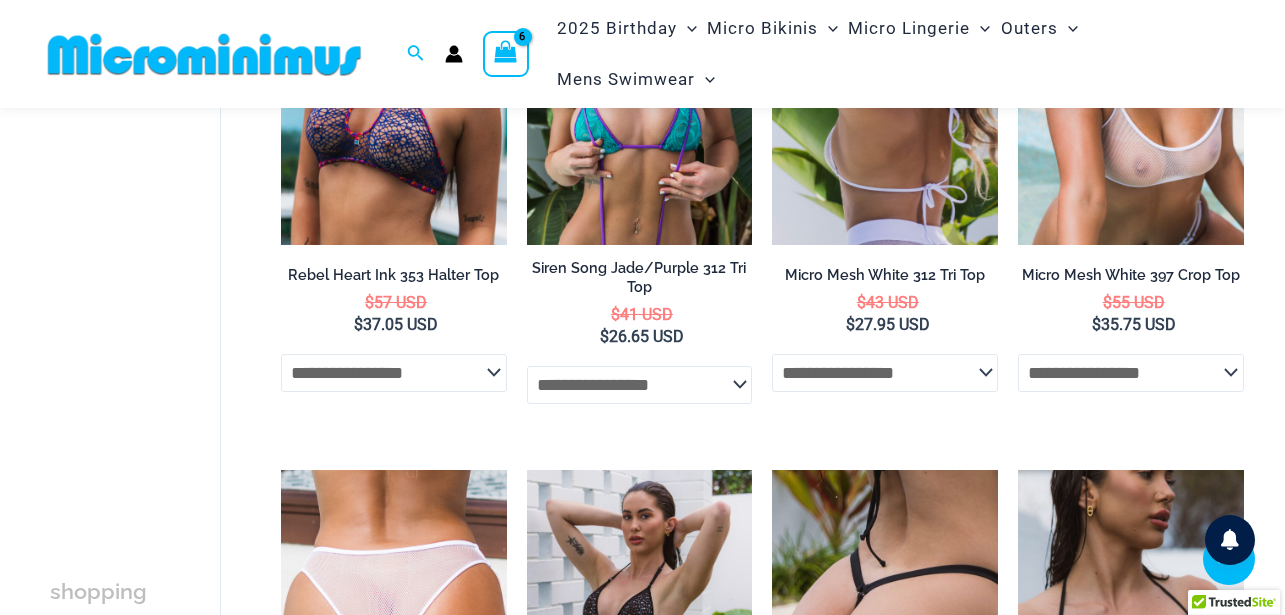 click on "**********" 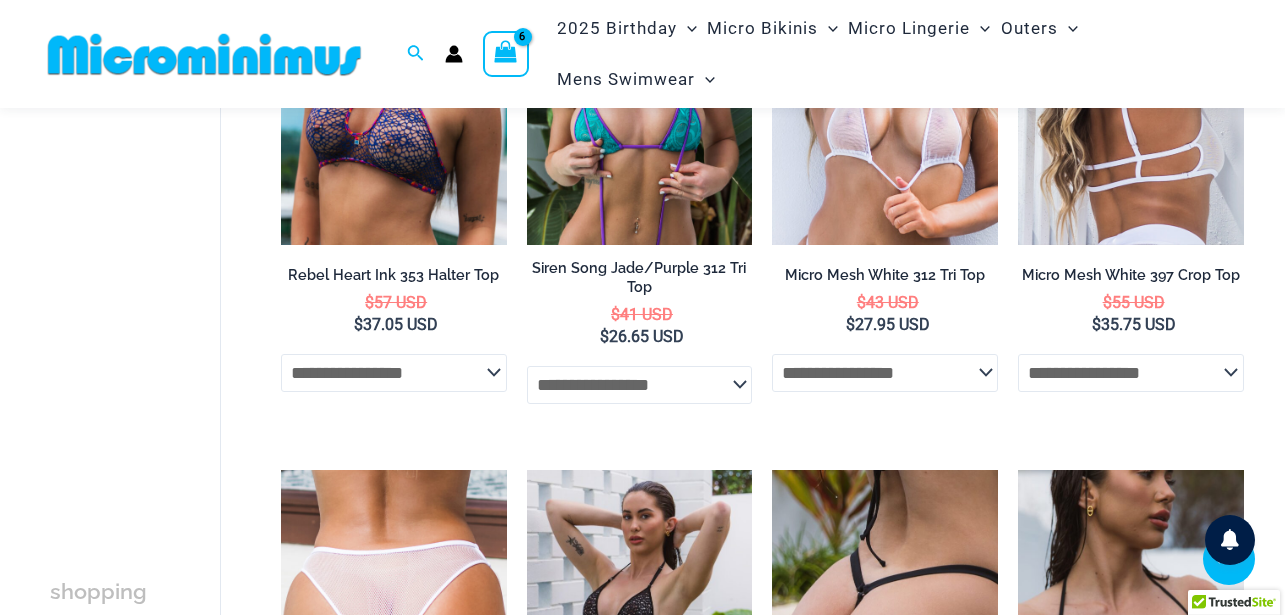 click on "**********" 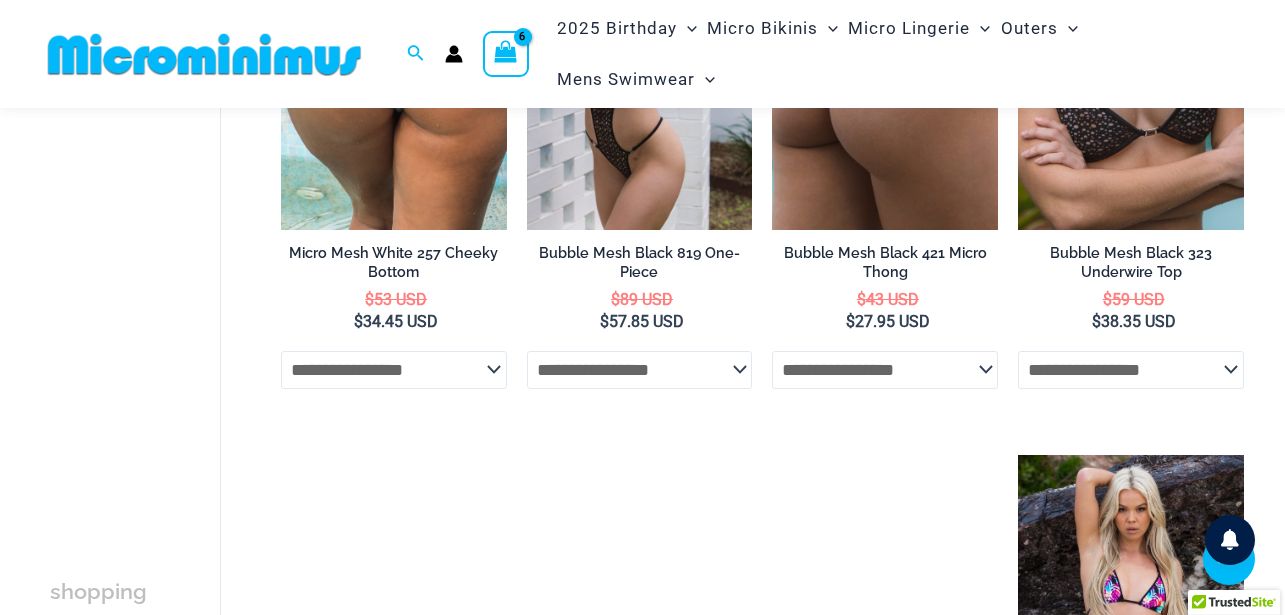 scroll, scrollTop: 3195, scrollLeft: 0, axis: vertical 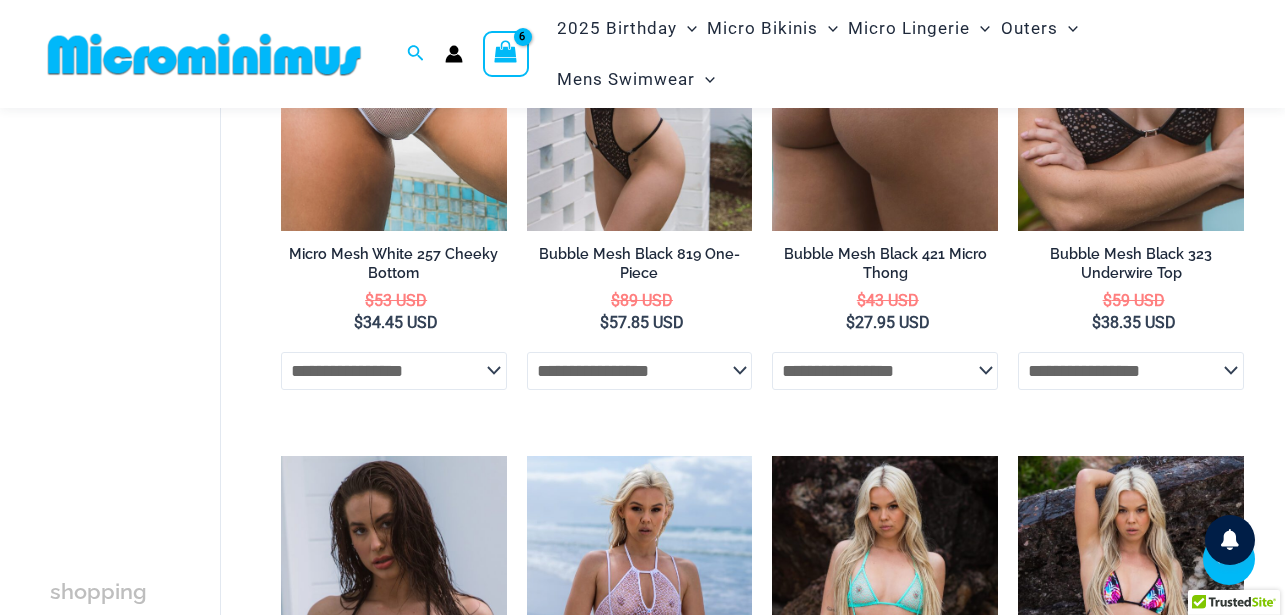 click on "**********" 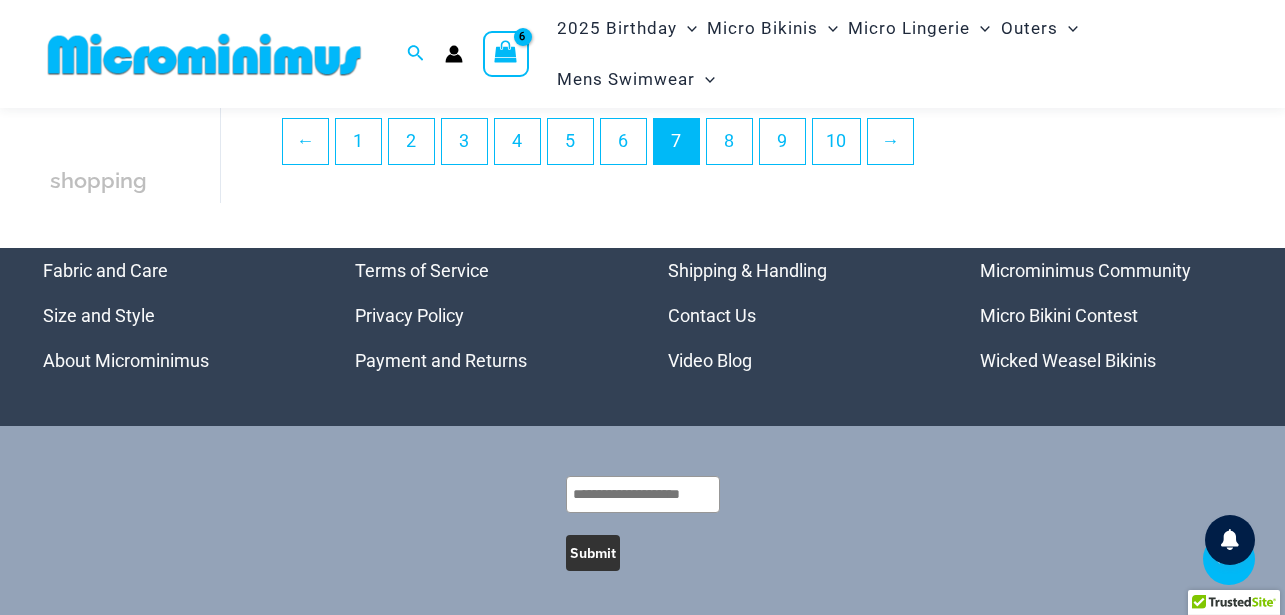 scroll, scrollTop: 4713, scrollLeft: 0, axis: vertical 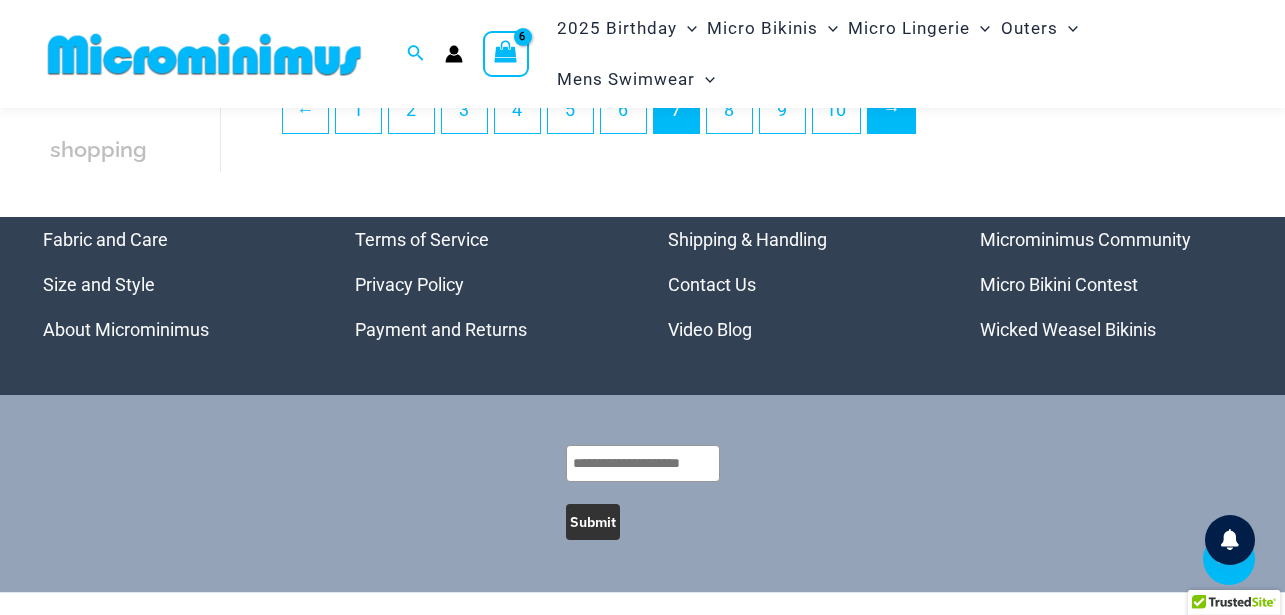 click on "→" at bounding box center (891, 109) 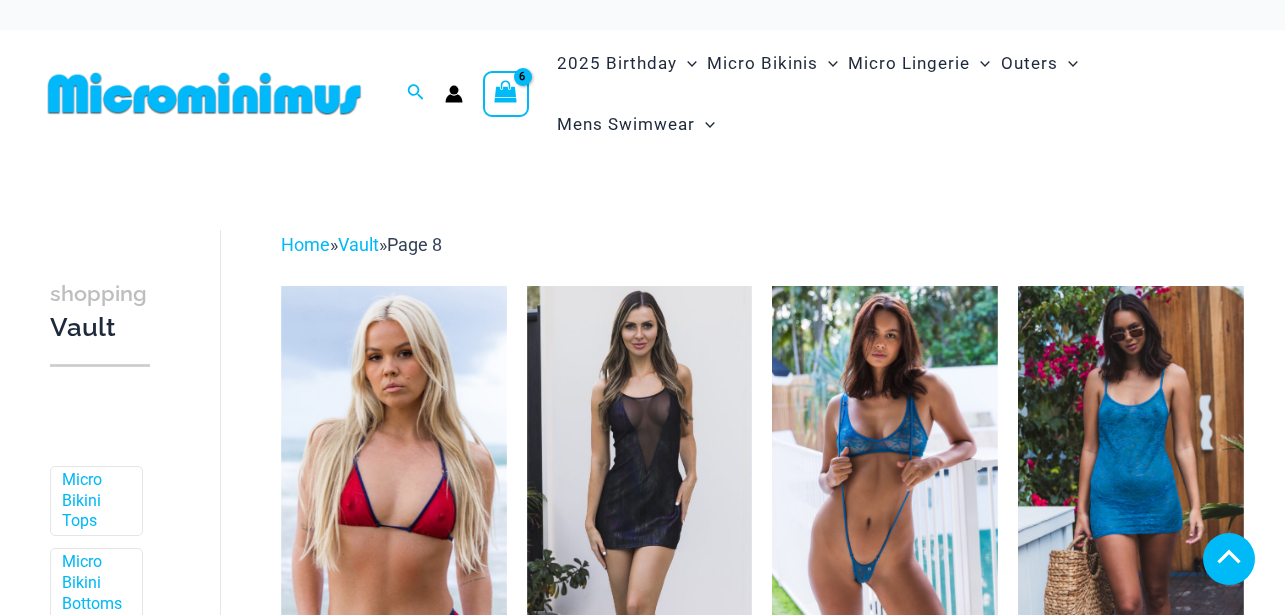 scroll, scrollTop: 884, scrollLeft: 0, axis: vertical 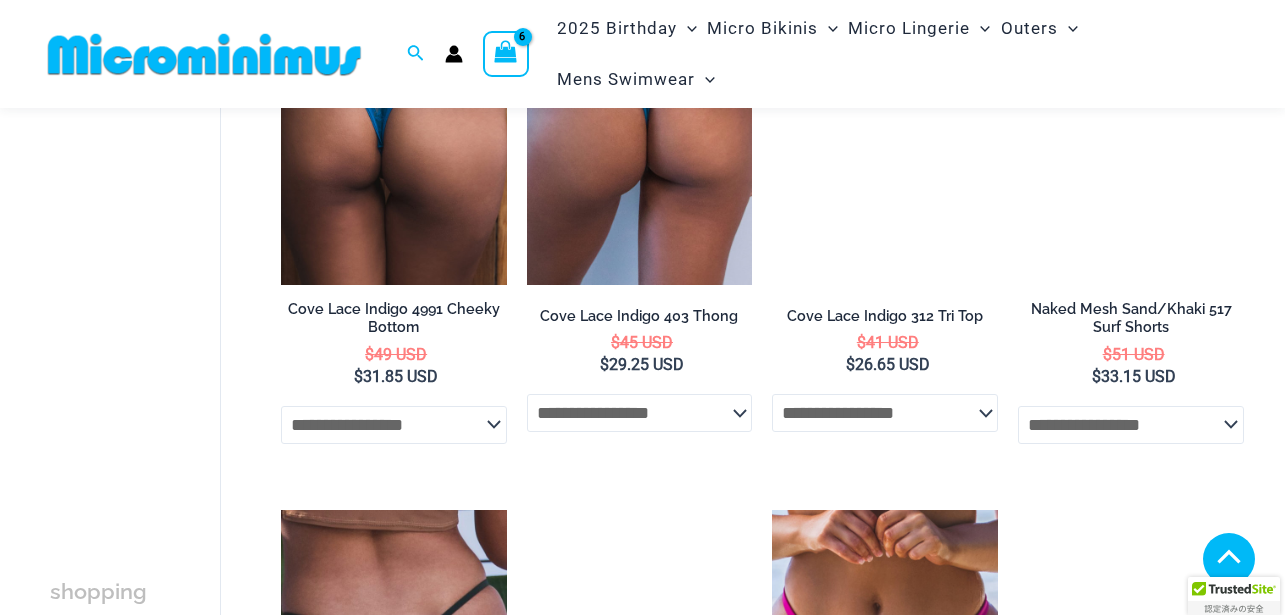 select 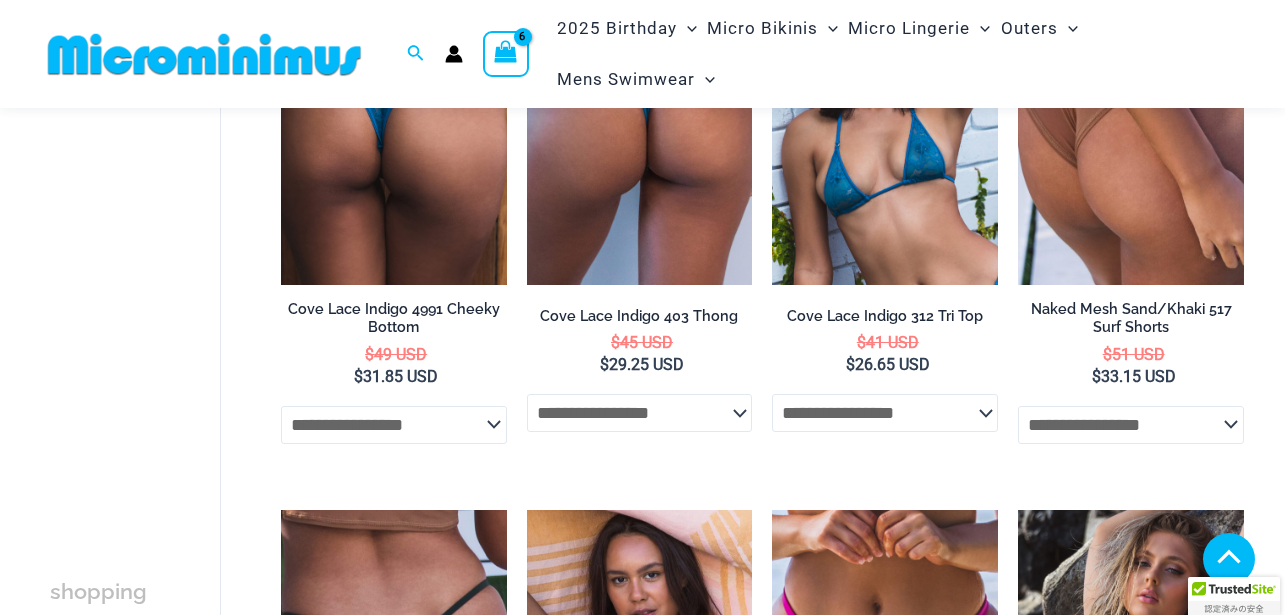 type on "**********" 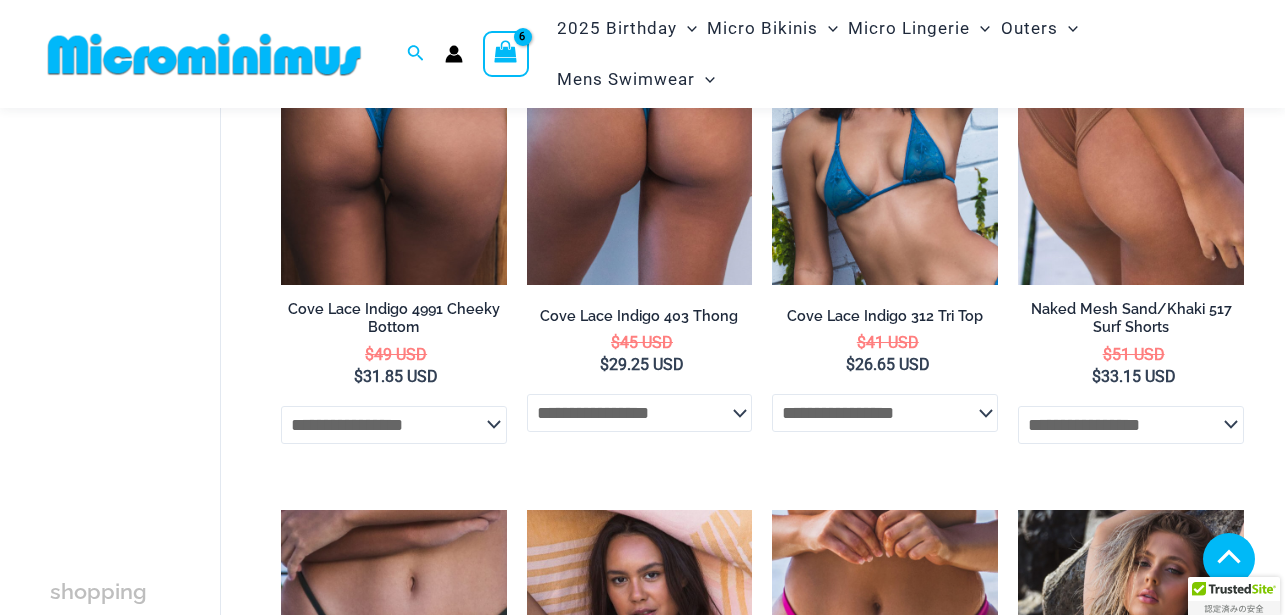 click on "**********" 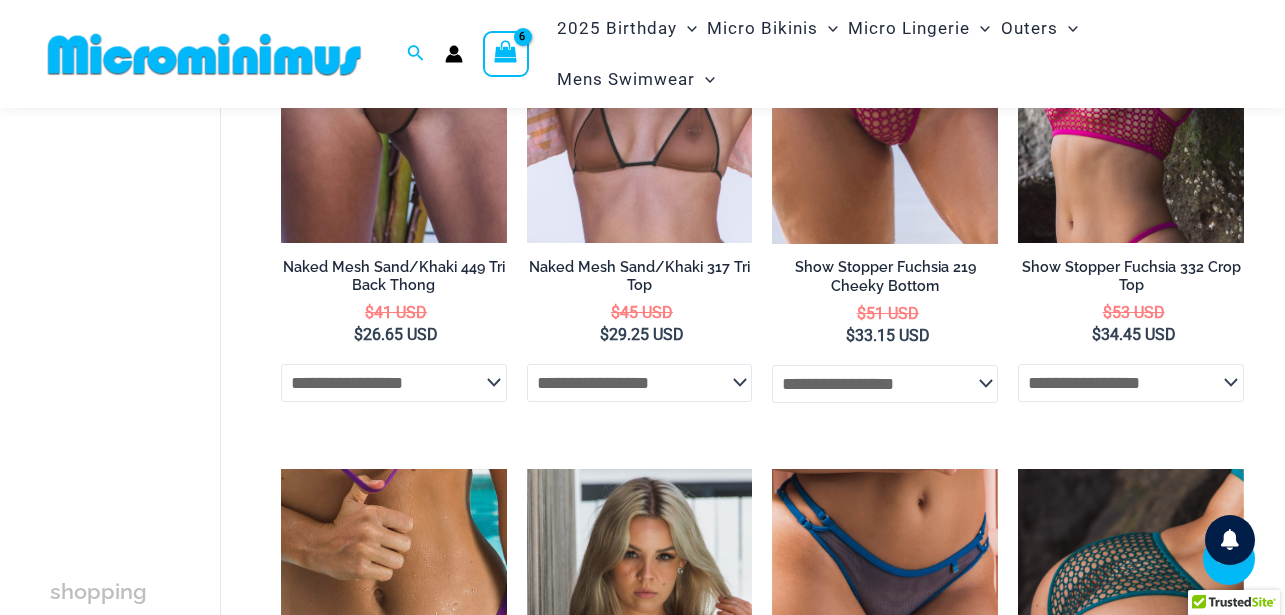 click on "**********" 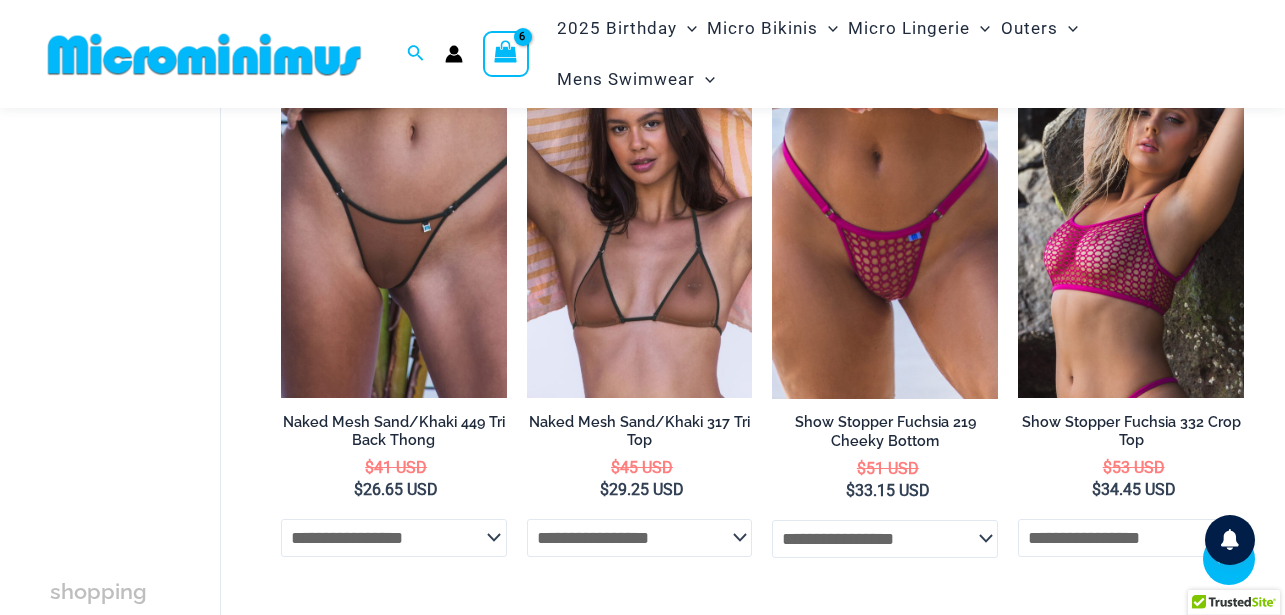 scroll, scrollTop: 1338, scrollLeft: 0, axis: vertical 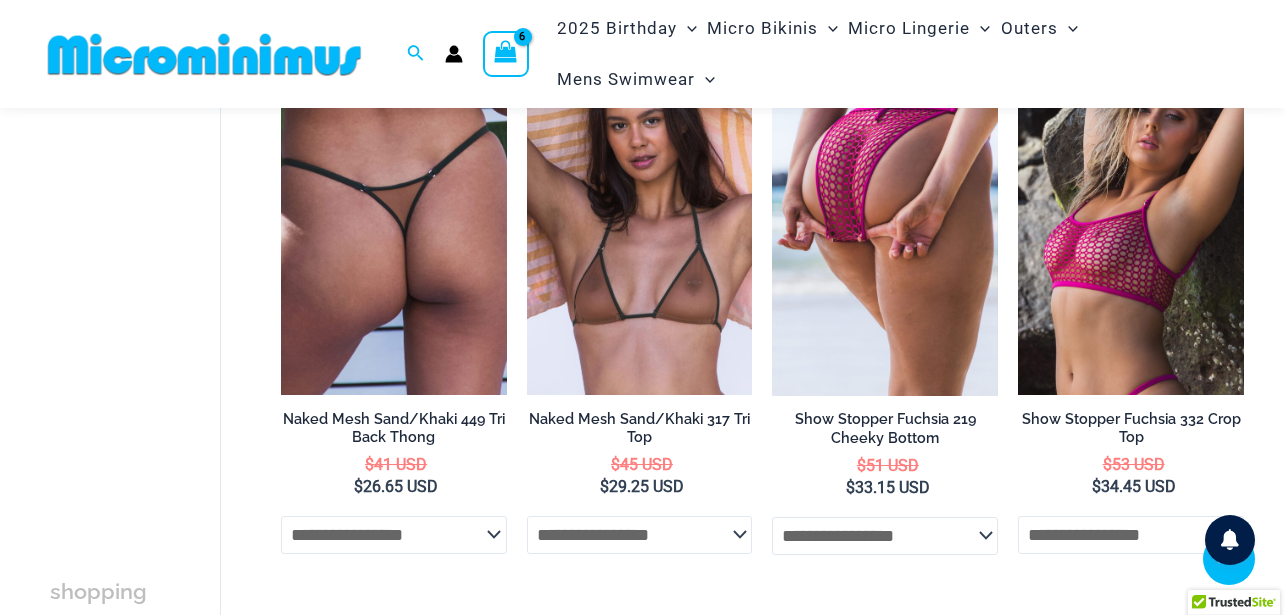 click on "**********" 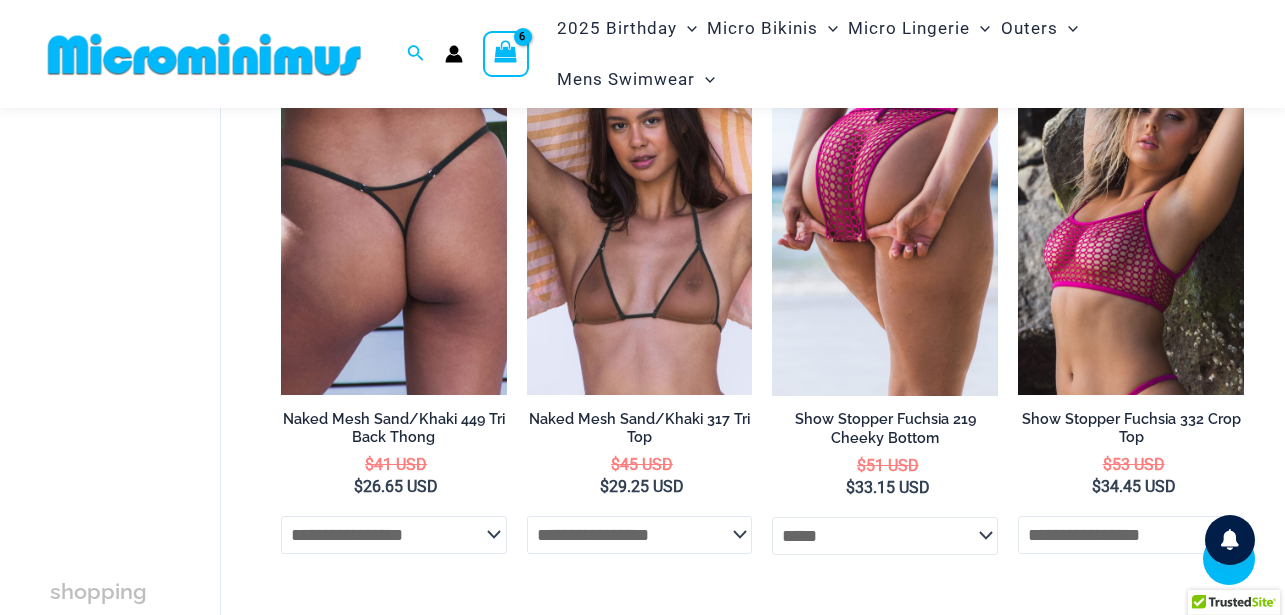 click on "**********" 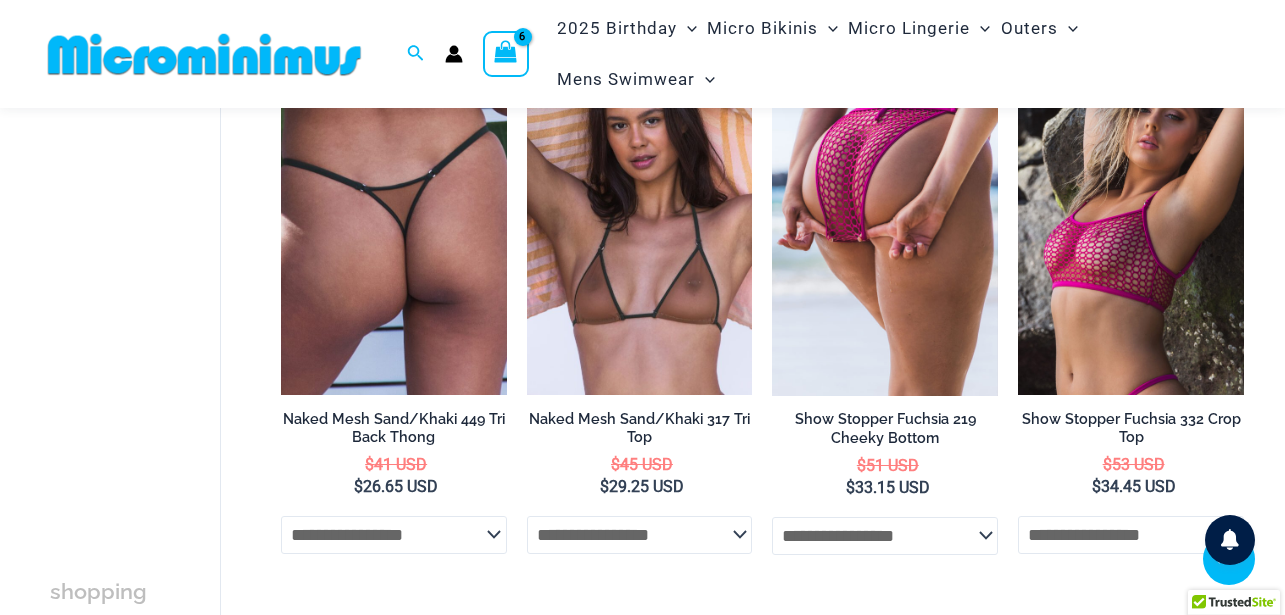 select on "*****" 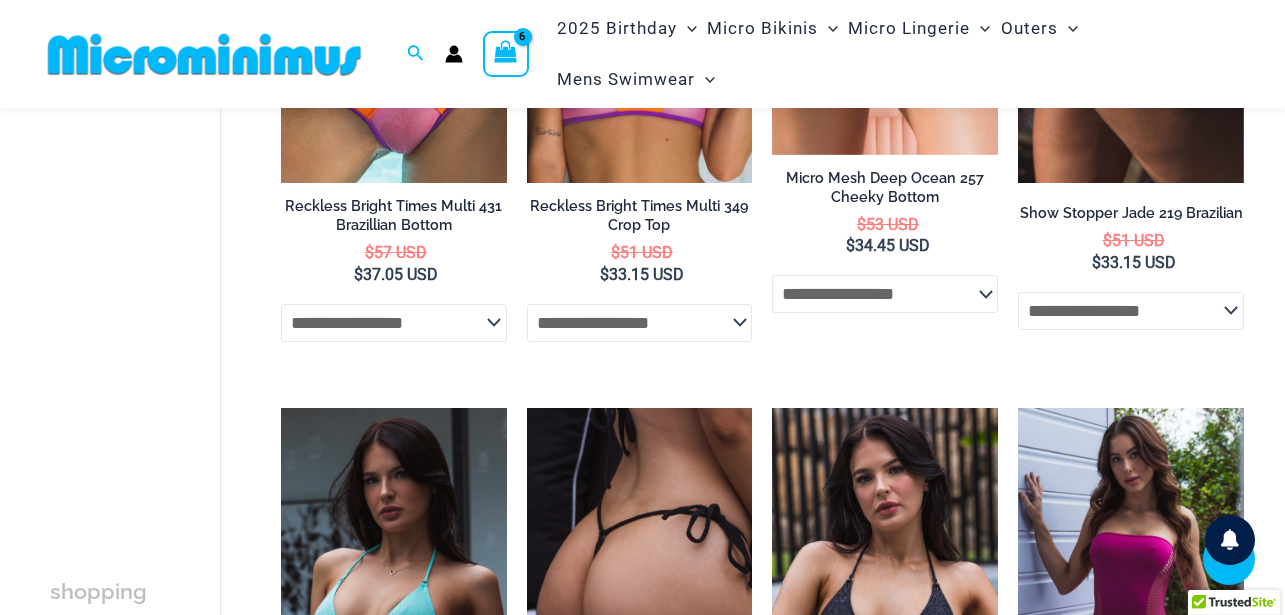 scroll, scrollTop: 2292, scrollLeft: 0, axis: vertical 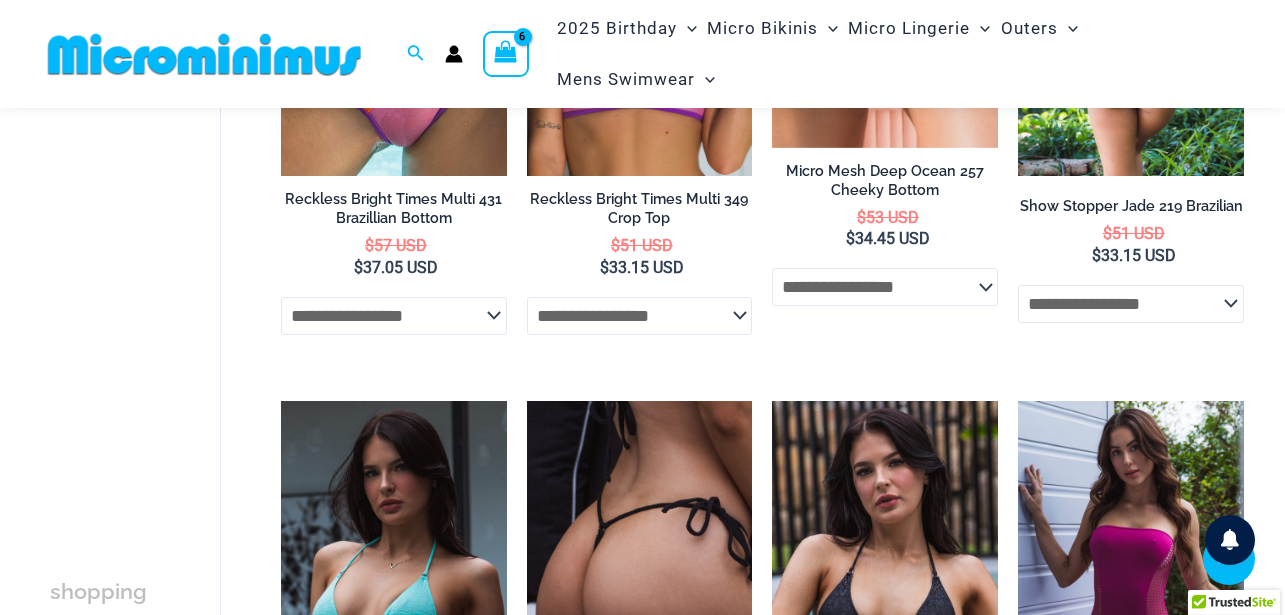click on "**********" 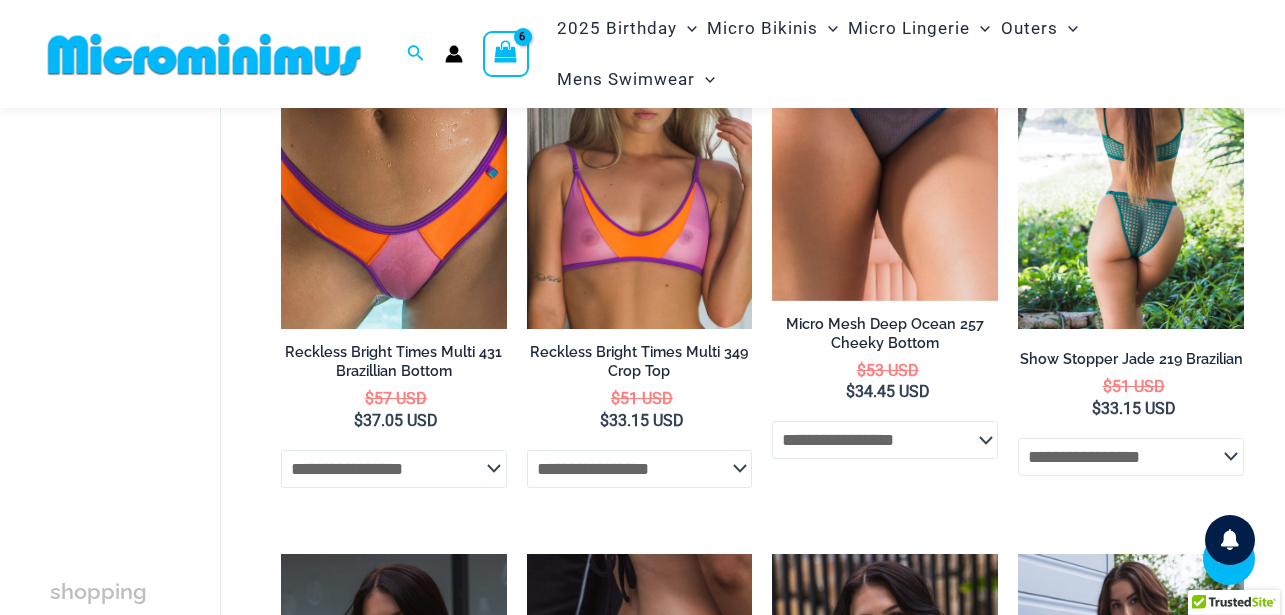 scroll, scrollTop: 2065, scrollLeft: 0, axis: vertical 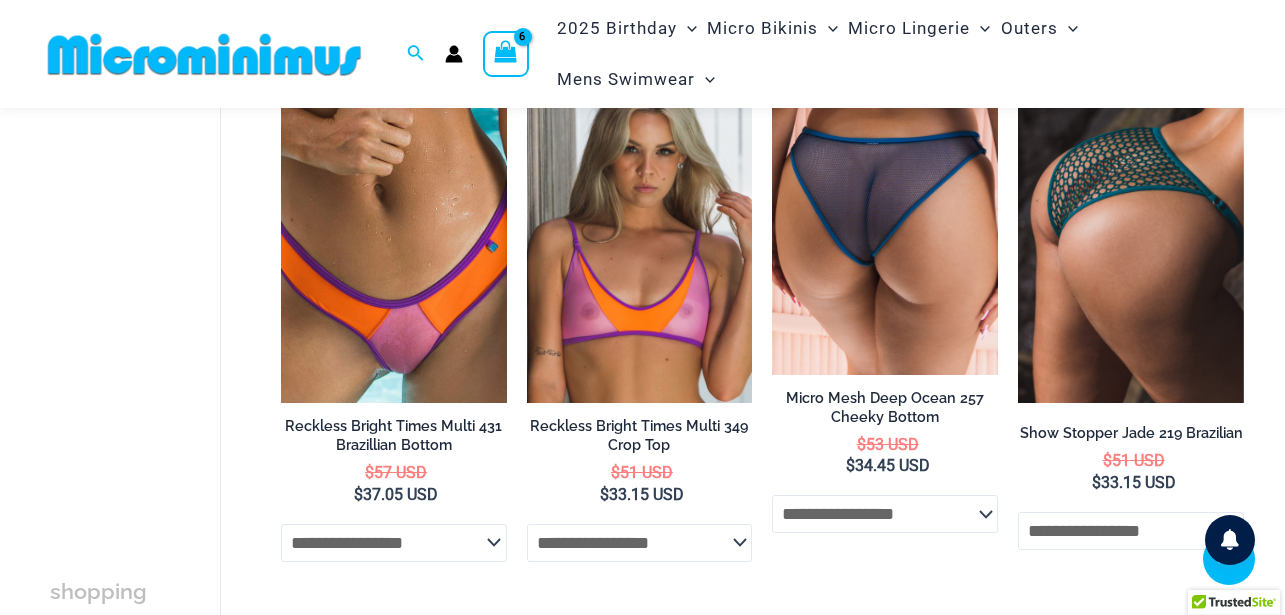 click on "**********" 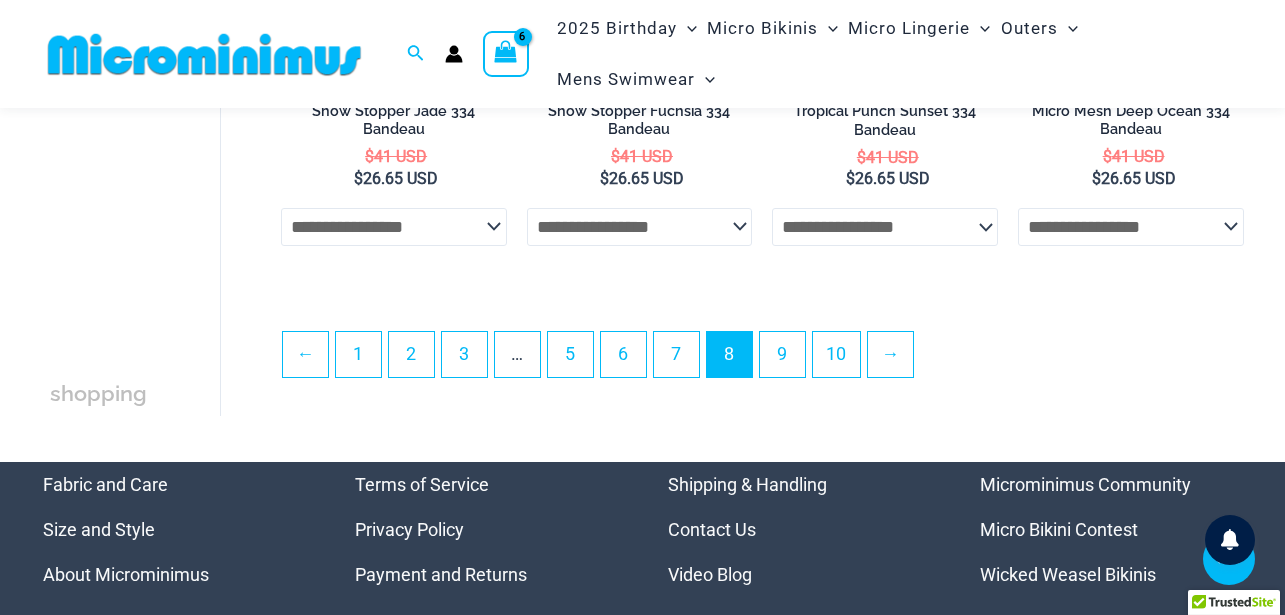 scroll, scrollTop: 4697, scrollLeft: 0, axis: vertical 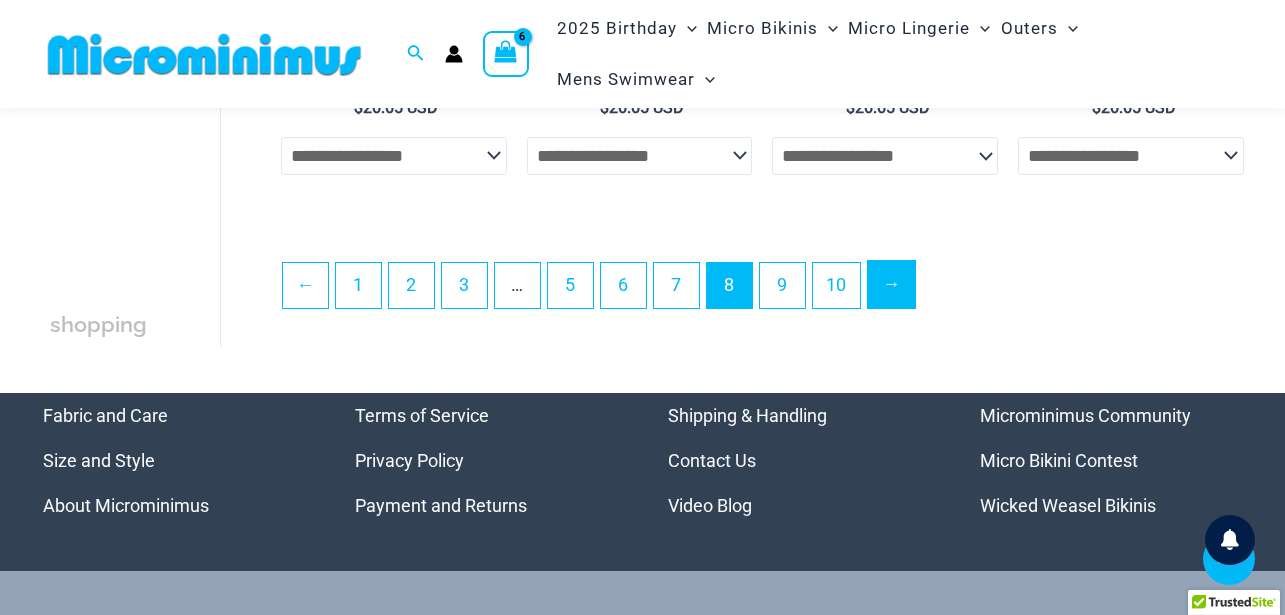 click on "→" at bounding box center [891, 284] 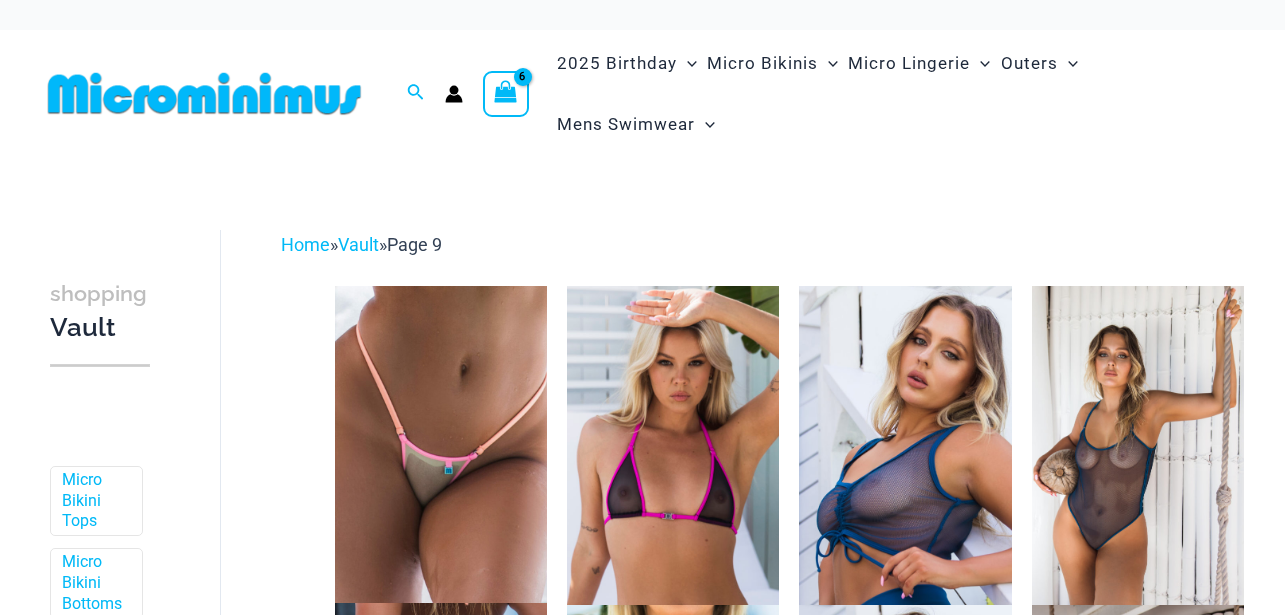 scroll, scrollTop: 0, scrollLeft: 0, axis: both 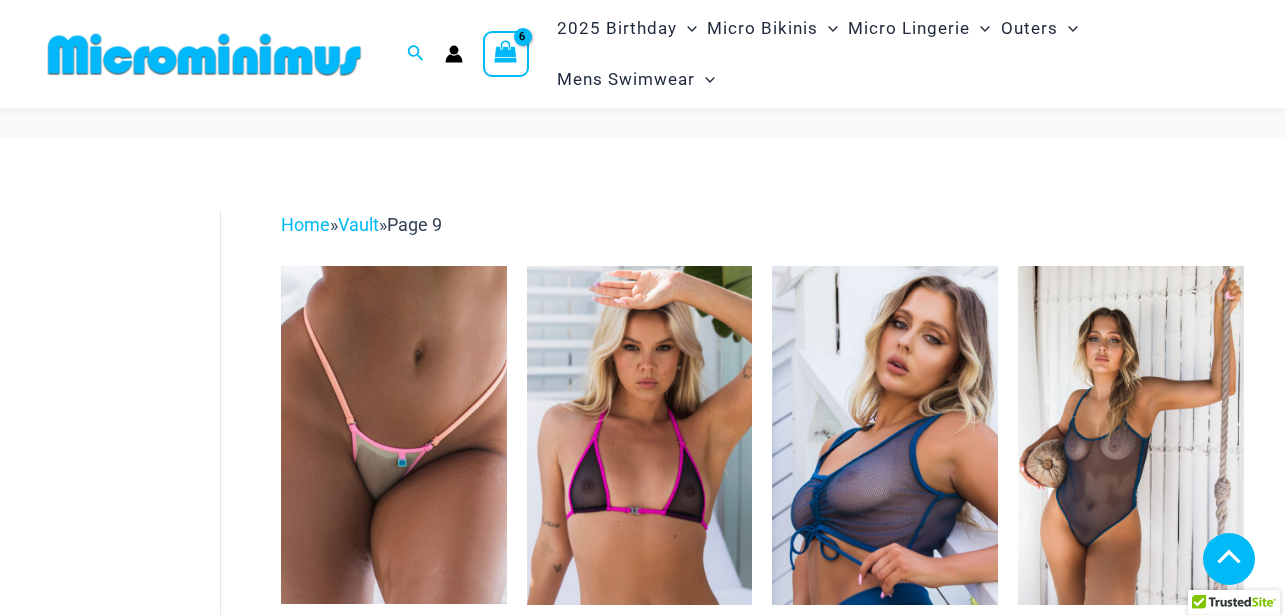 type on "**********" 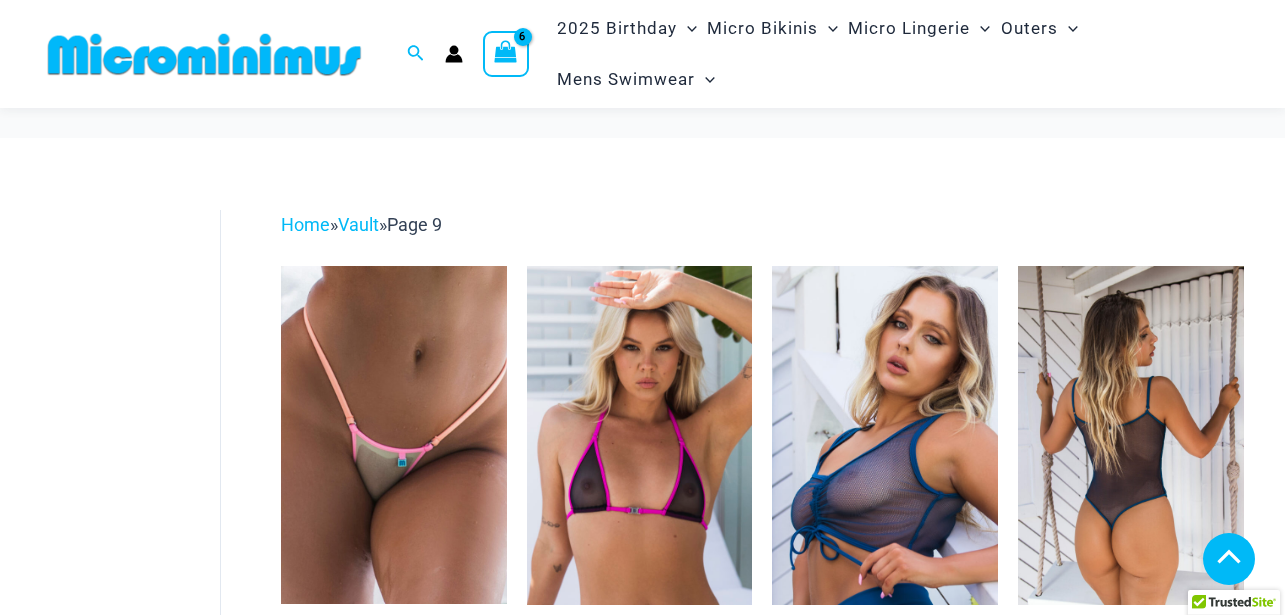 click on "**********" 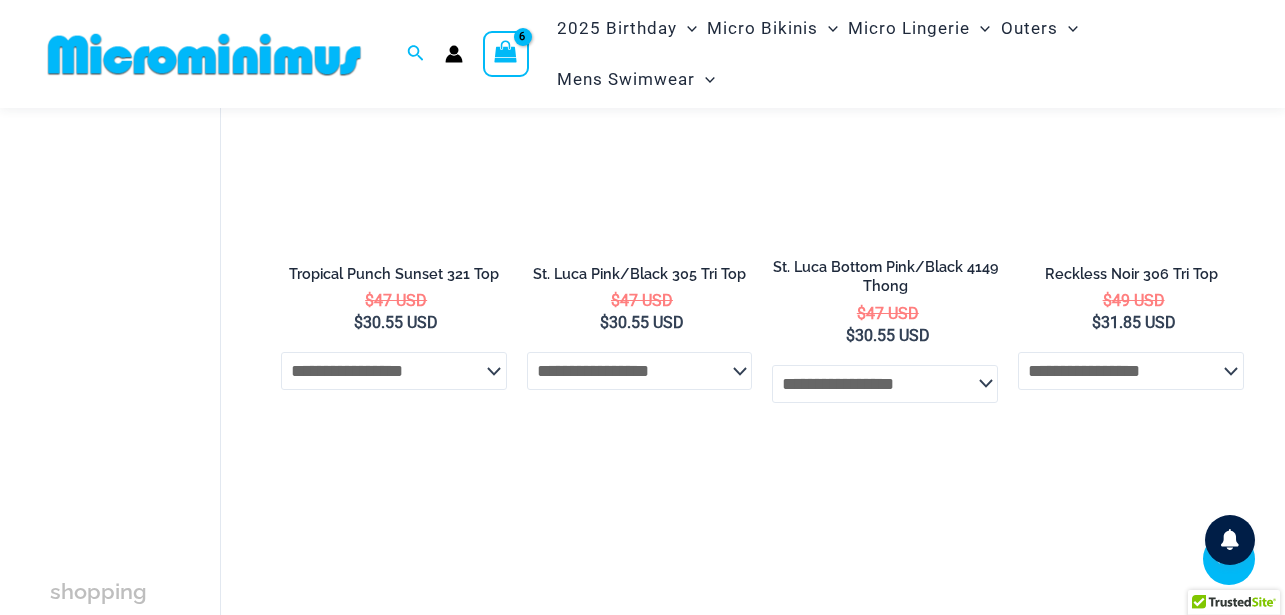 scroll, scrollTop: 2055, scrollLeft: 0, axis: vertical 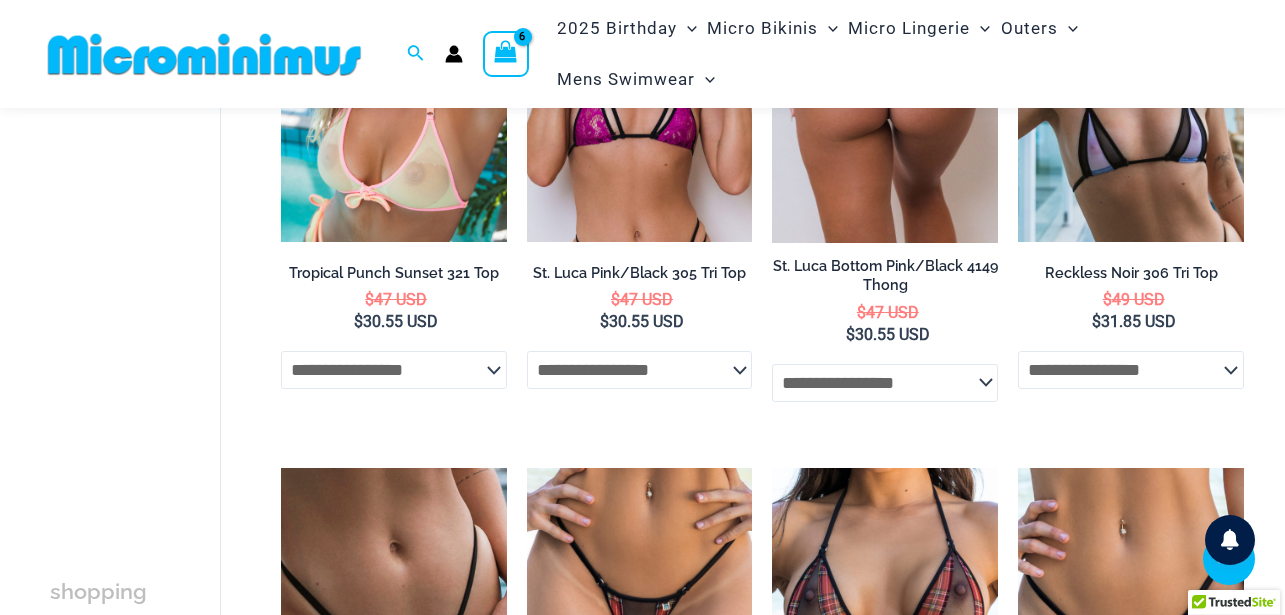 click on "**********" 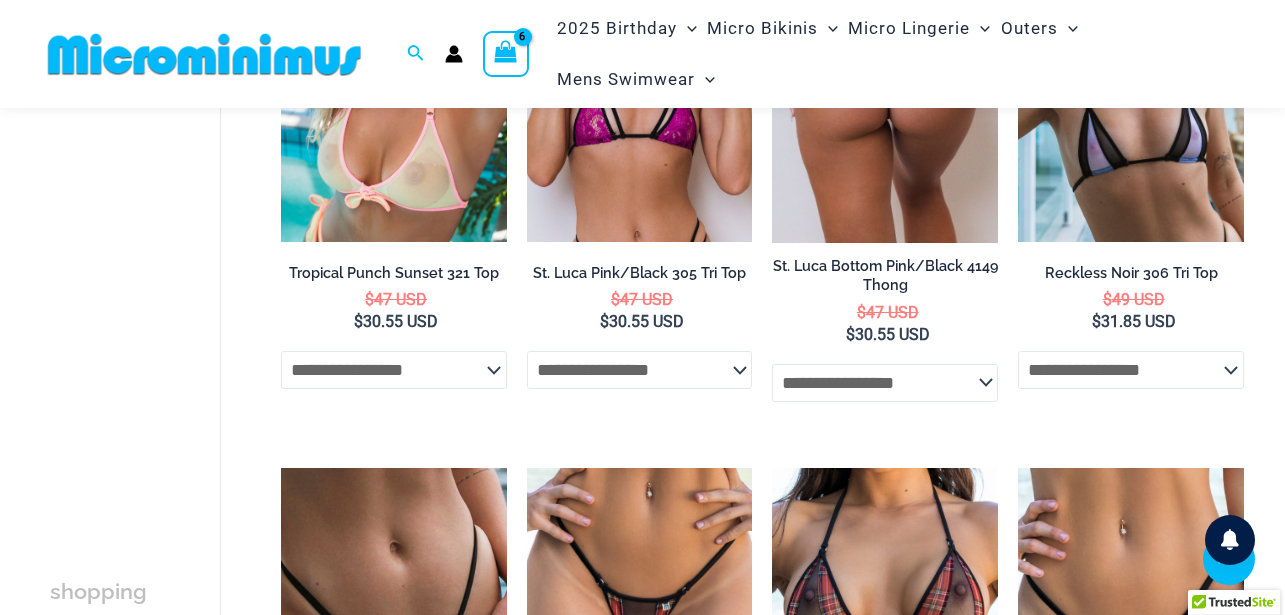 click on "**********" 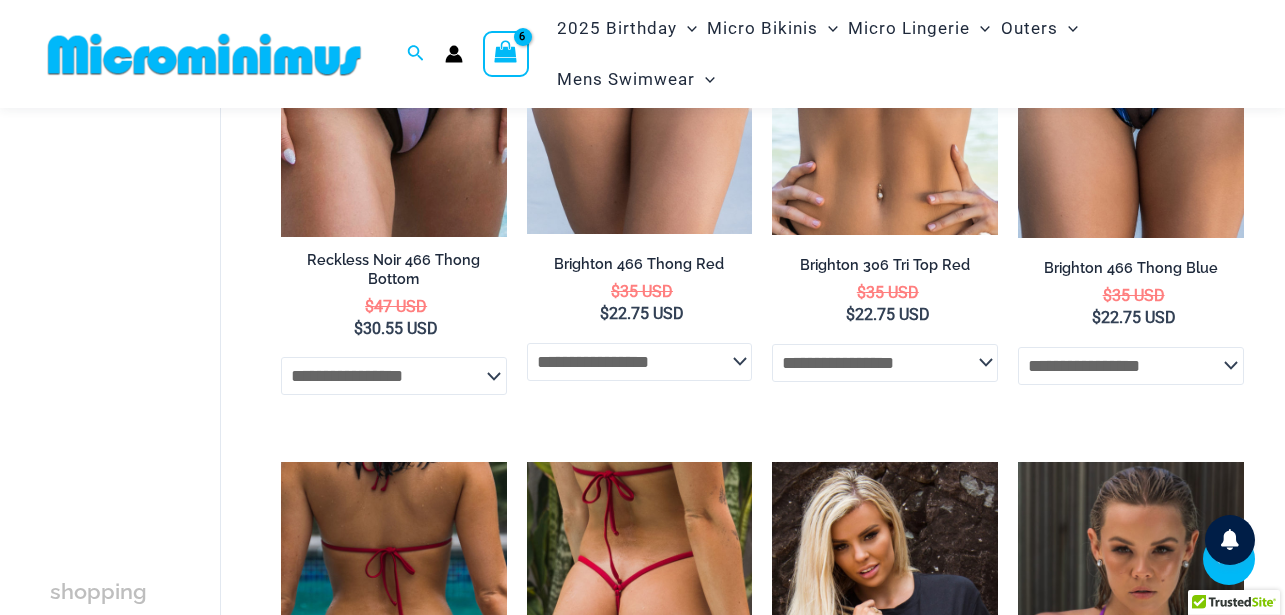 scroll, scrollTop: 2622, scrollLeft: 0, axis: vertical 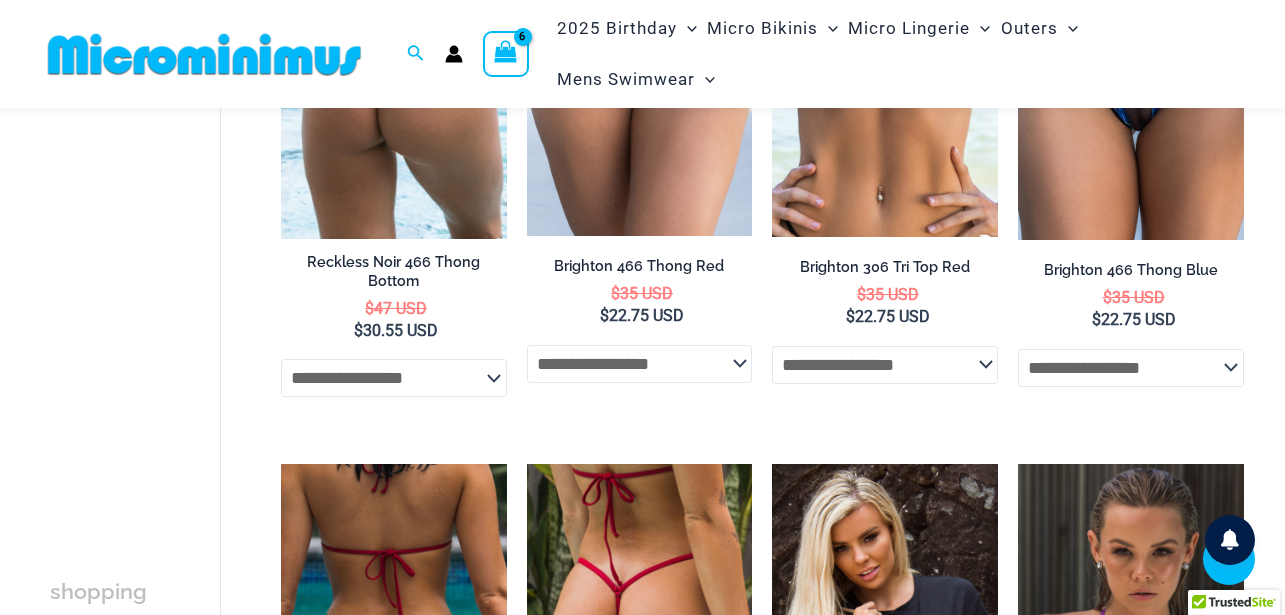 click on "**********" 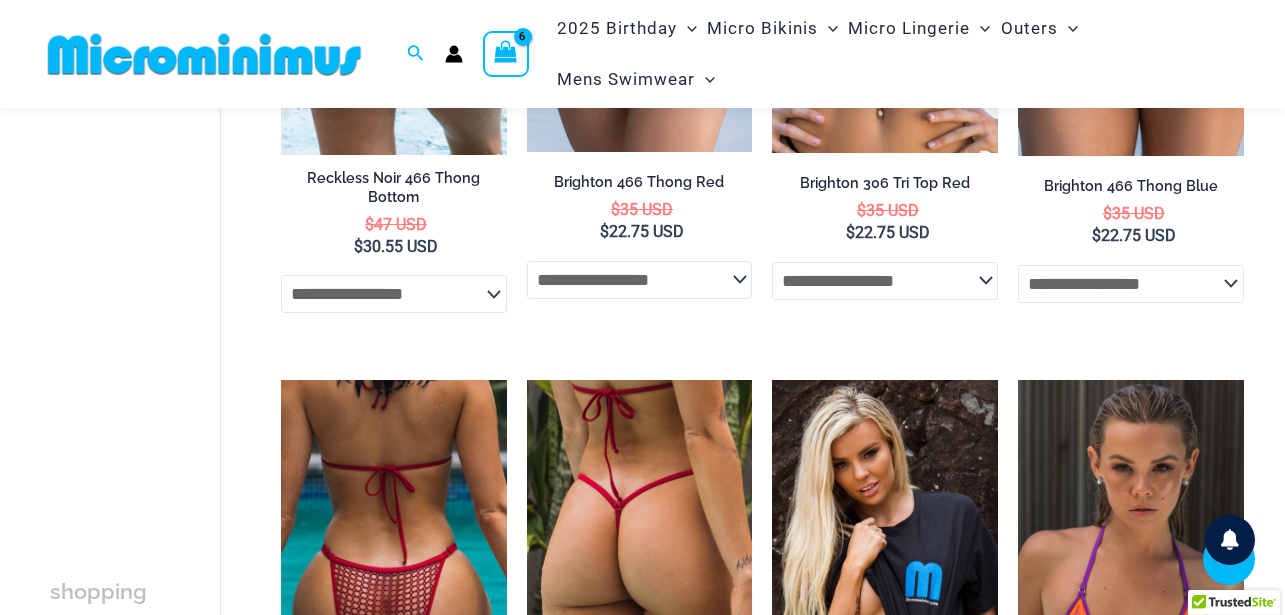 scroll, scrollTop: 2705, scrollLeft: 0, axis: vertical 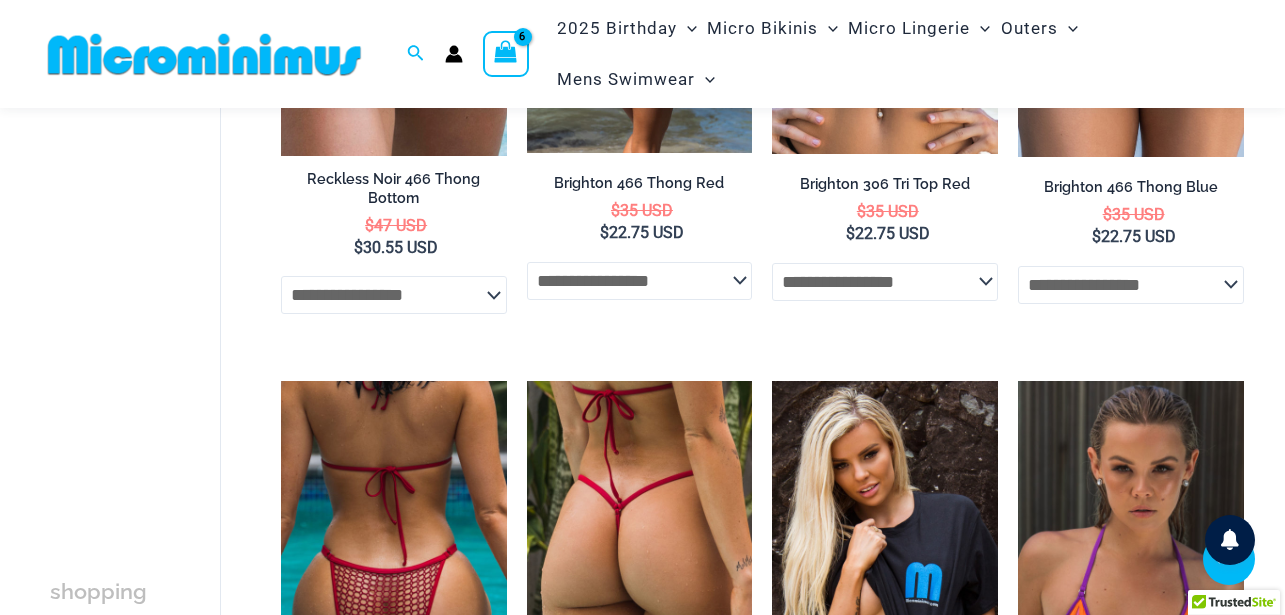 click on "**********" 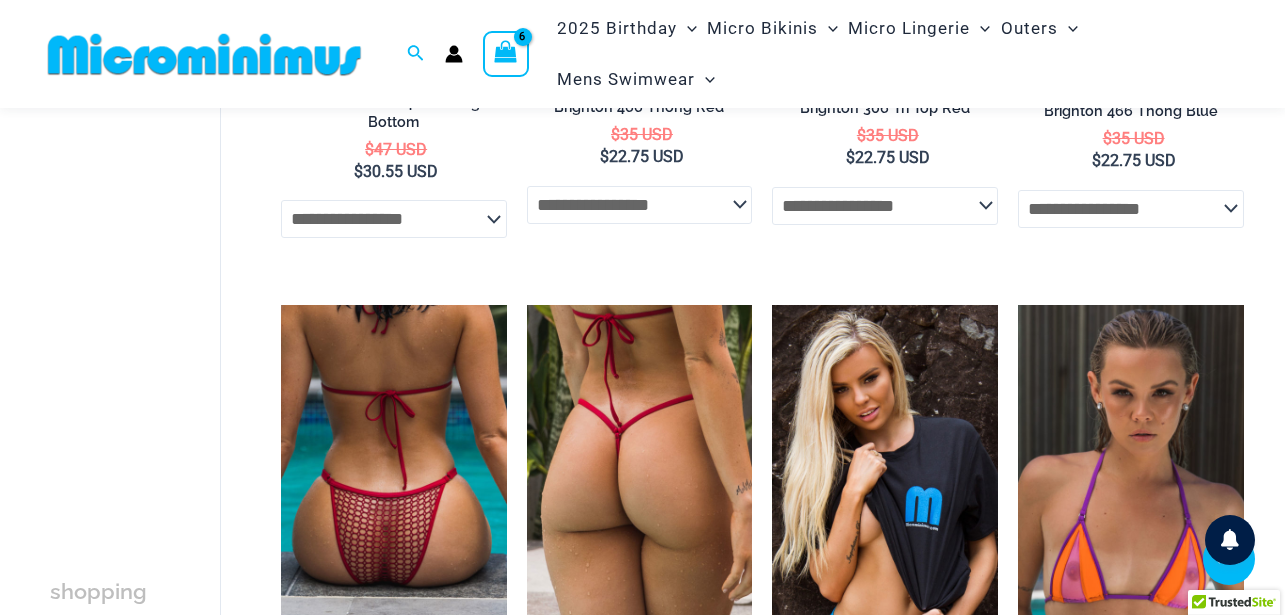 scroll, scrollTop: 2785, scrollLeft: 0, axis: vertical 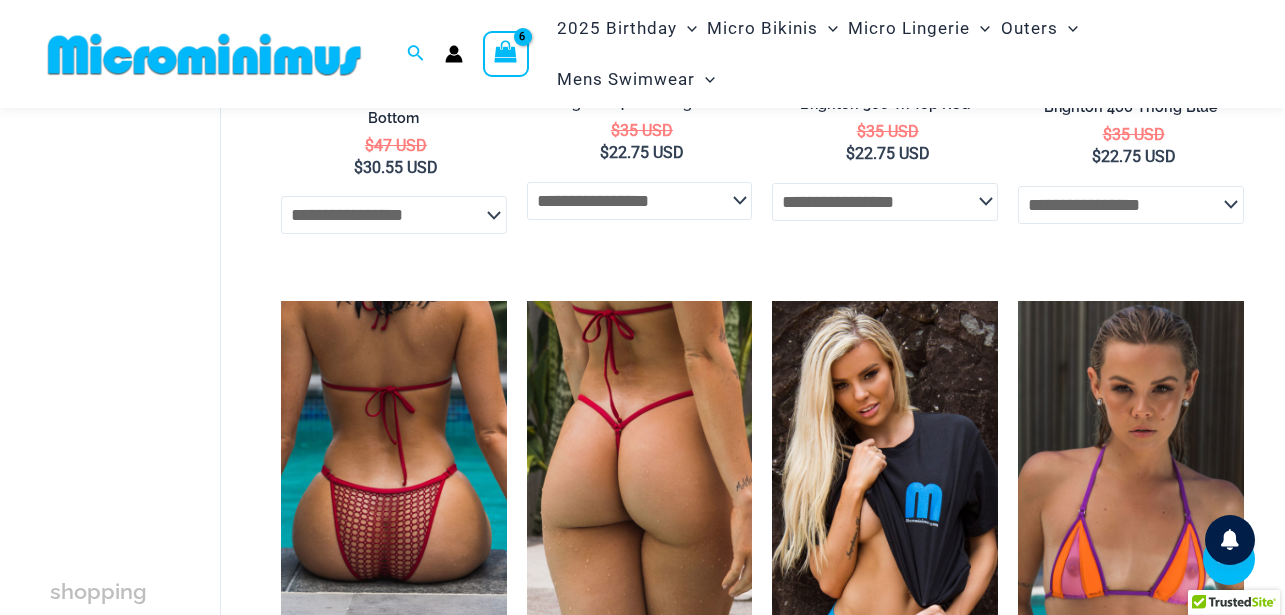 click on "**********" 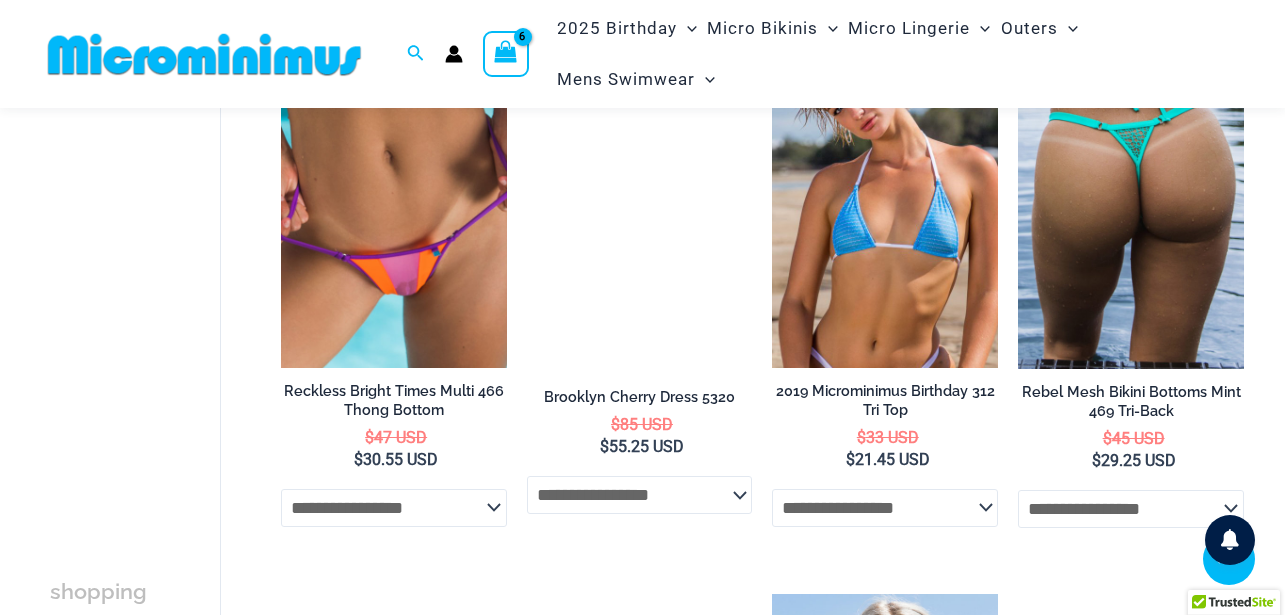 scroll, scrollTop: 3682, scrollLeft: 0, axis: vertical 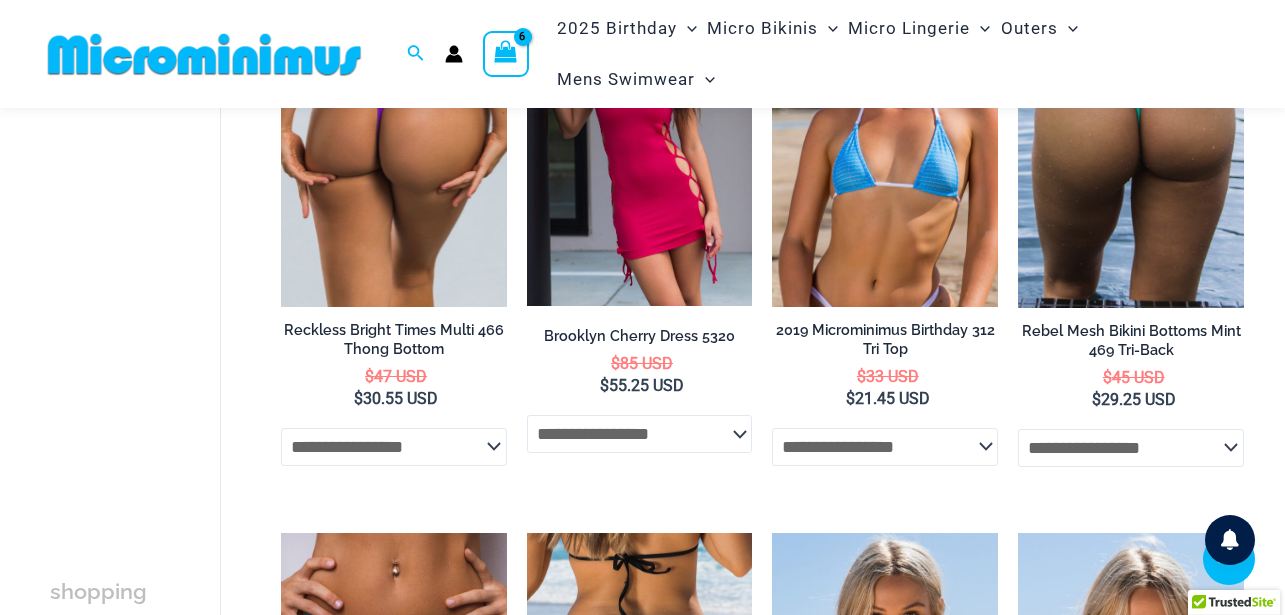 click on "**********" 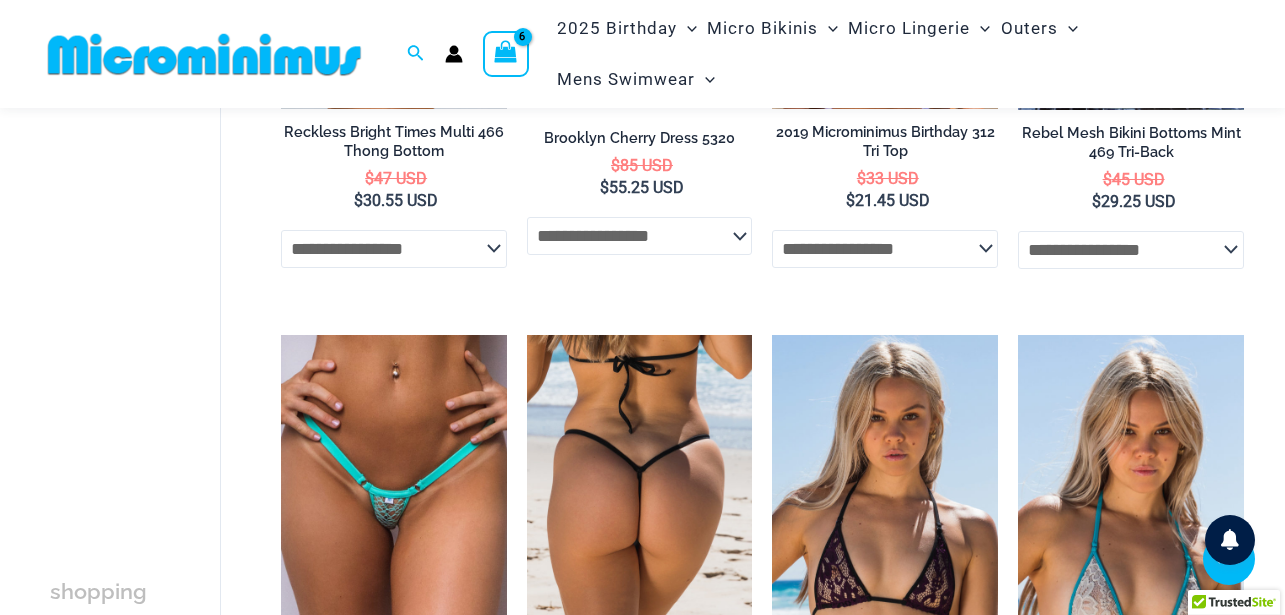 scroll, scrollTop: 3906, scrollLeft: 0, axis: vertical 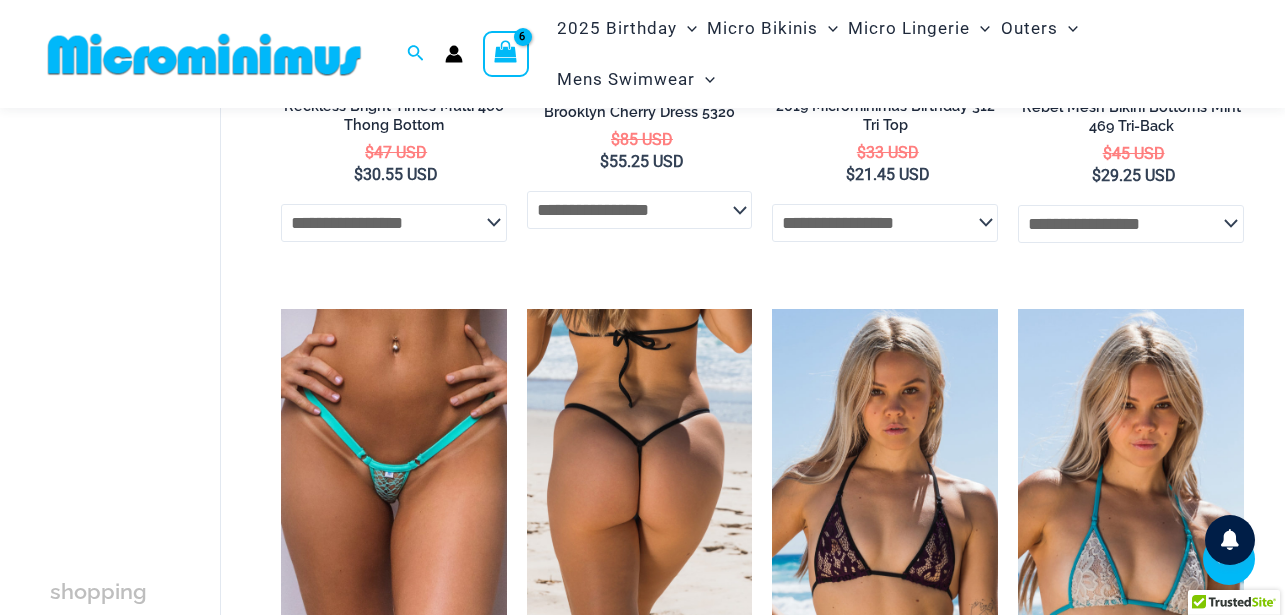 click on "**********" 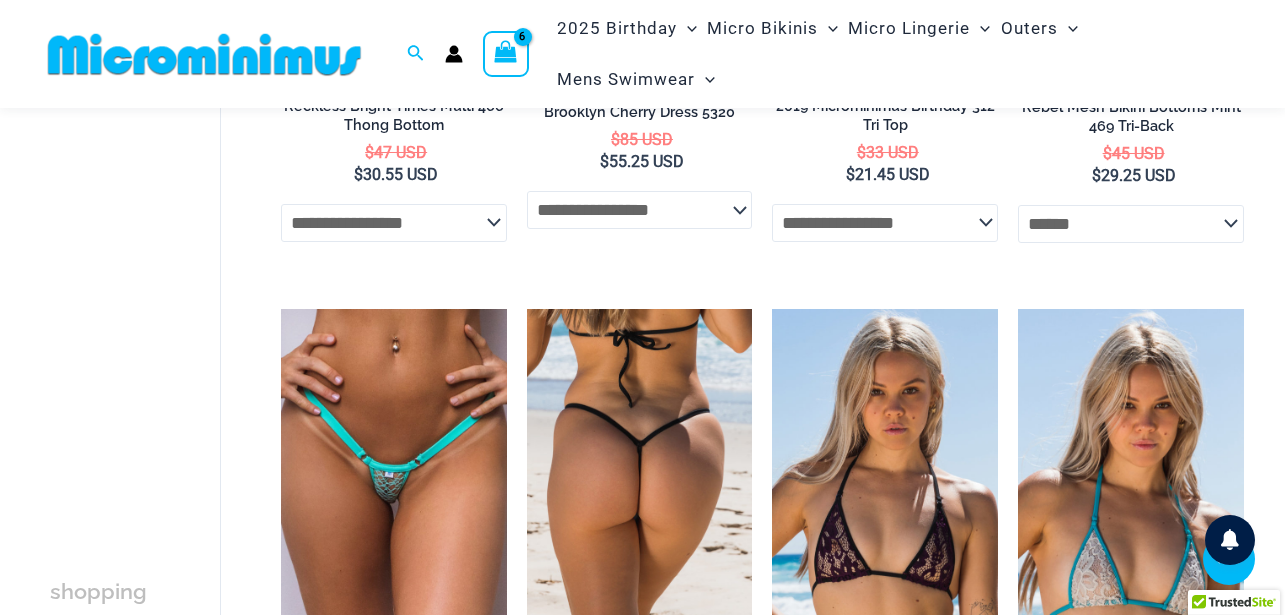click on "**********" 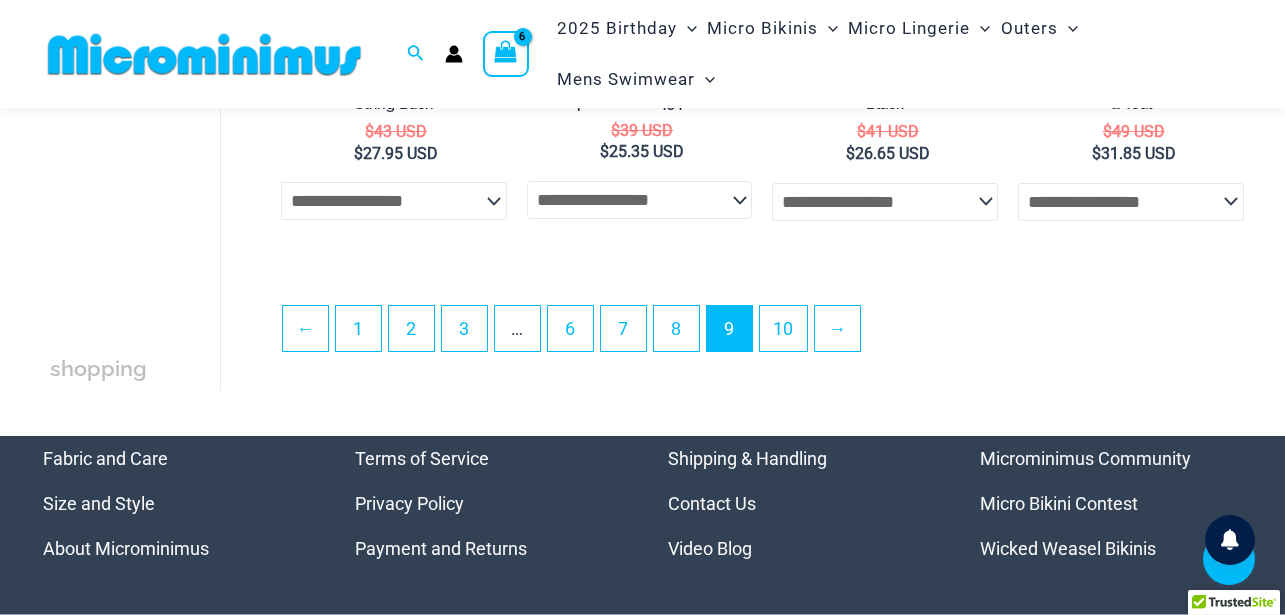 scroll, scrollTop: 4666, scrollLeft: 0, axis: vertical 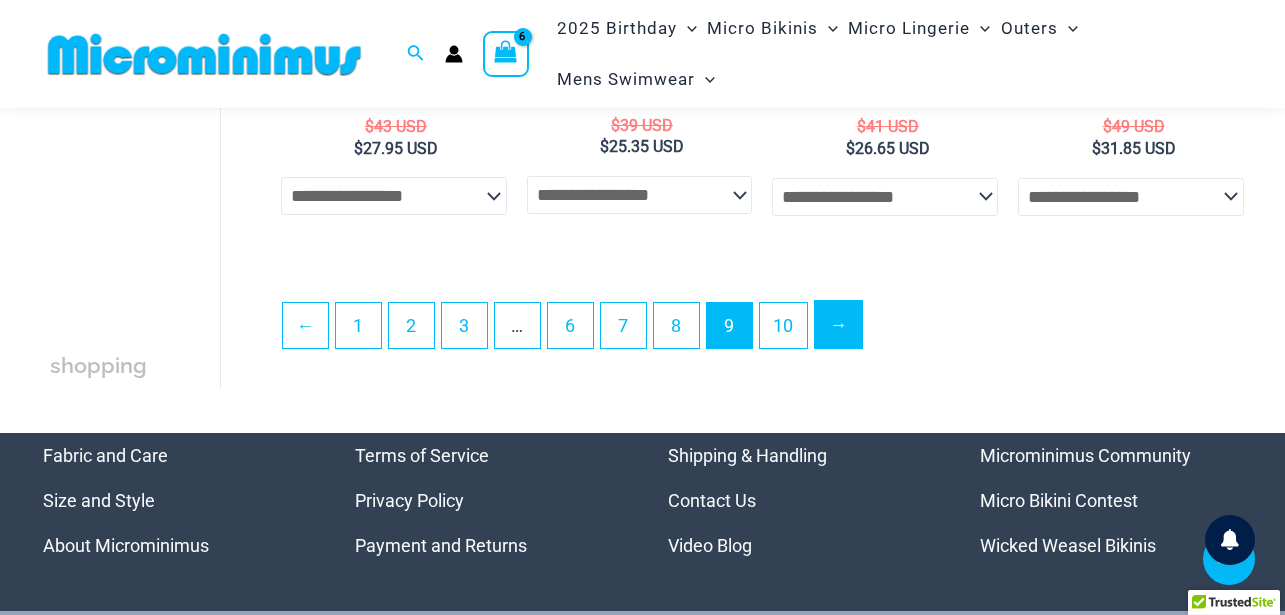 click on "→" at bounding box center (838, 324) 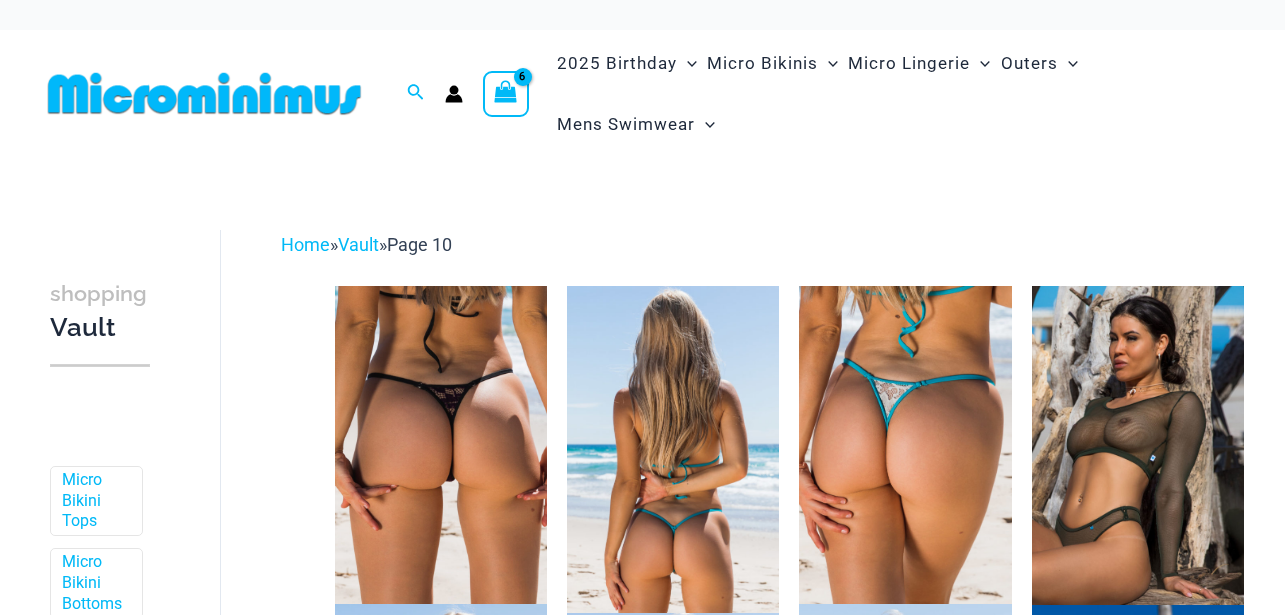 scroll, scrollTop: 0, scrollLeft: 0, axis: both 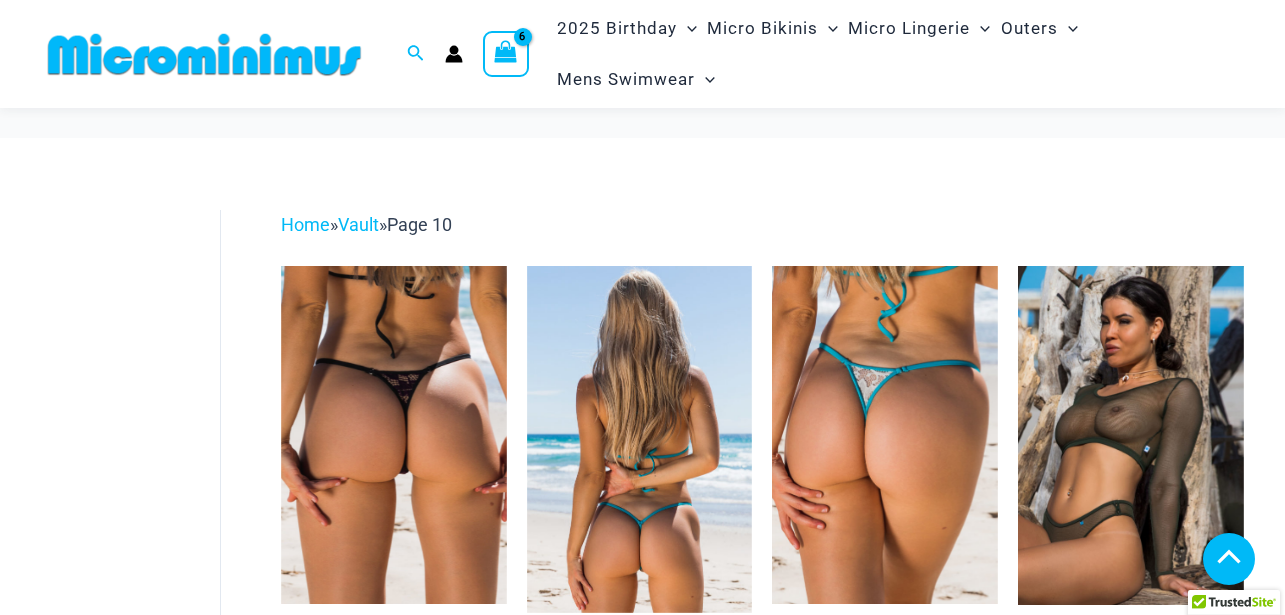 type on "**********" 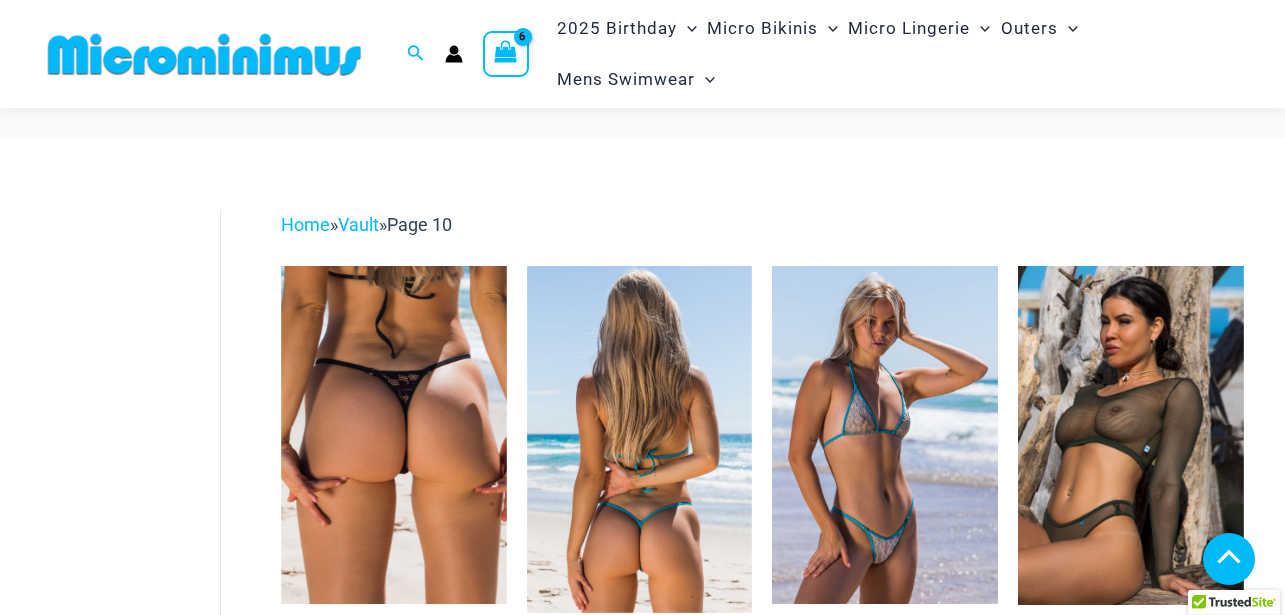 click on "**********" 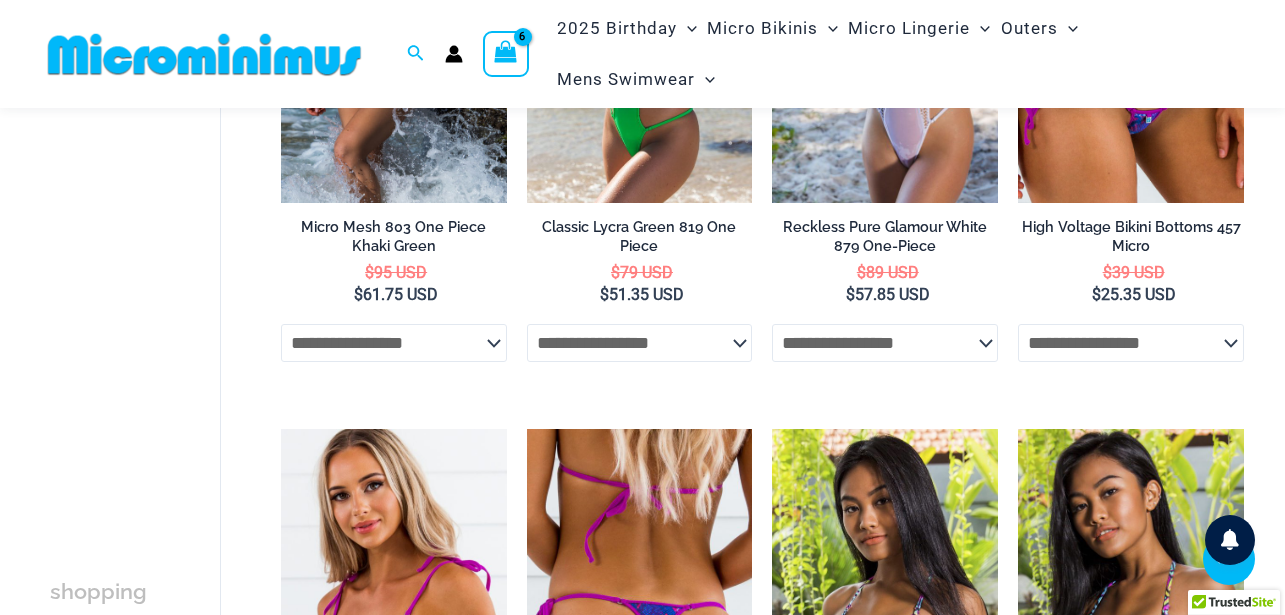 scroll, scrollTop: 973, scrollLeft: 0, axis: vertical 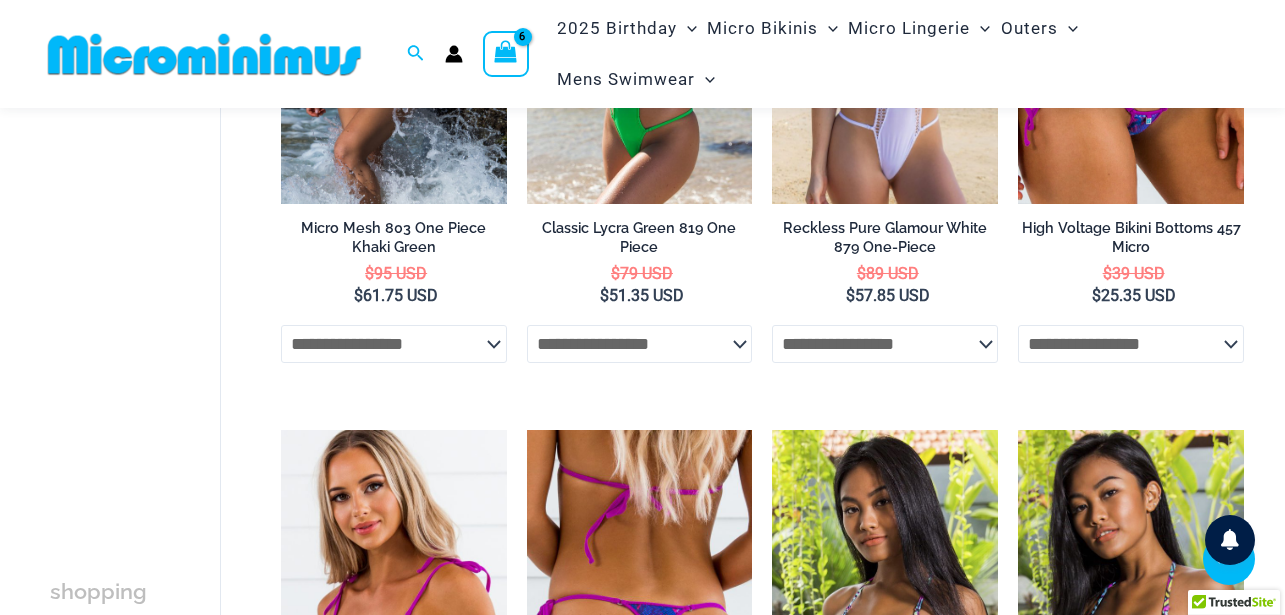 click on "**********" 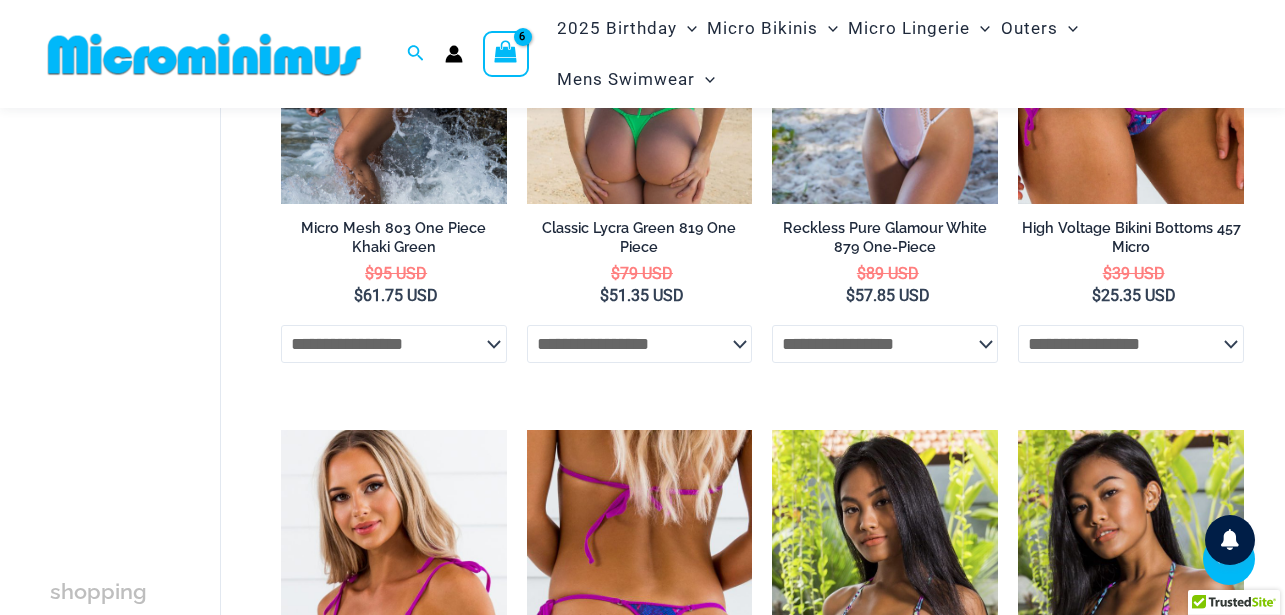 click on "**********" 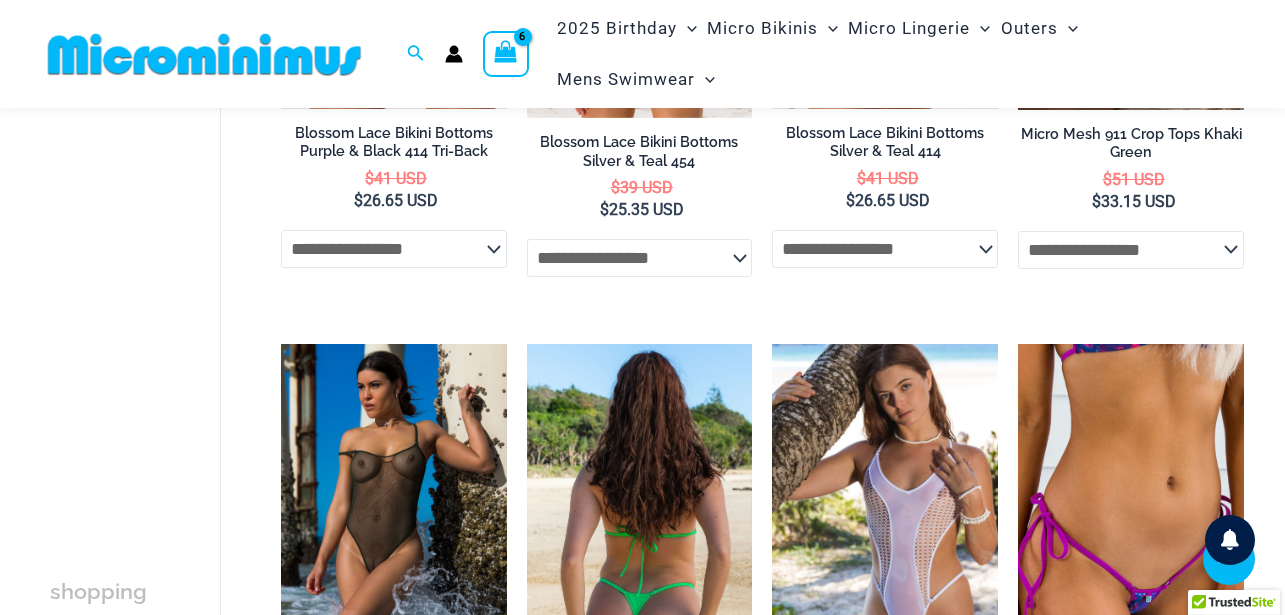 scroll, scrollTop: 490, scrollLeft: 0, axis: vertical 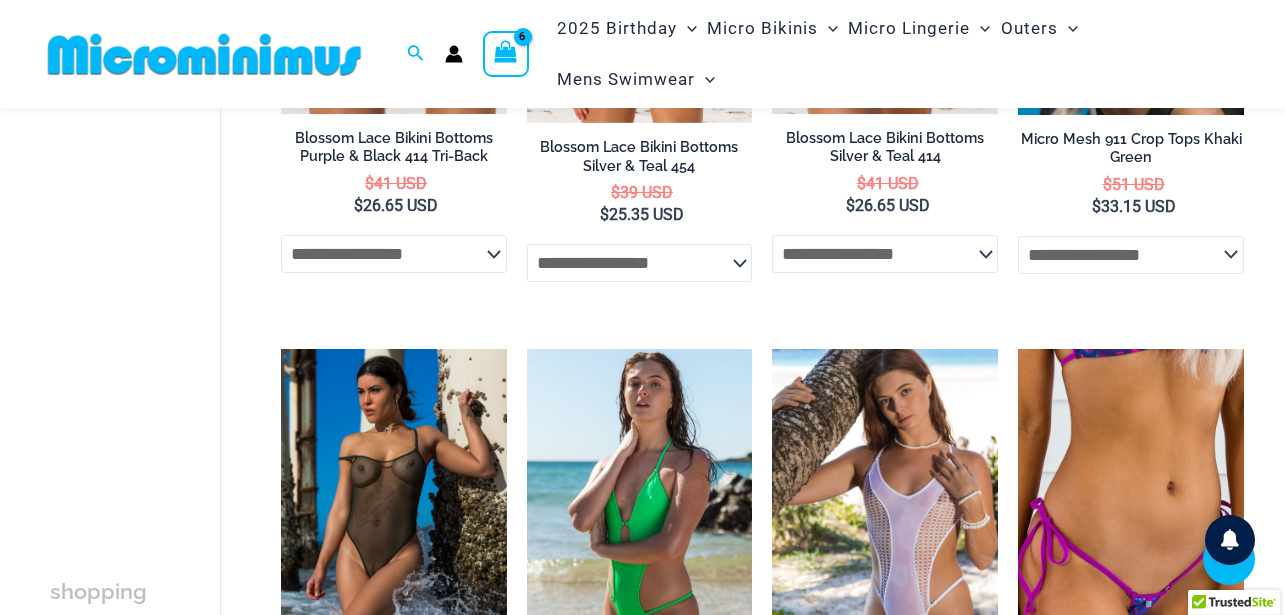 click on "**********" 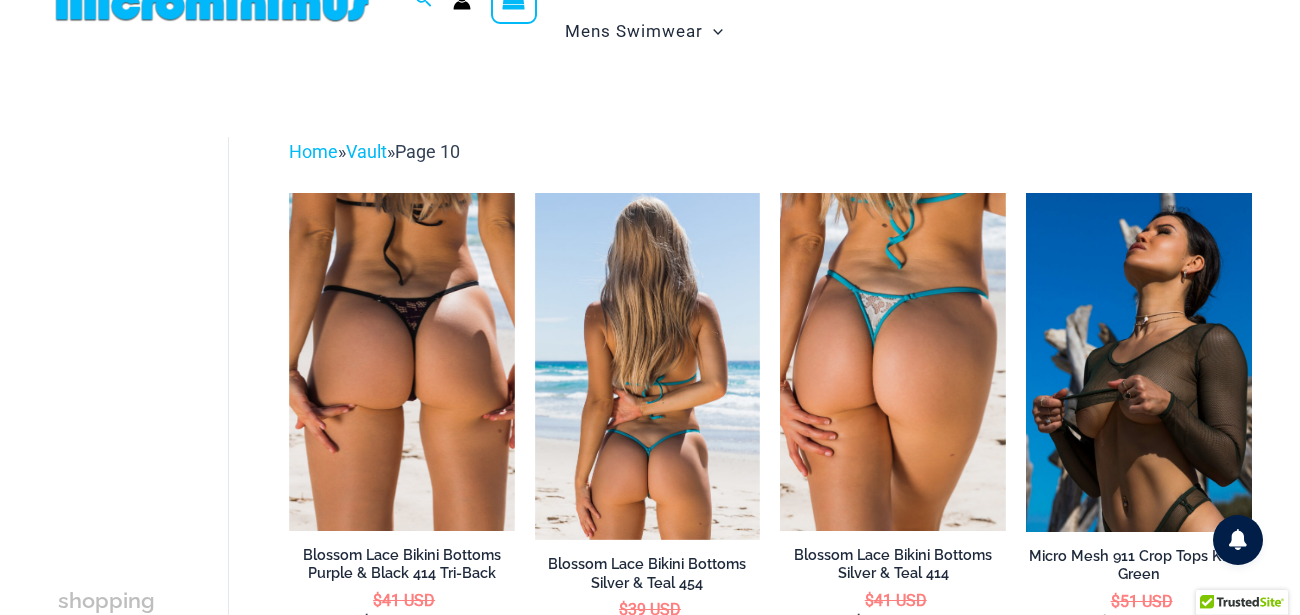 scroll, scrollTop: 0, scrollLeft: 0, axis: both 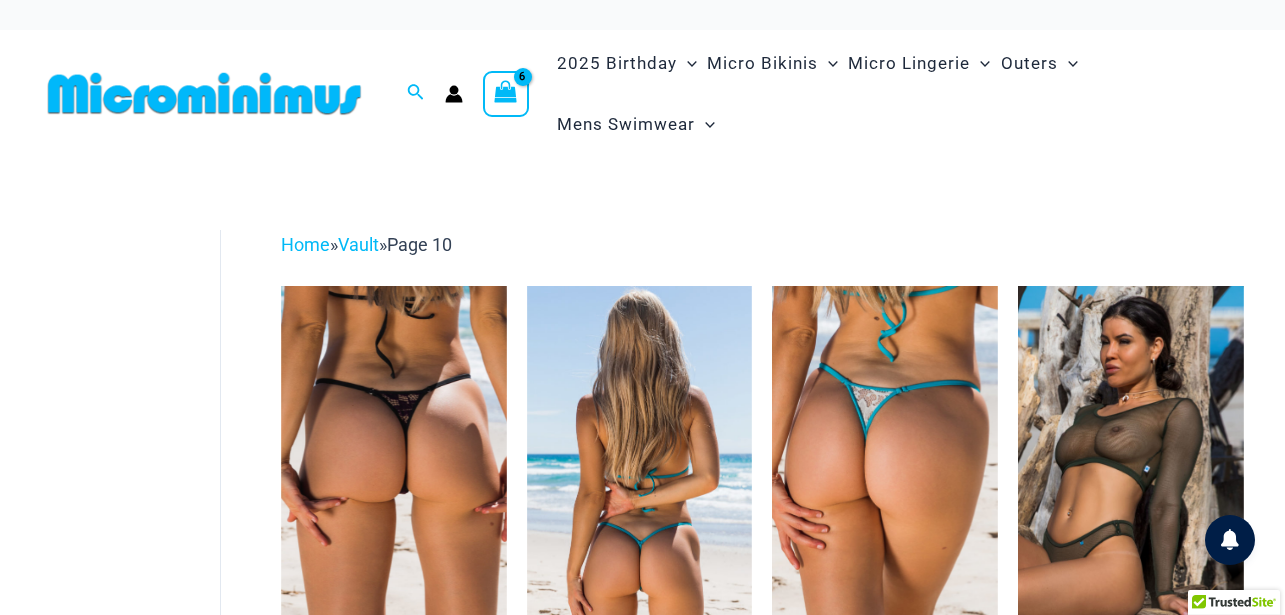 click 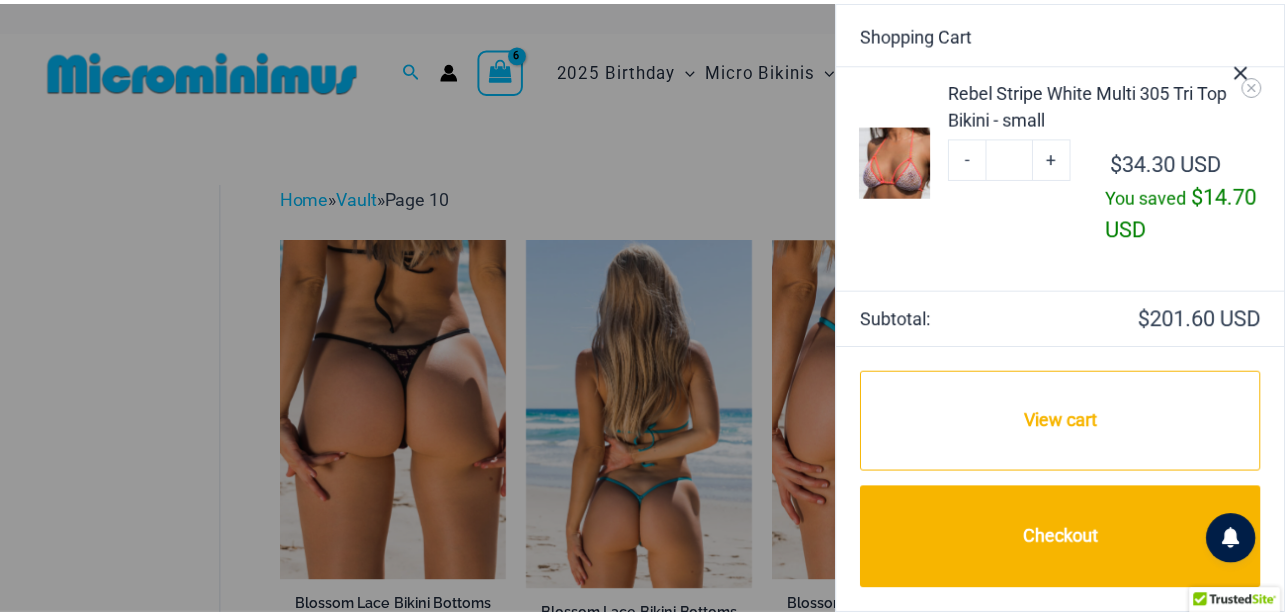 scroll, scrollTop: 1057, scrollLeft: 0, axis: vertical 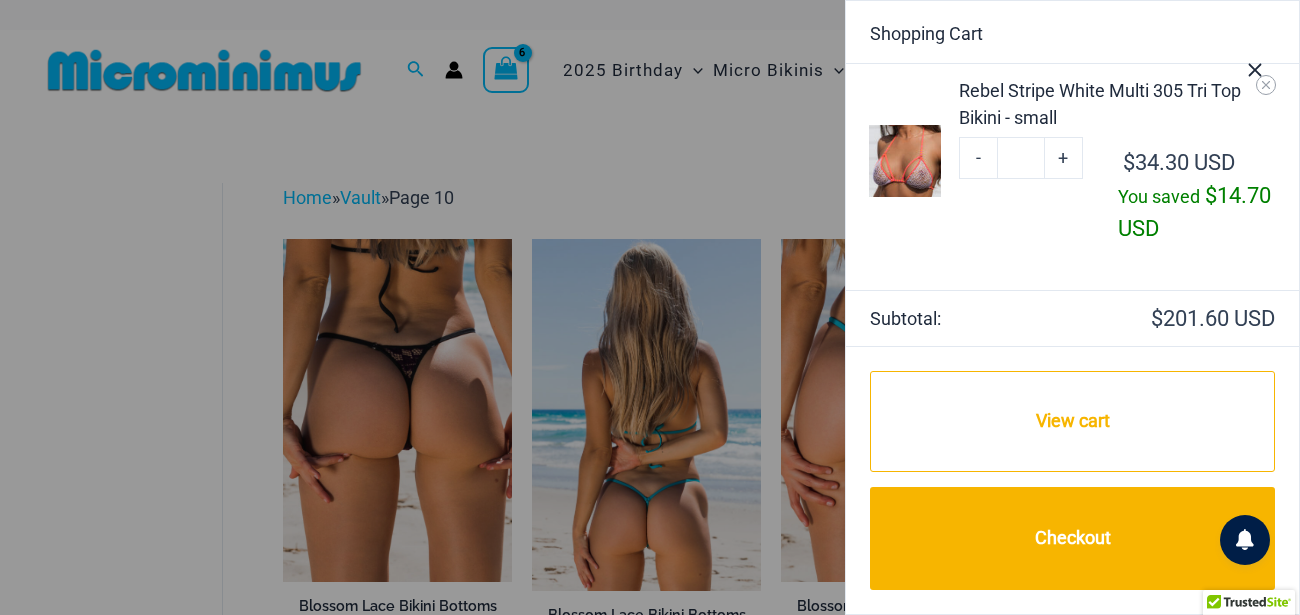 click at bounding box center (1255, 67) 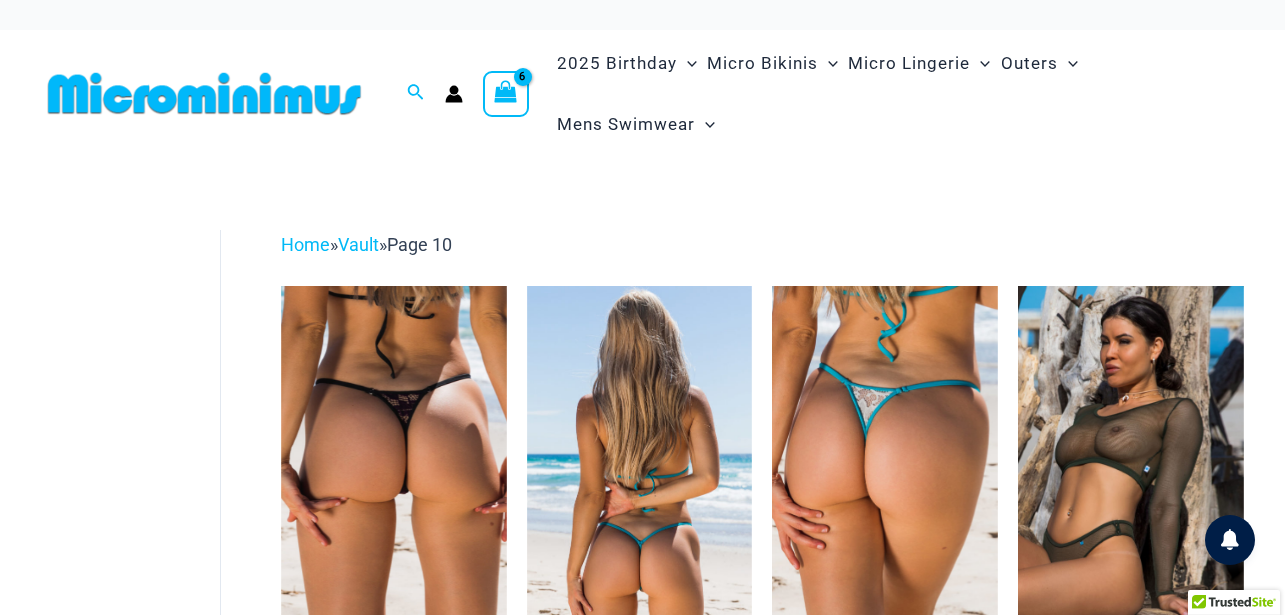 scroll, scrollTop: 1055, scrollLeft: 0, axis: vertical 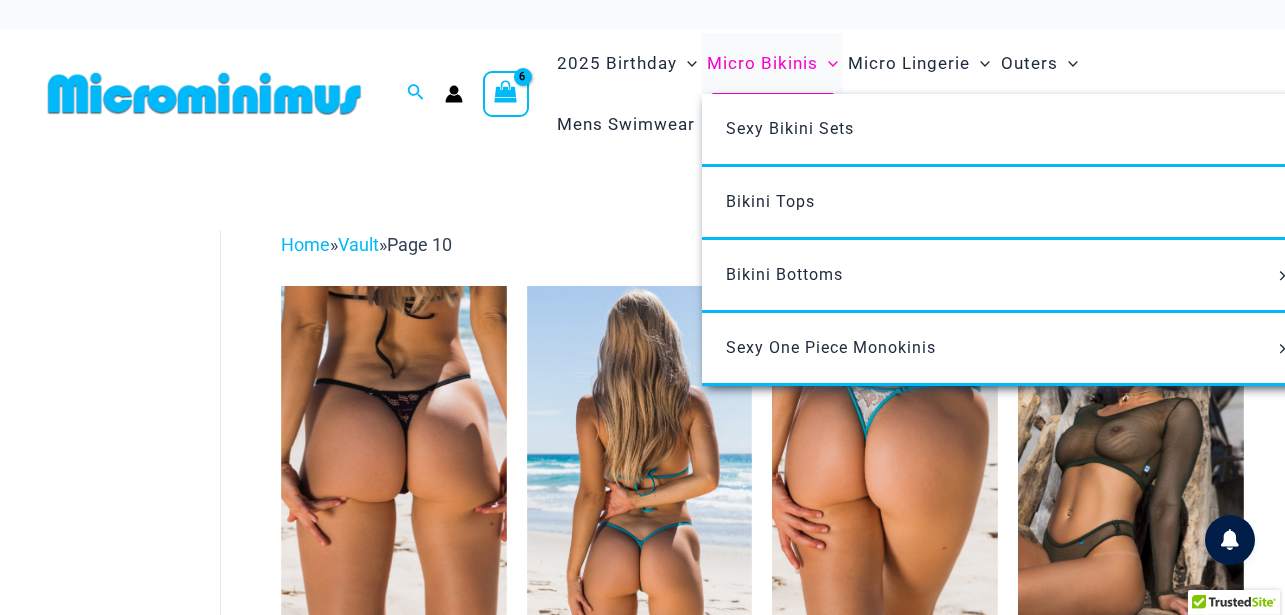 click on "Micro Bikinis" at bounding box center [762, 63] 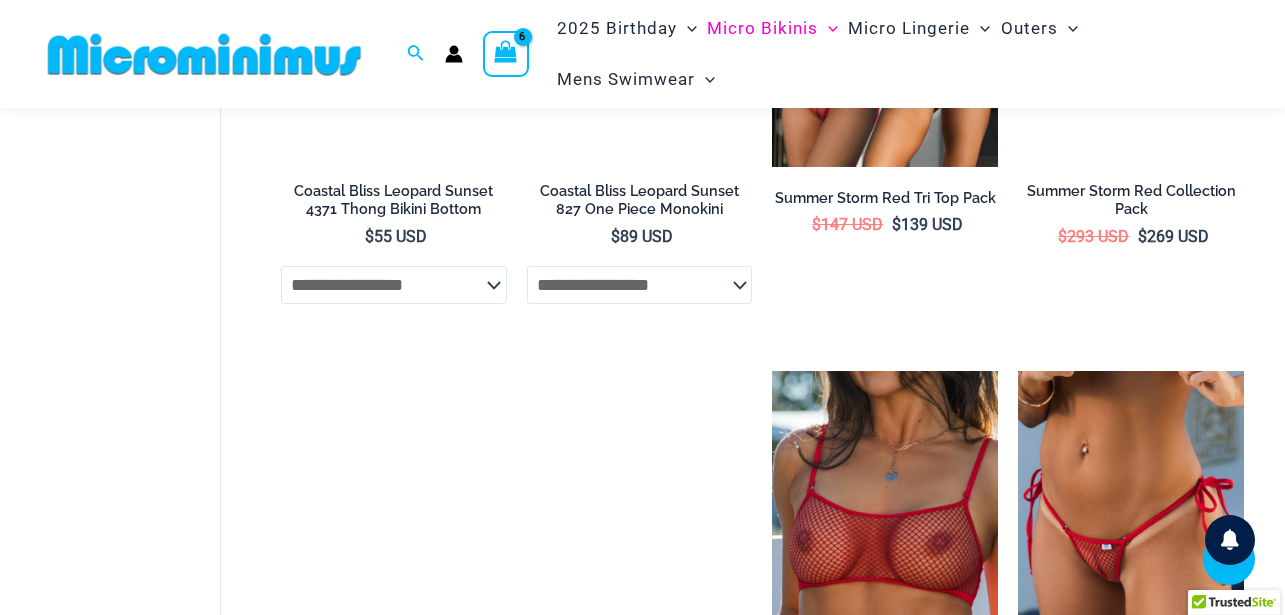 scroll, scrollTop: 3455, scrollLeft: 0, axis: vertical 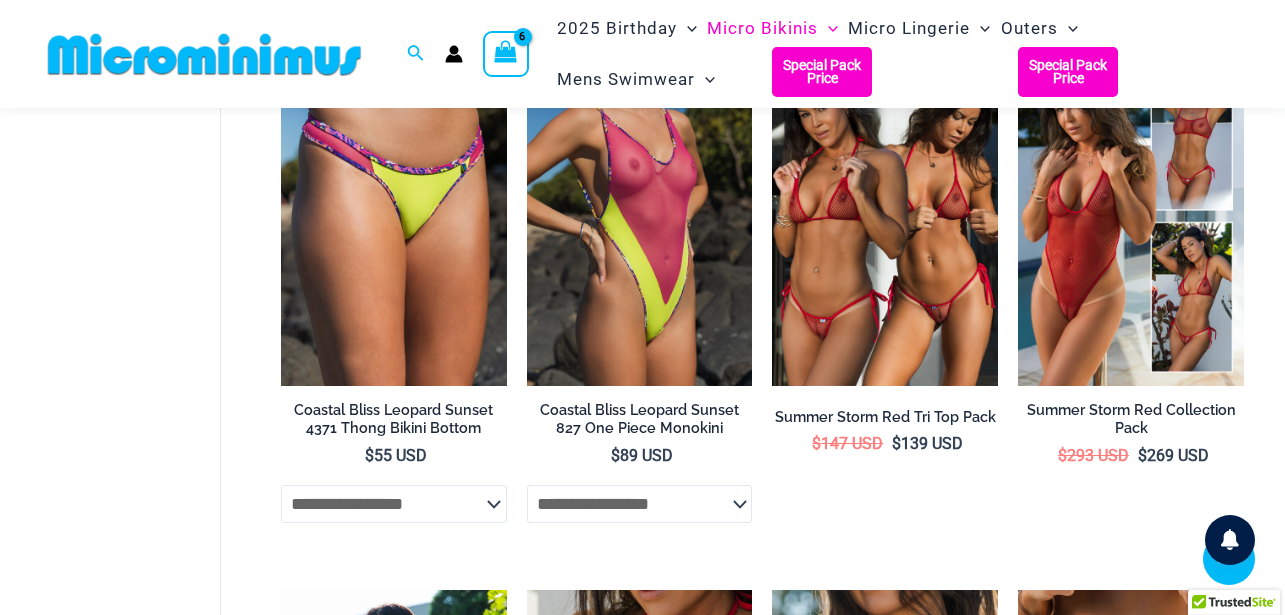 type on "**********" 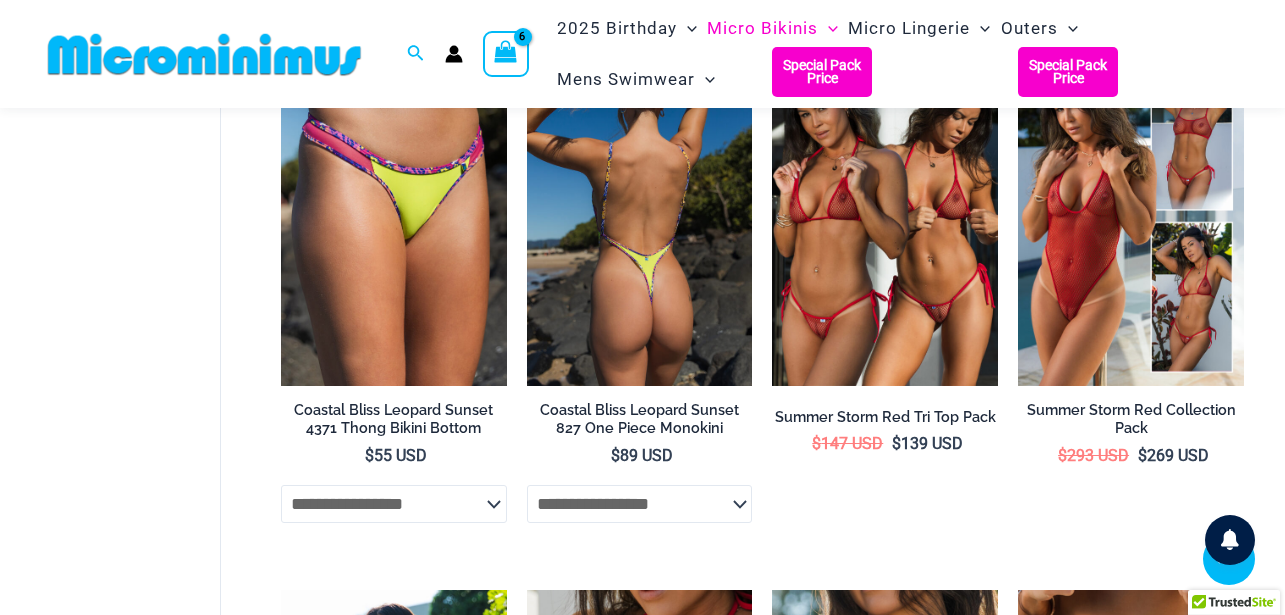 click at bounding box center [640, 216] 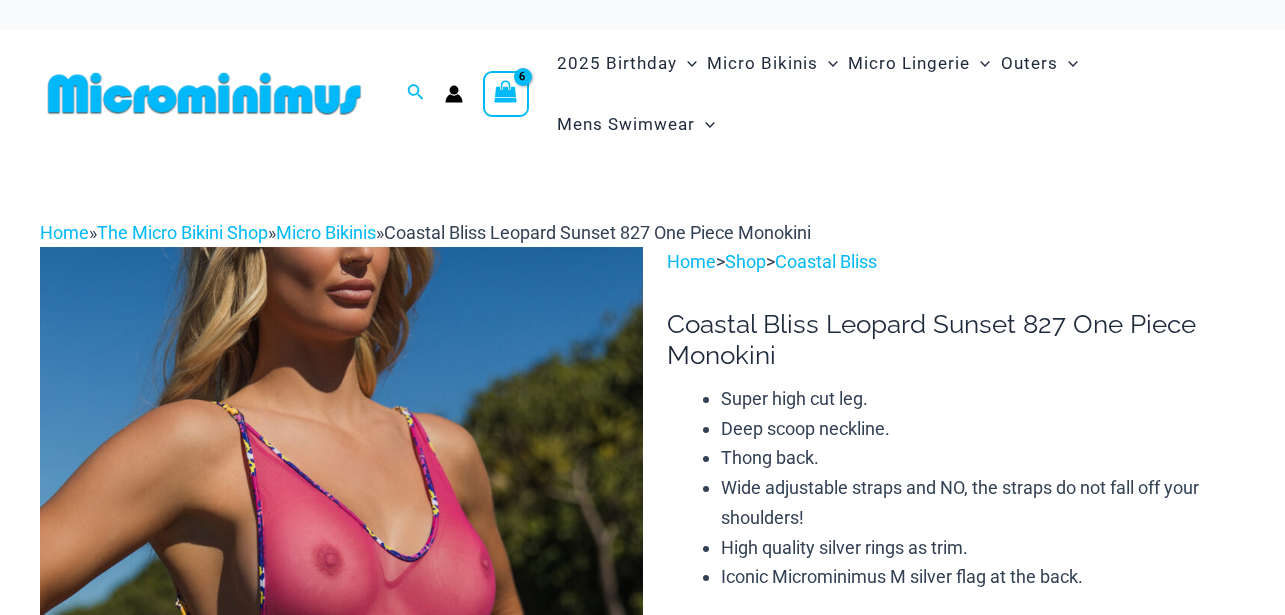 scroll, scrollTop: 0, scrollLeft: 0, axis: both 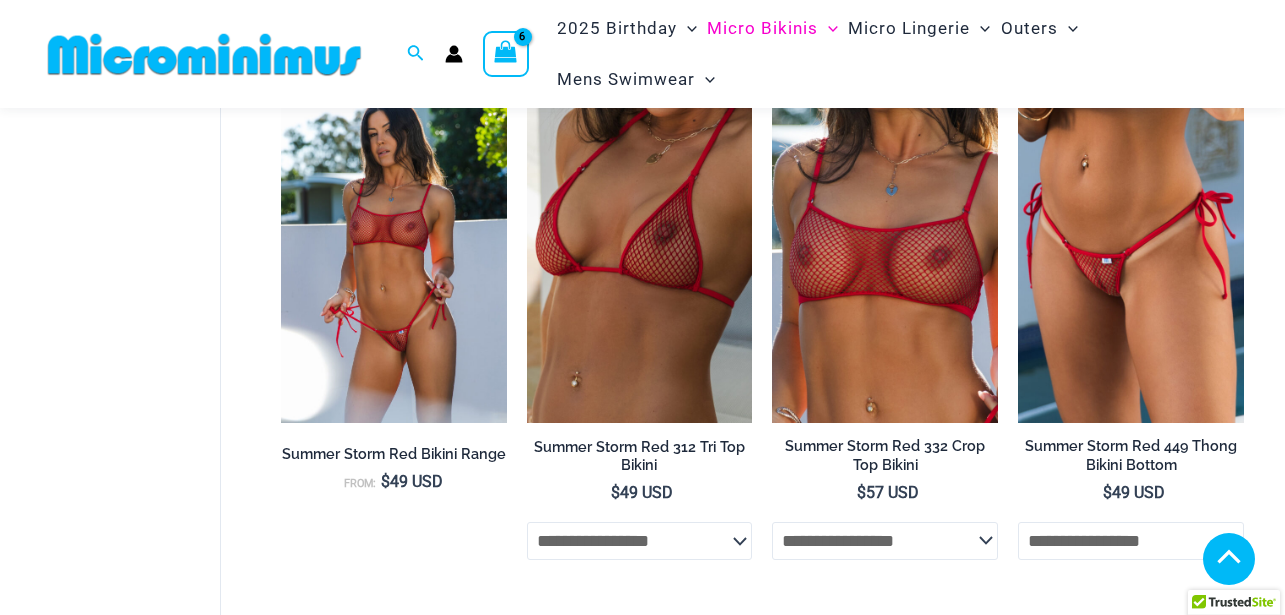 click at bounding box center [885, -289] 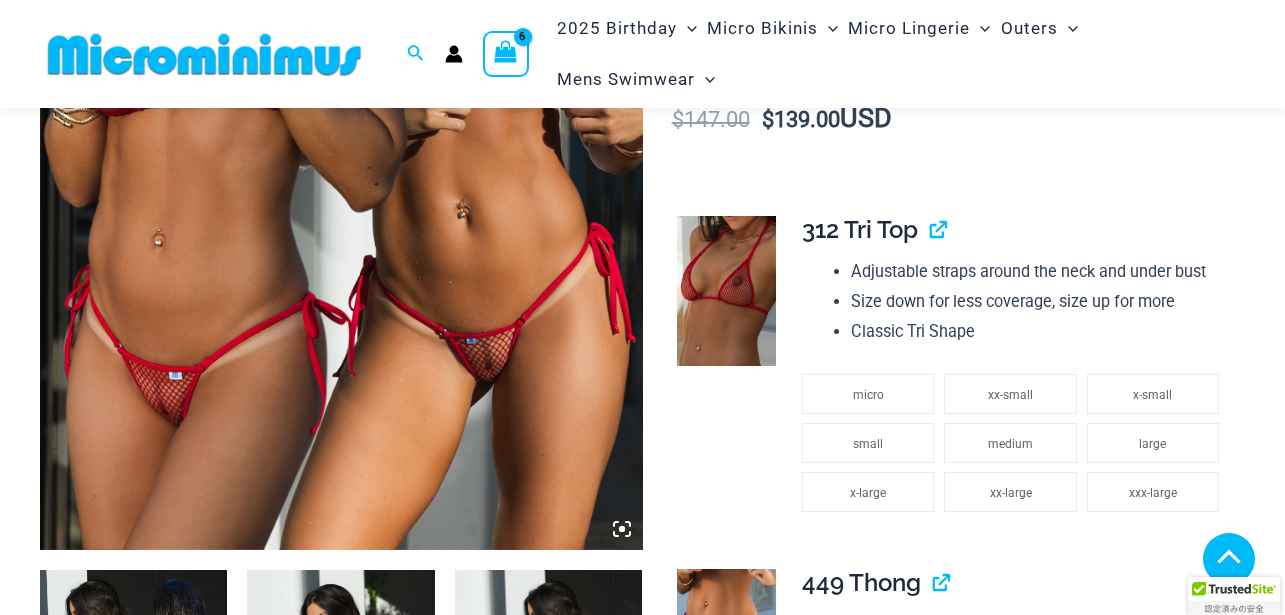 scroll, scrollTop: 733, scrollLeft: 0, axis: vertical 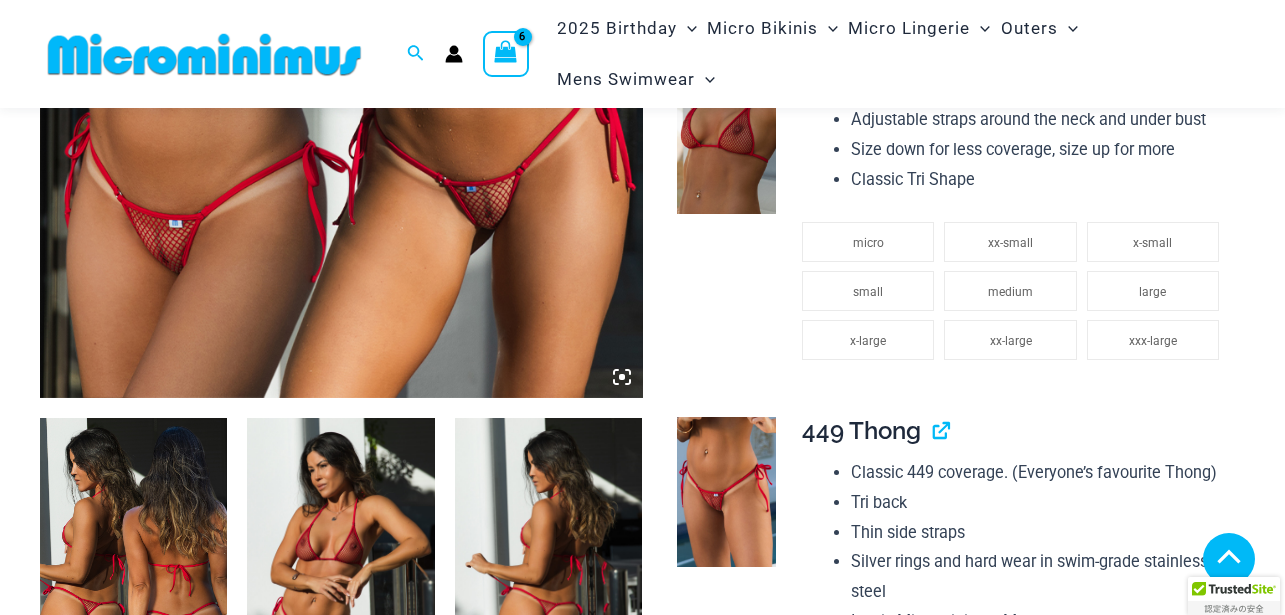 type on "**********" 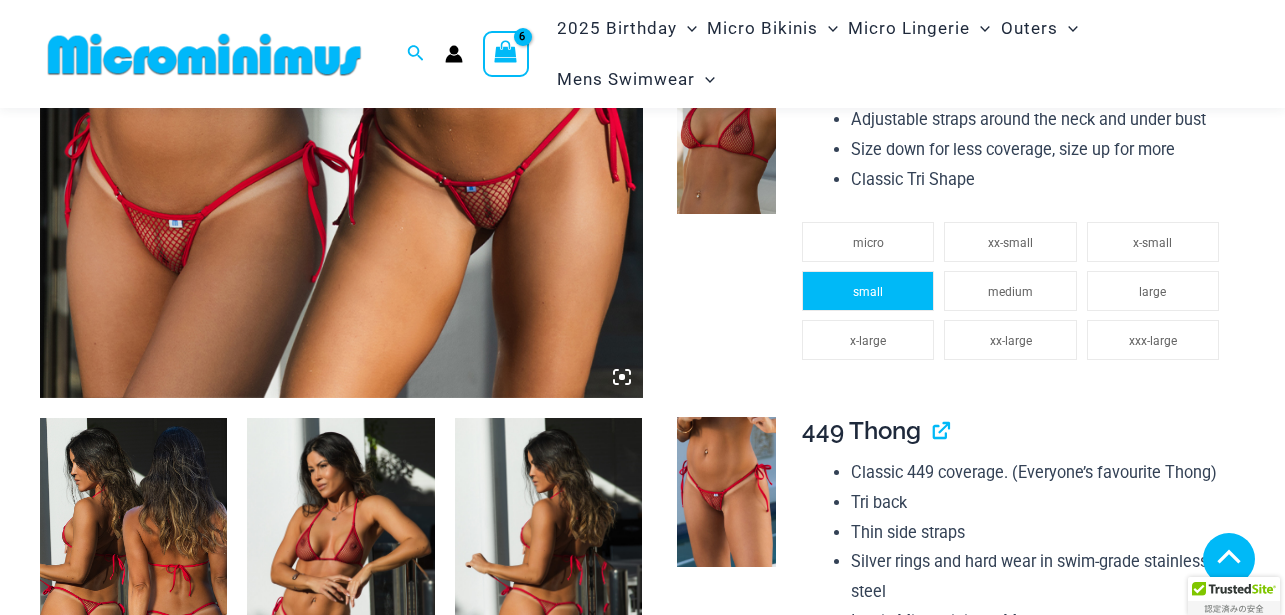 click on "small" 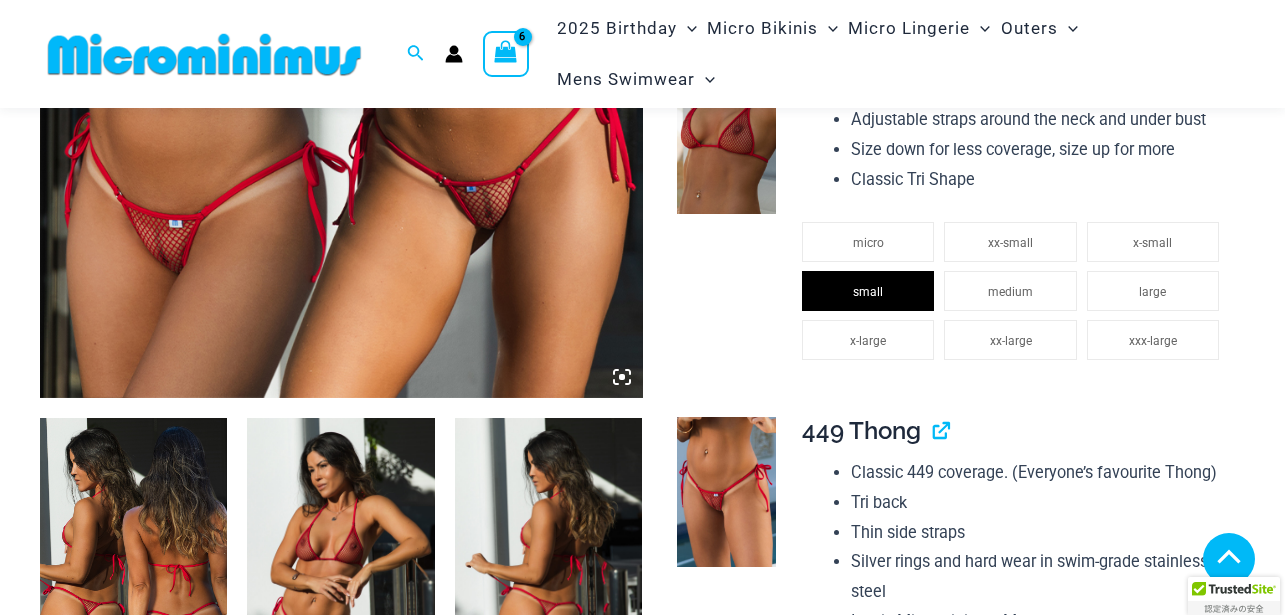 click on "medium" 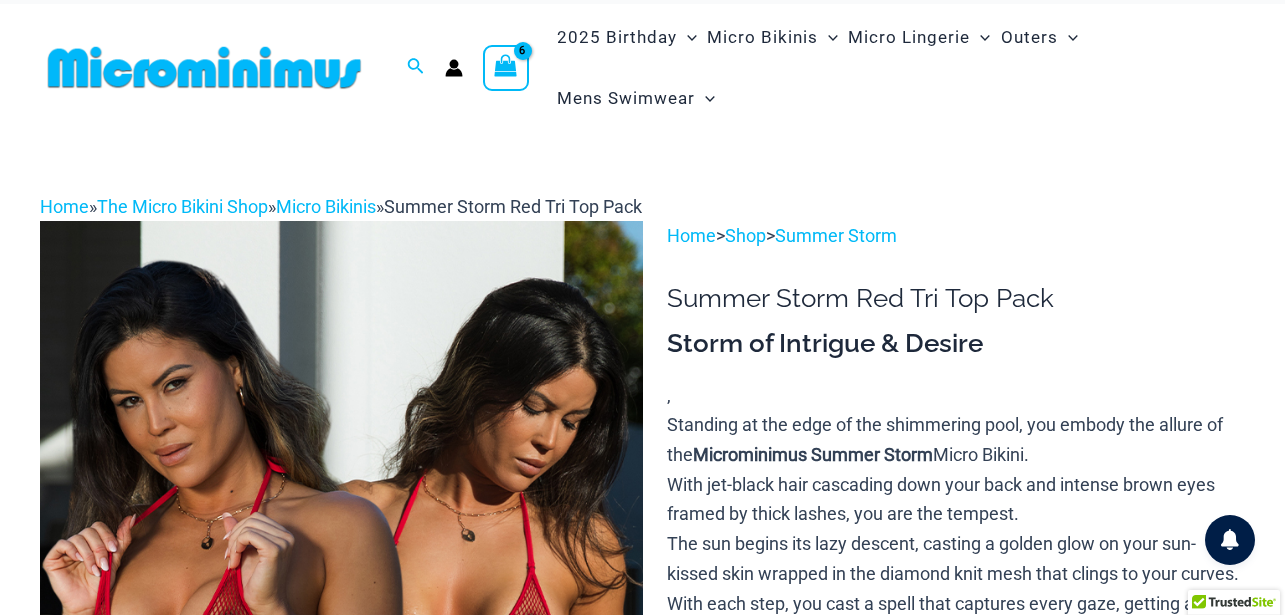 scroll, scrollTop: 0, scrollLeft: 0, axis: both 